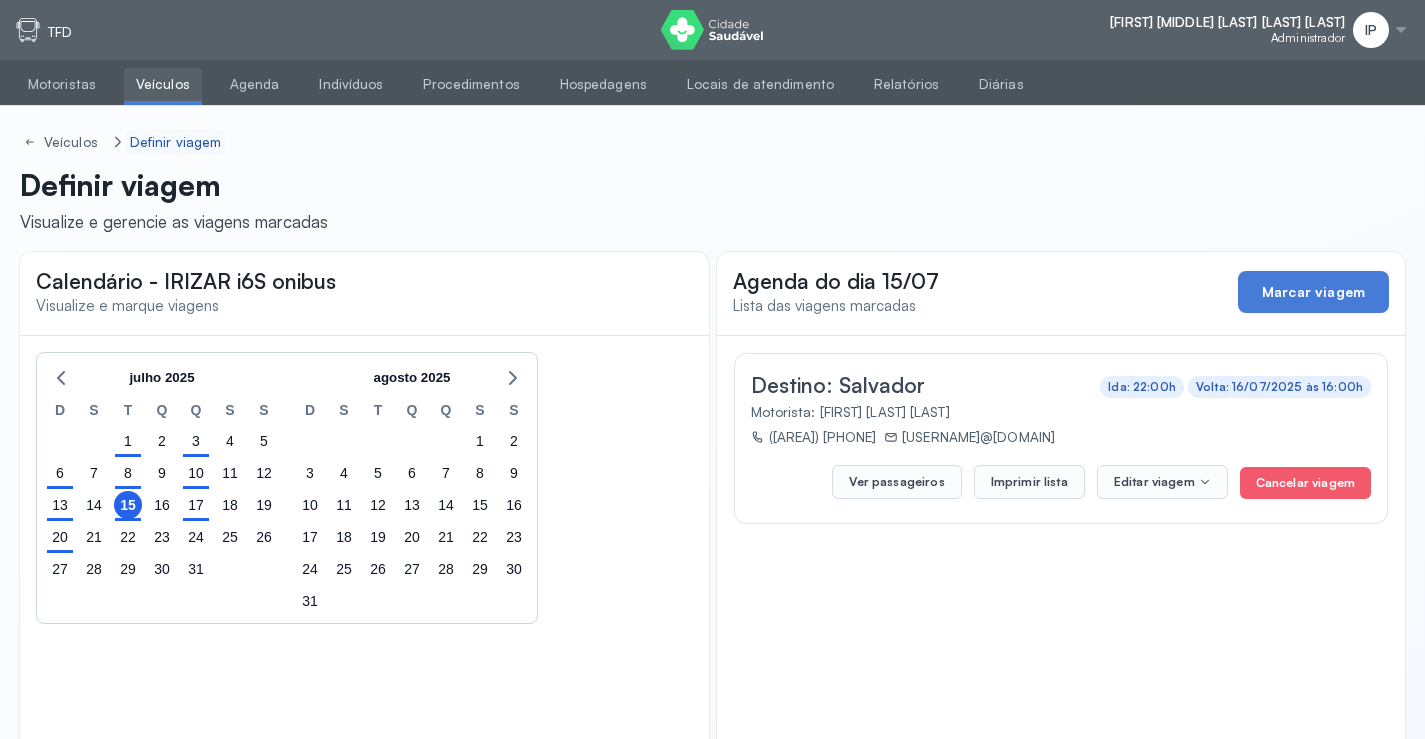 scroll, scrollTop: 0, scrollLeft: 0, axis: both 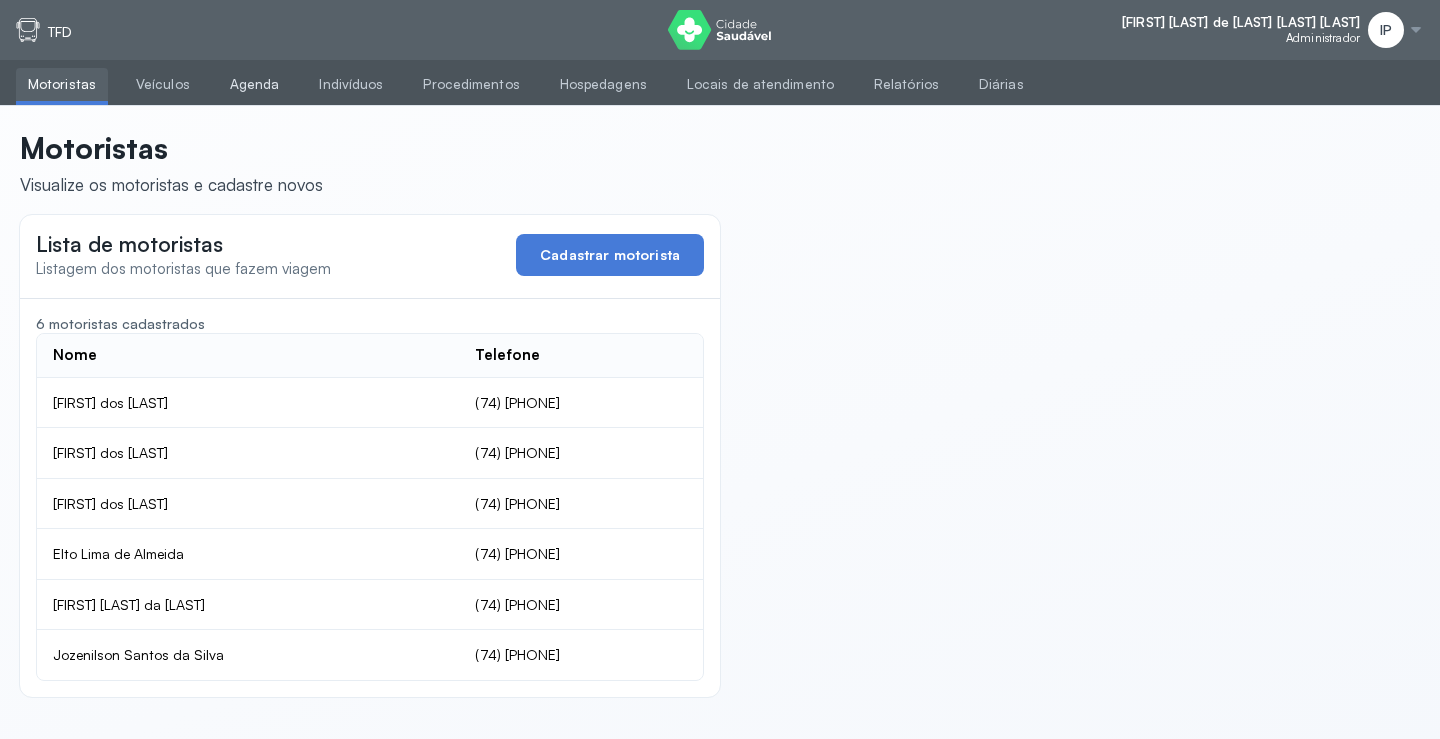 click on "Agenda" at bounding box center (255, 84) 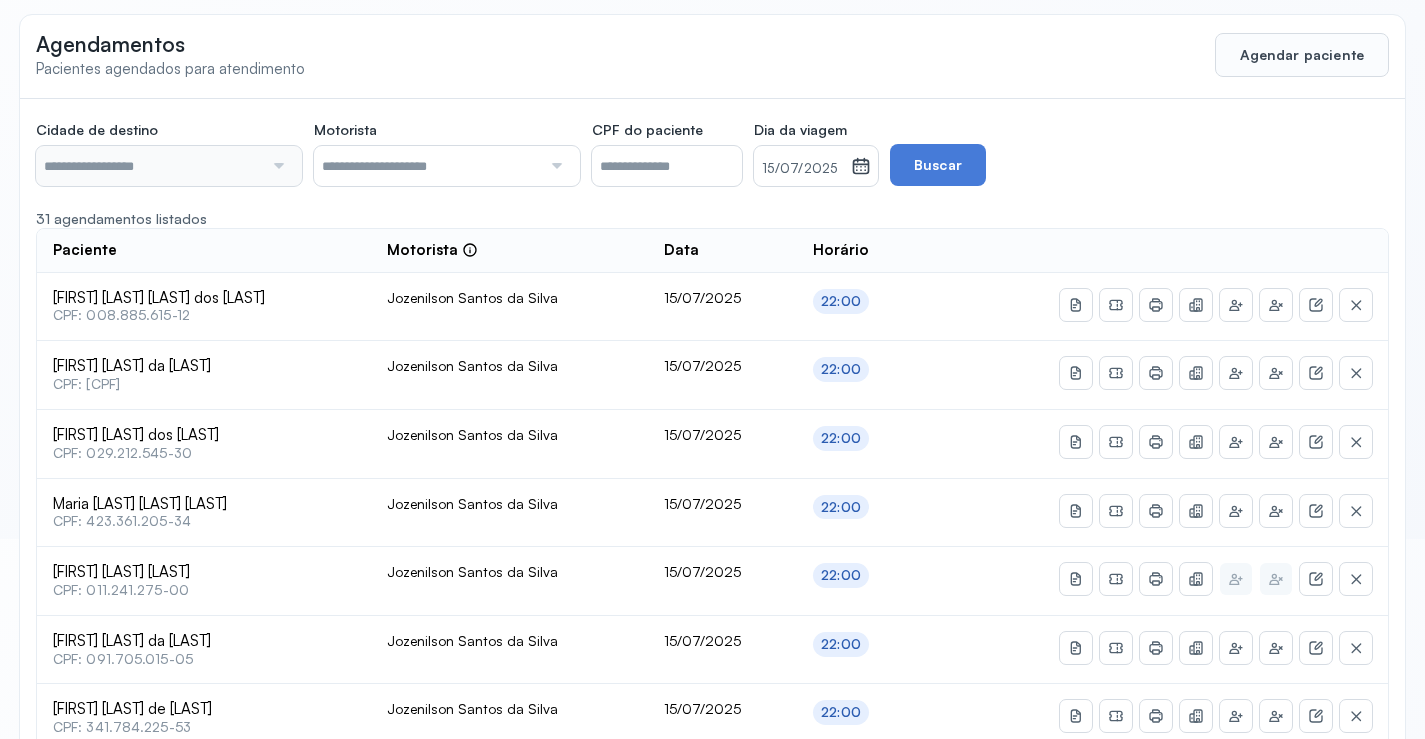 scroll, scrollTop: 46, scrollLeft: 0, axis: vertical 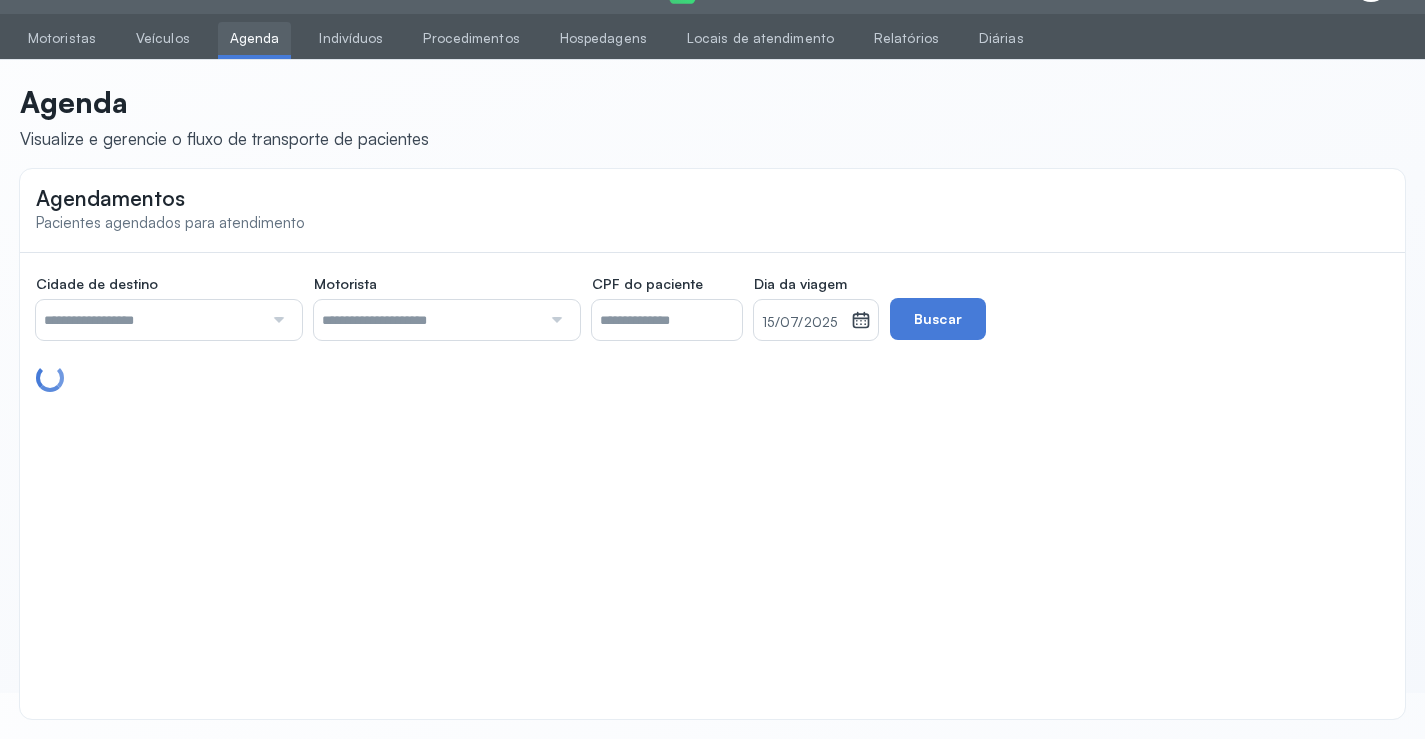 click at bounding box center [149, 320] 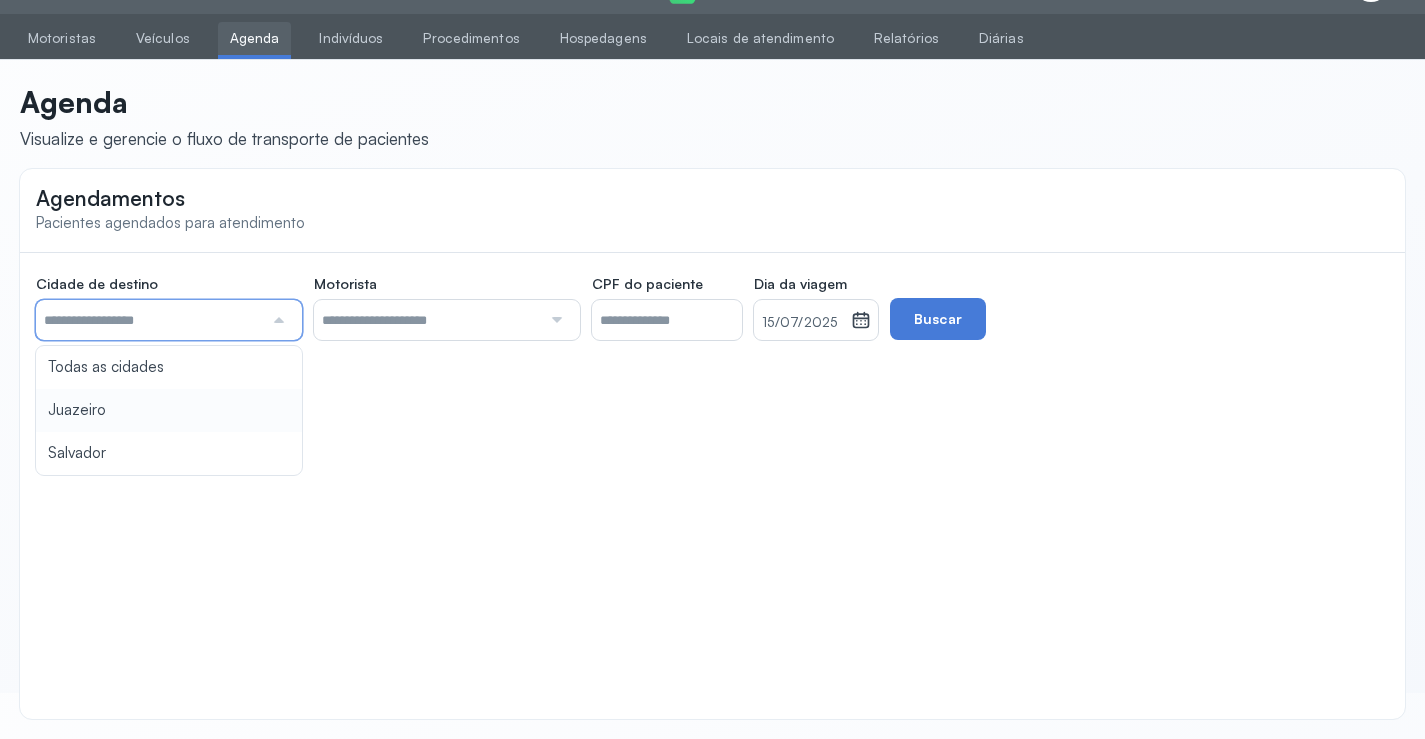 type on "********" 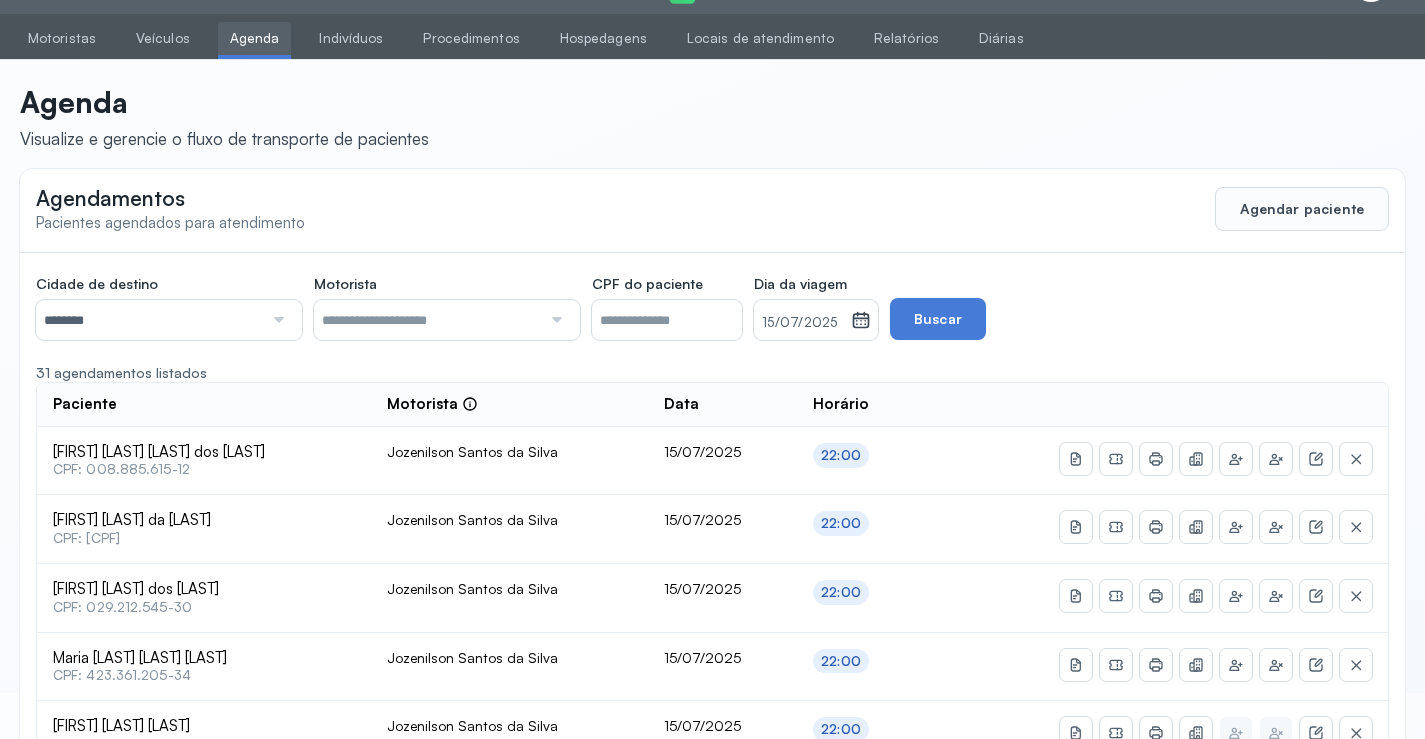 click on "Cidade de destino  ******** Todas as cidades Juazeiro Salvador Motorista  Todos os motoristas [NAME] [NAME] [NAME] [NAME] [NAME] [NAME] [NAME] [NAME] CPF do paciente  Dia da viagem  15/07/2025 julho 2025 S T Q Q S S D 1 2 3 4 5 6 7 8 9 10 11 12 13 14 15 16 17 18 19 20 21 22 23 24 25 26 27 28 29 30 31 jan fev mar abr maio jun jul ago set out nov dez 2018 2019 2020 2021 2022 2023 2024 2025 2026 2027 2028 2029  Buscar  31 agendamentos listados Paciente  Motorista  Data Horário [NAME] [NAME] [NAME]  CPF: [CPF] [NAME] [NAME] 15/07/2025 22:00 [NAME] [NAME] [NAME]  CPF: [CPF] [NAME] [NAME] 15/07/2025 22:00 [NAME] [NAME] [NAME]  CPF: [CPF] [NAME] [NAME] 15/07/2025 22:00 [NAME] [NAME] [NAME] [NAME]  CPF: [CPF] [NAME] [NAME] 15/07/2025 22:00 [NAME] [NAME] [NAME] [NAME]  CPF: [CPF] [NAME] [NAME] 15/07/2025 22:00" 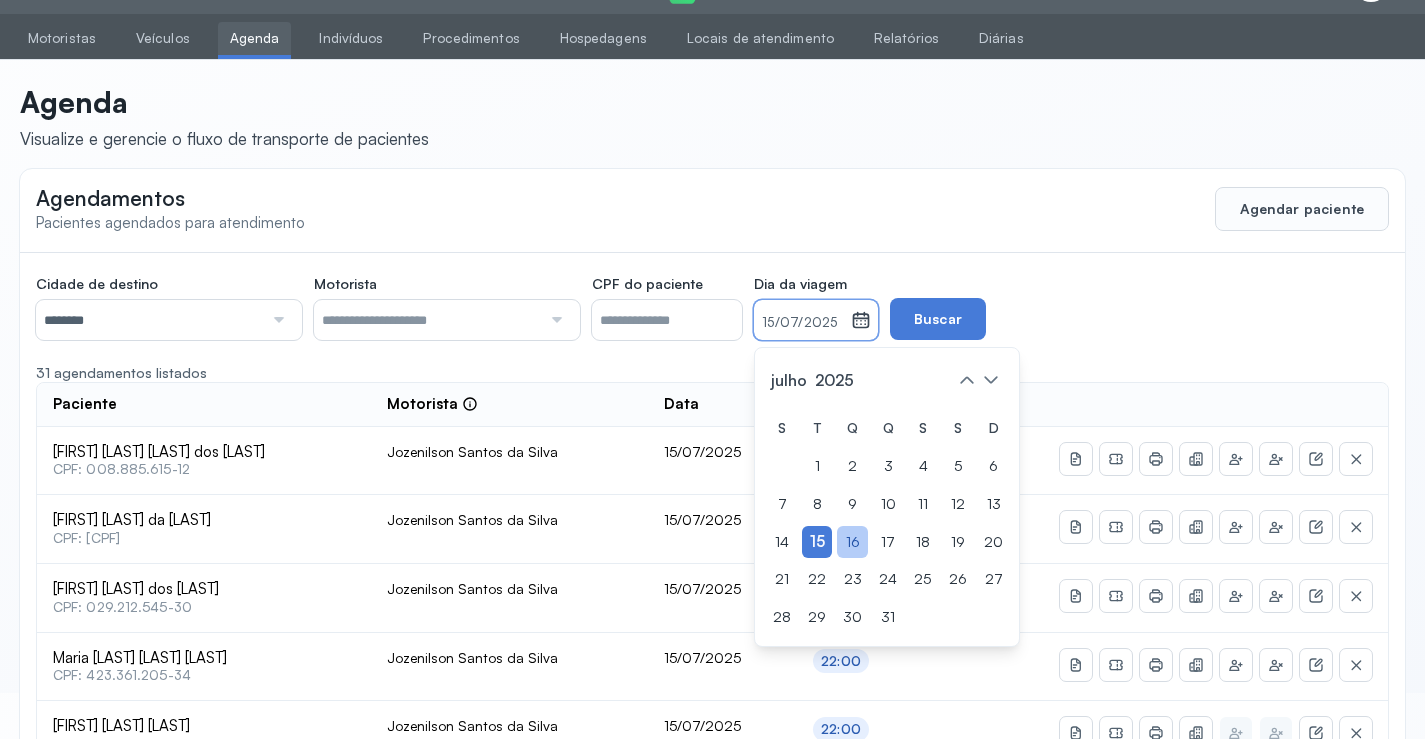 click on "16" 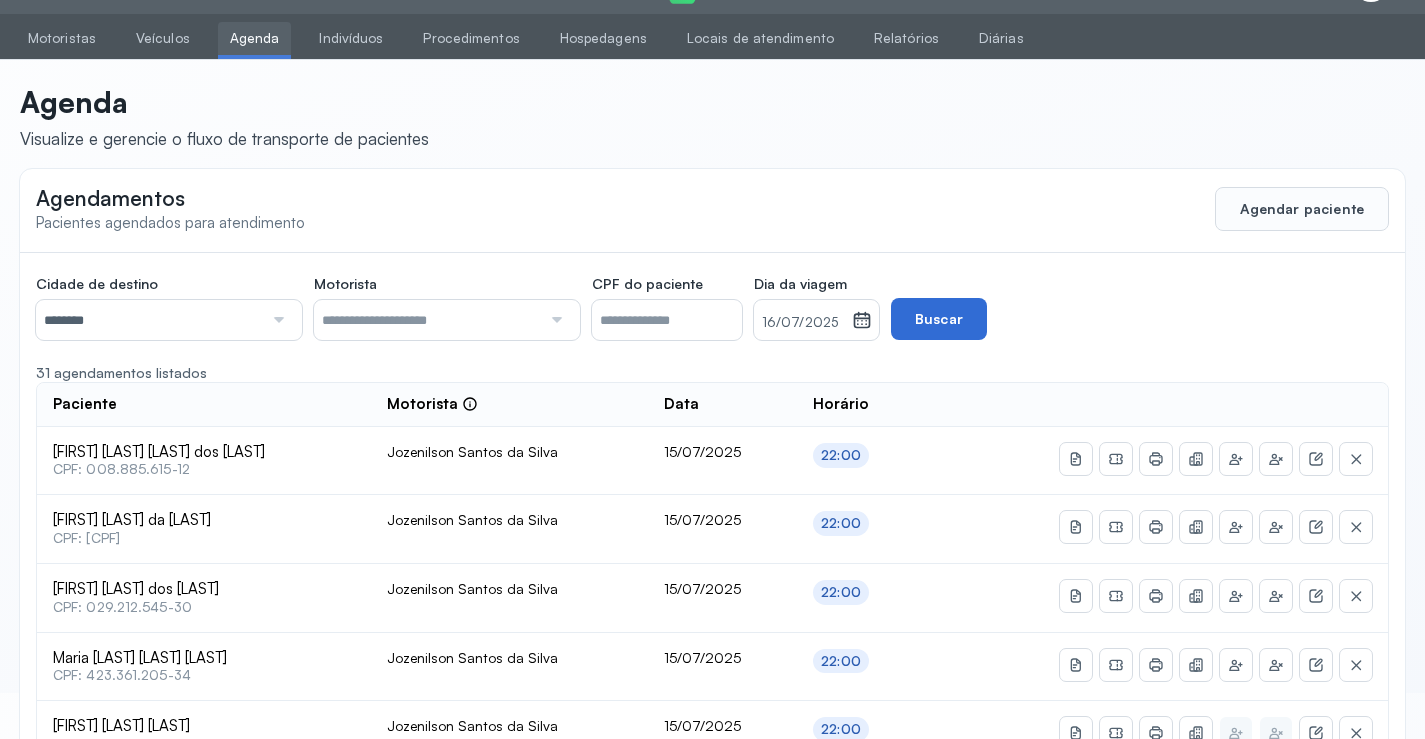 click on "Buscar" at bounding box center [939, 319] 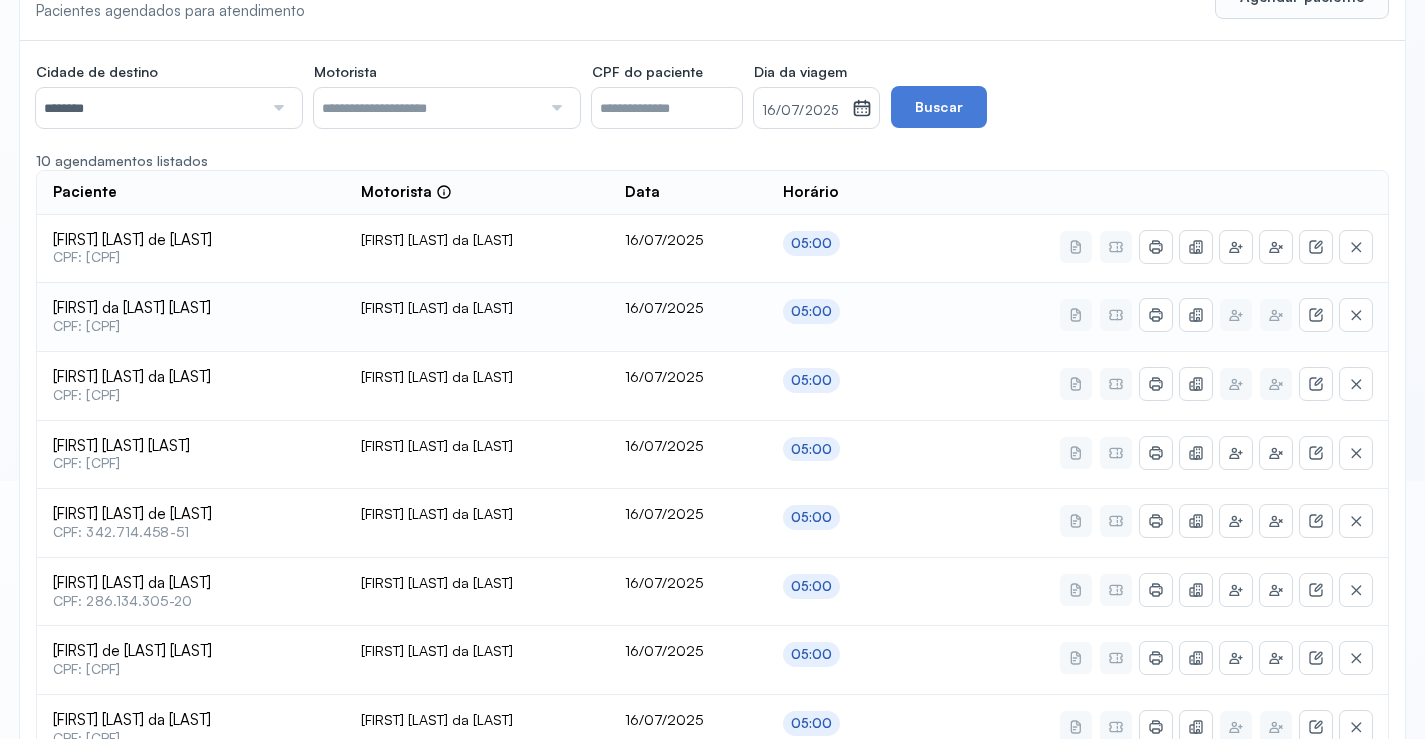 scroll, scrollTop: 246, scrollLeft: 0, axis: vertical 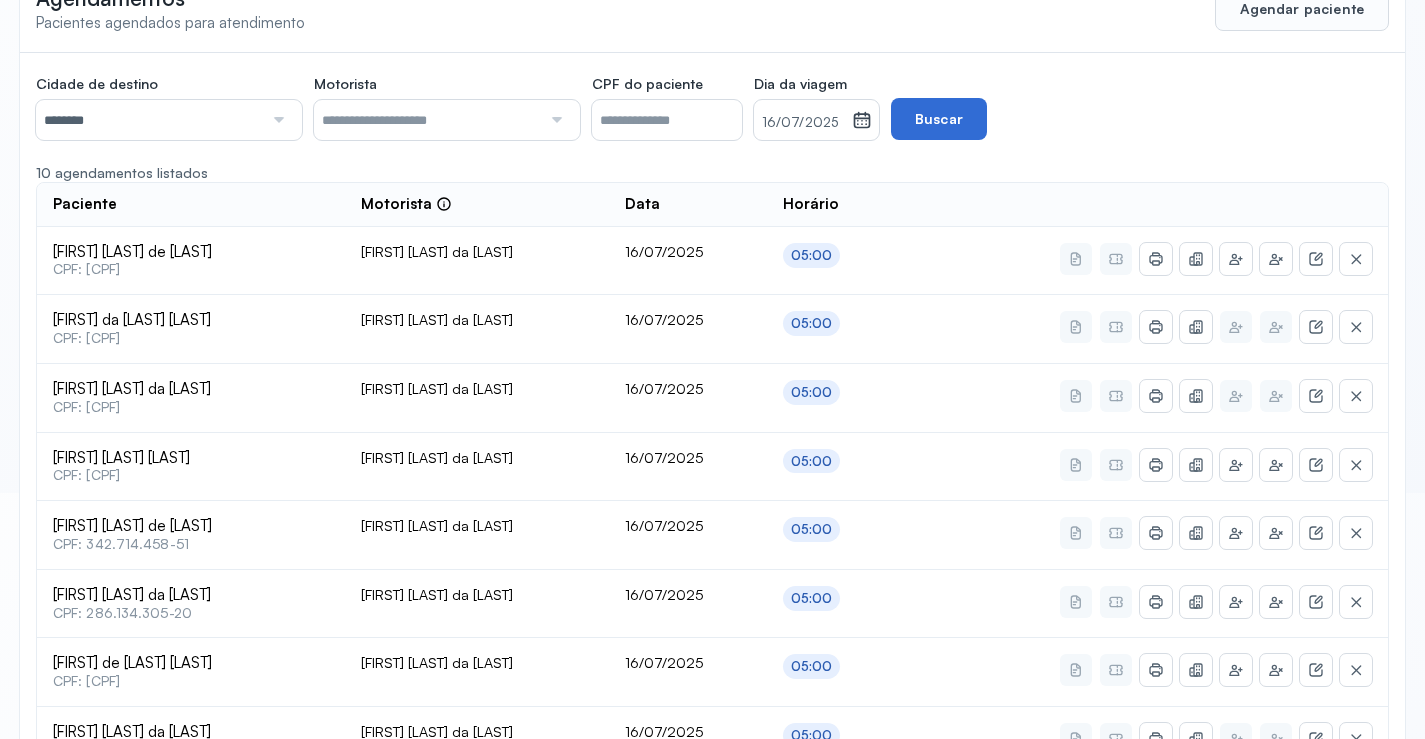 click on "Buscar" at bounding box center [939, 119] 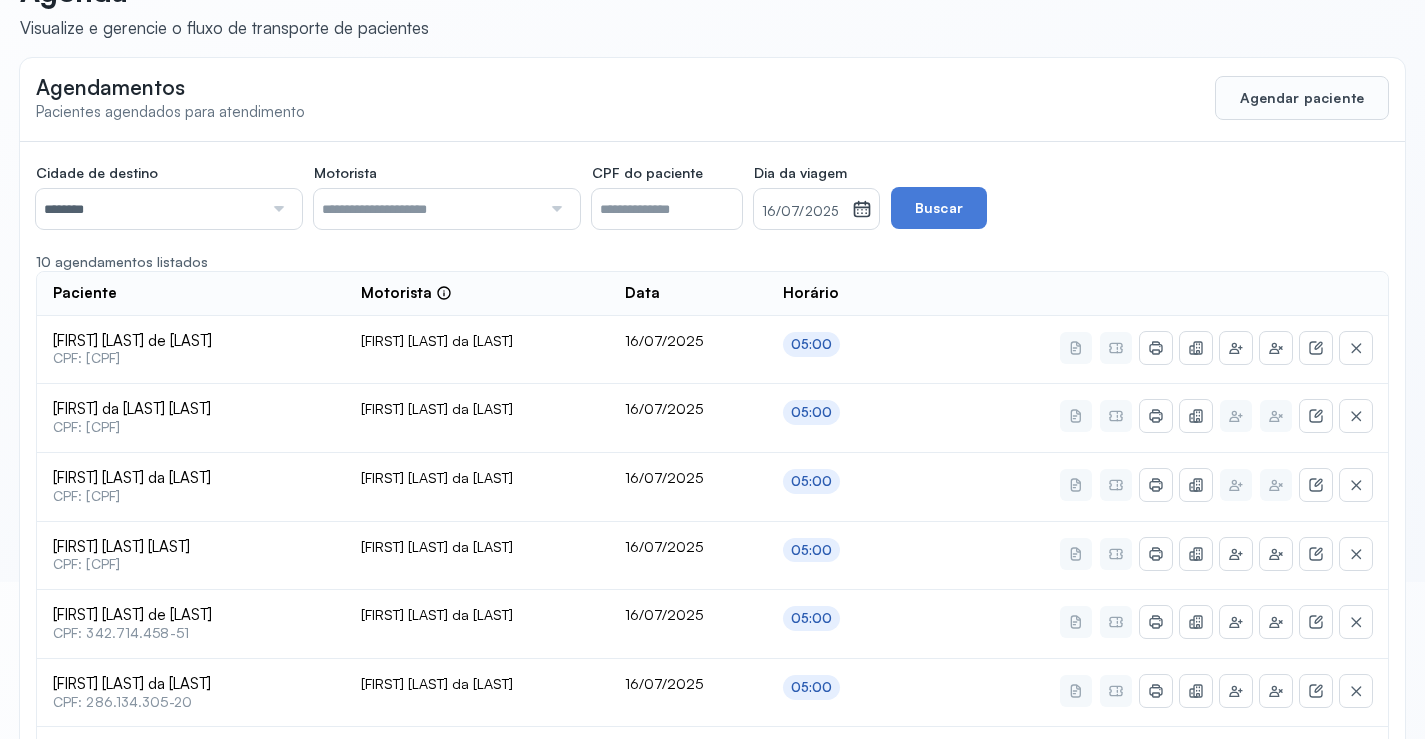 scroll, scrollTop: 122, scrollLeft: 0, axis: vertical 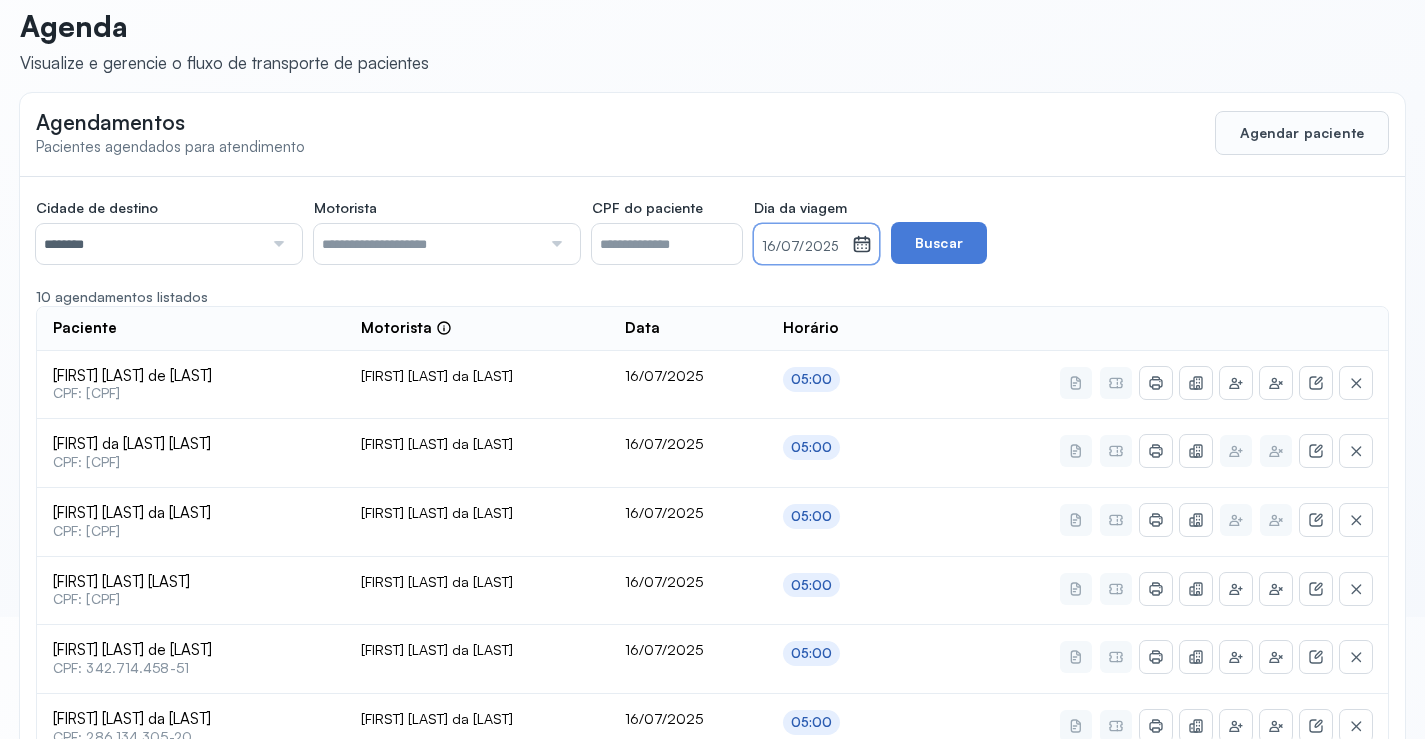 click on "16/07/2025" at bounding box center [803, 247] 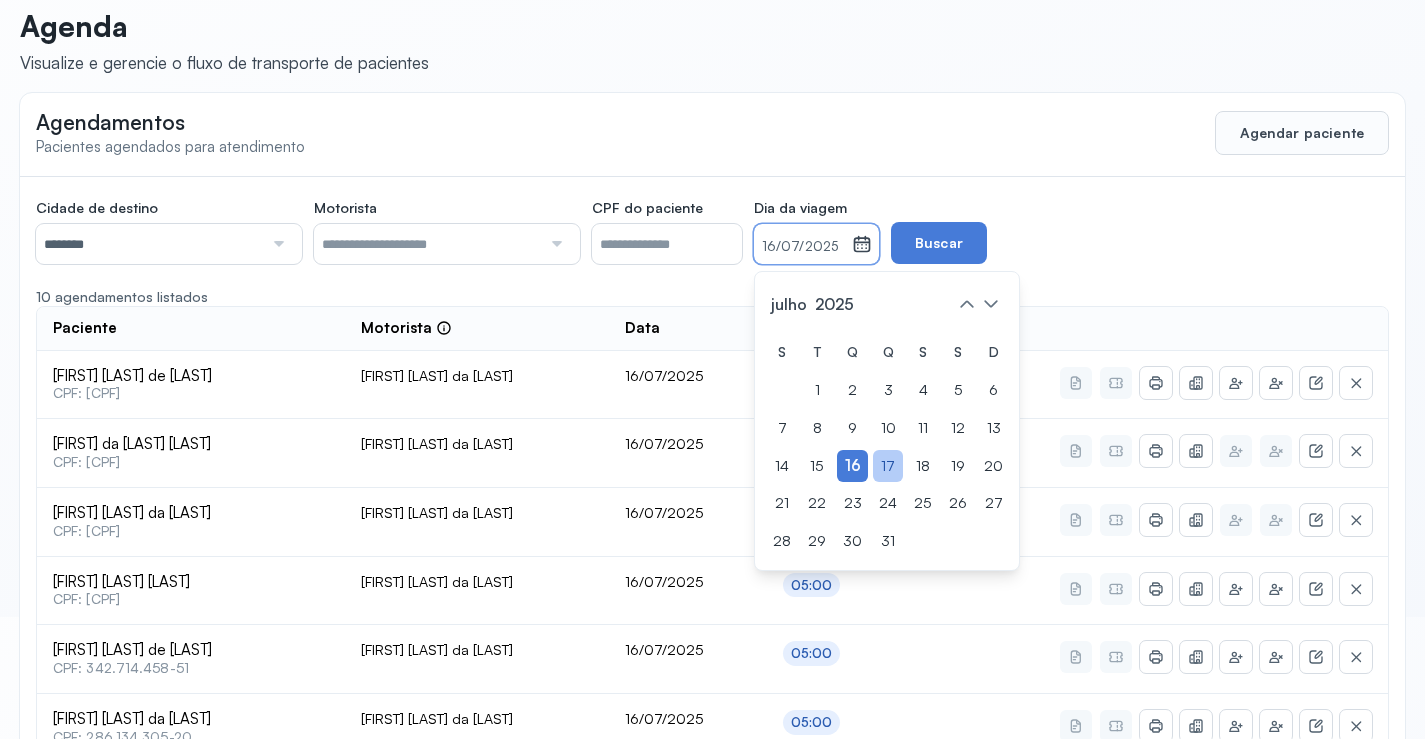 click on "17" 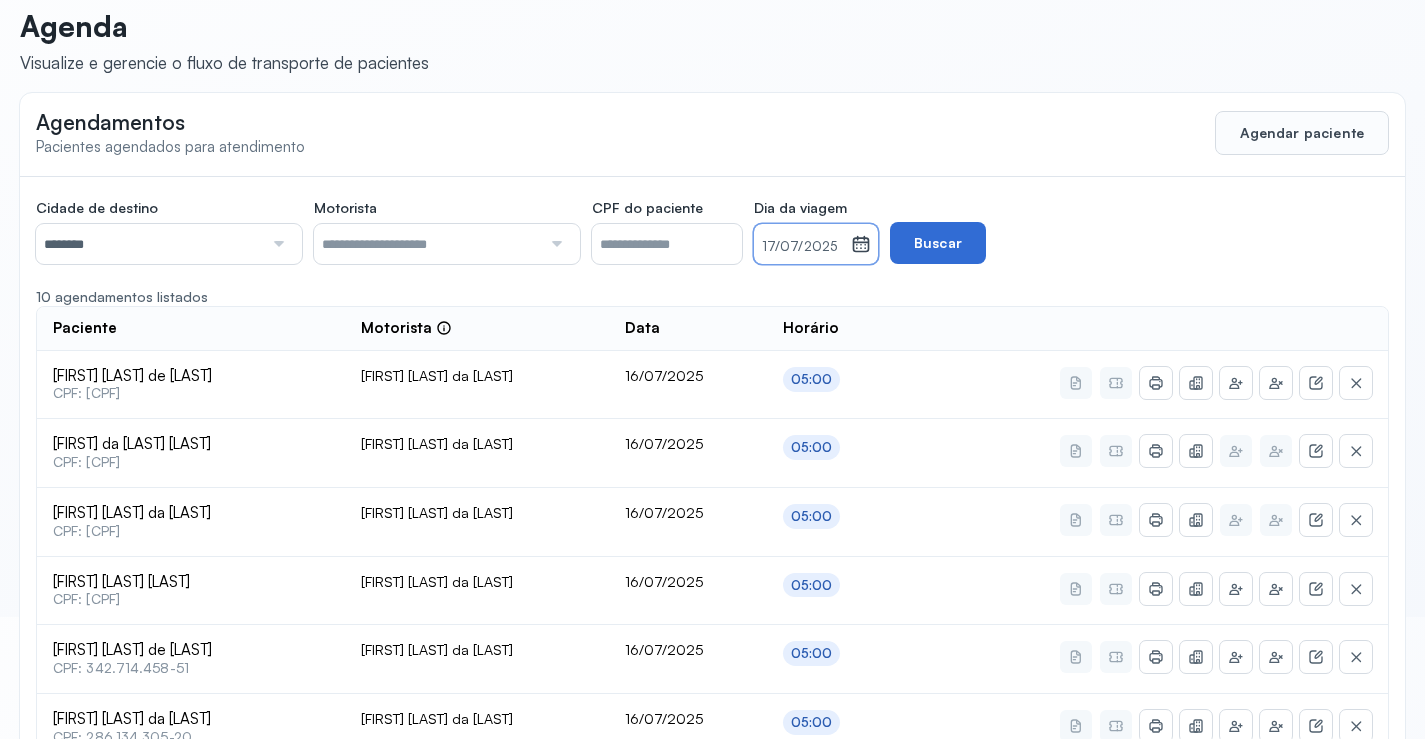 click on "Buscar" at bounding box center (938, 243) 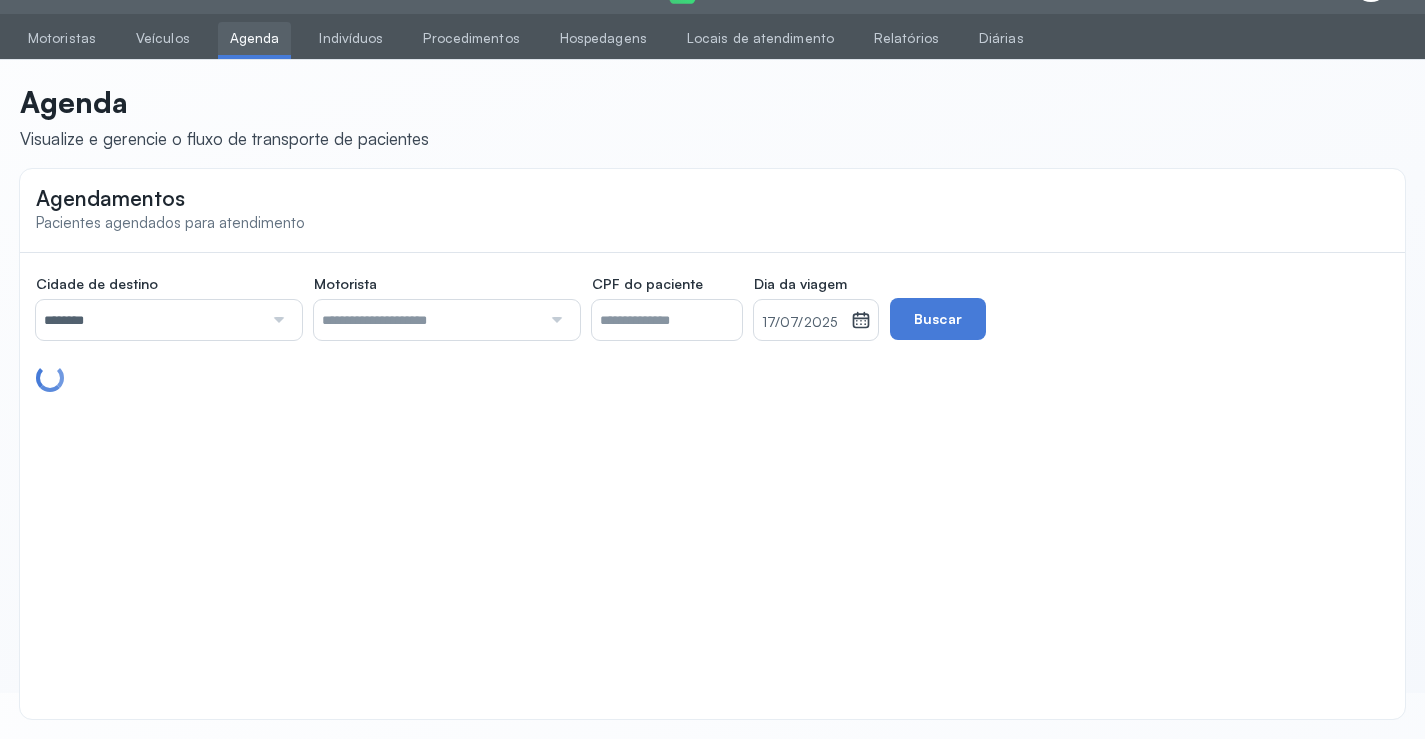 scroll, scrollTop: 46, scrollLeft: 0, axis: vertical 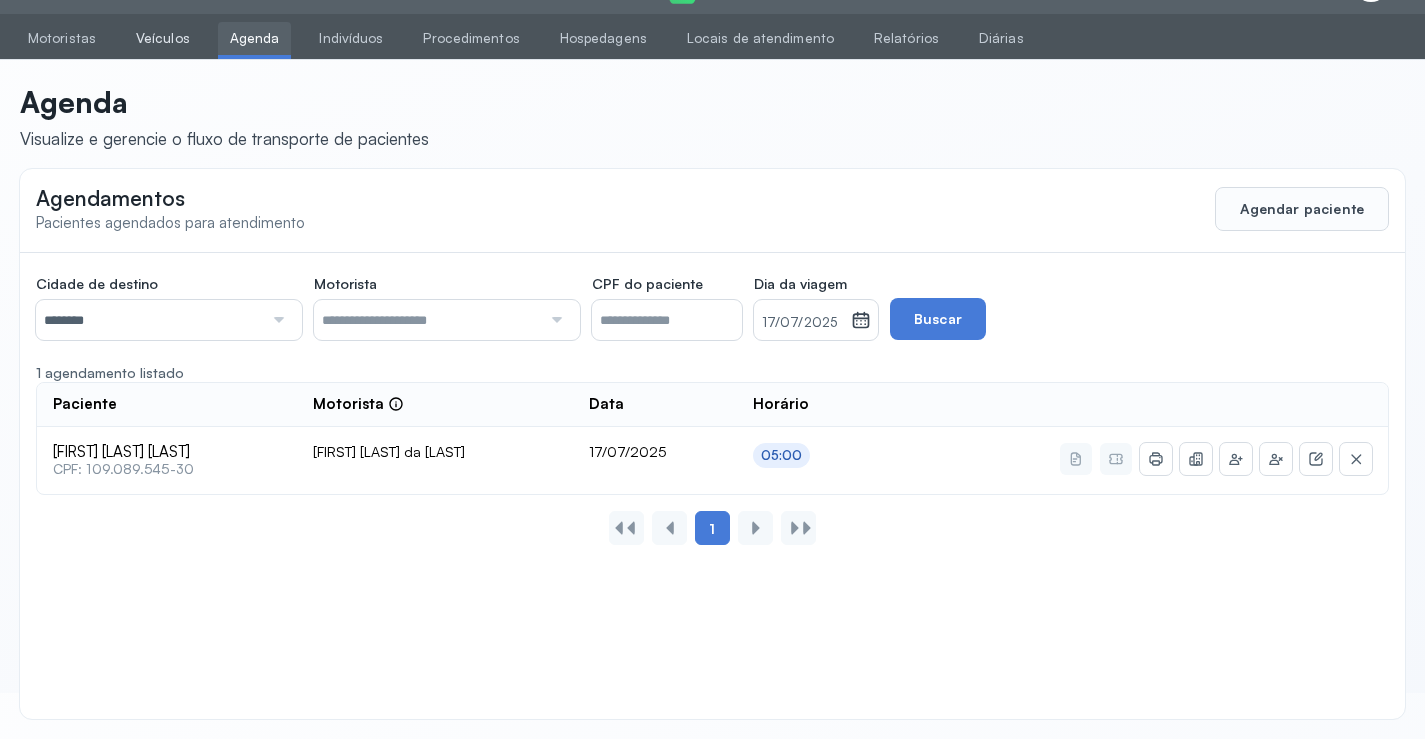 click on "Veículos" at bounding box center [163, 38] 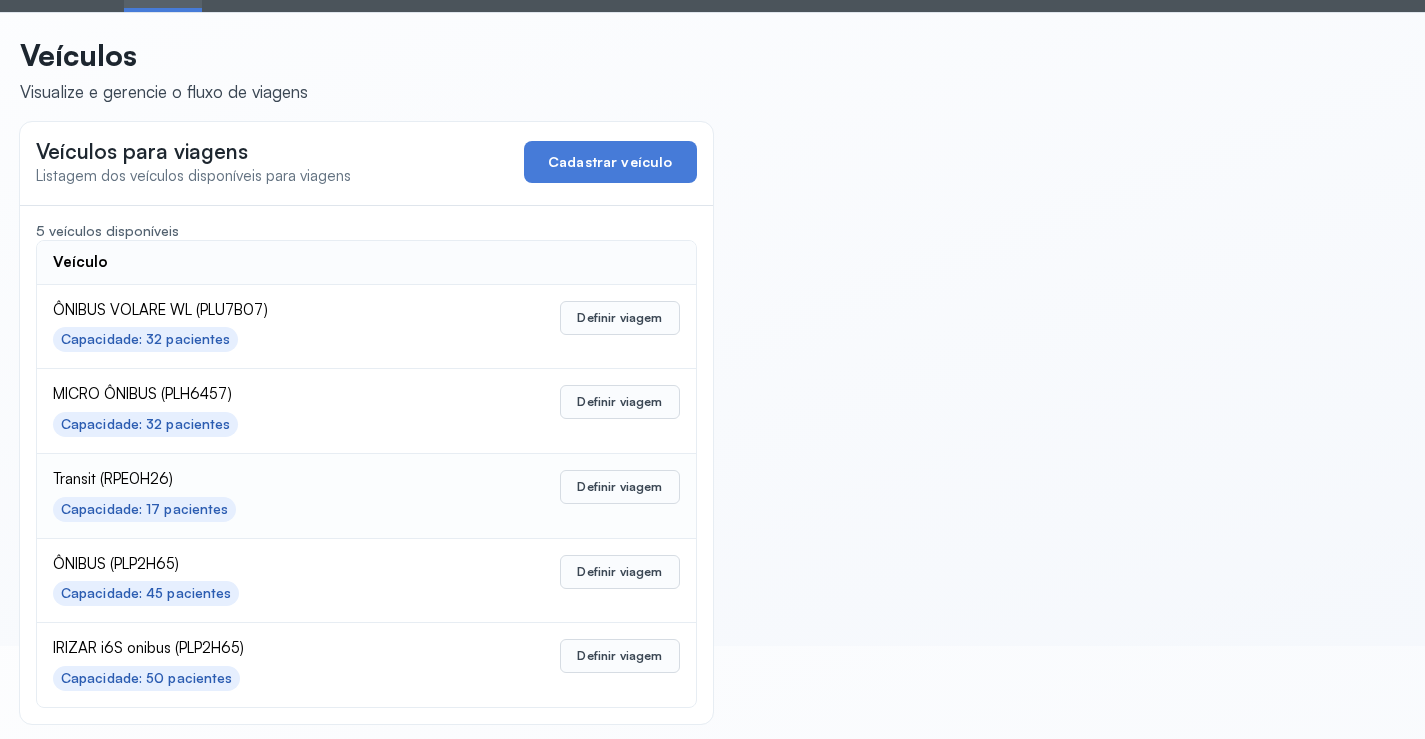 scroll, scrollTop: 98, scrollLeft: 0, axis: vertical 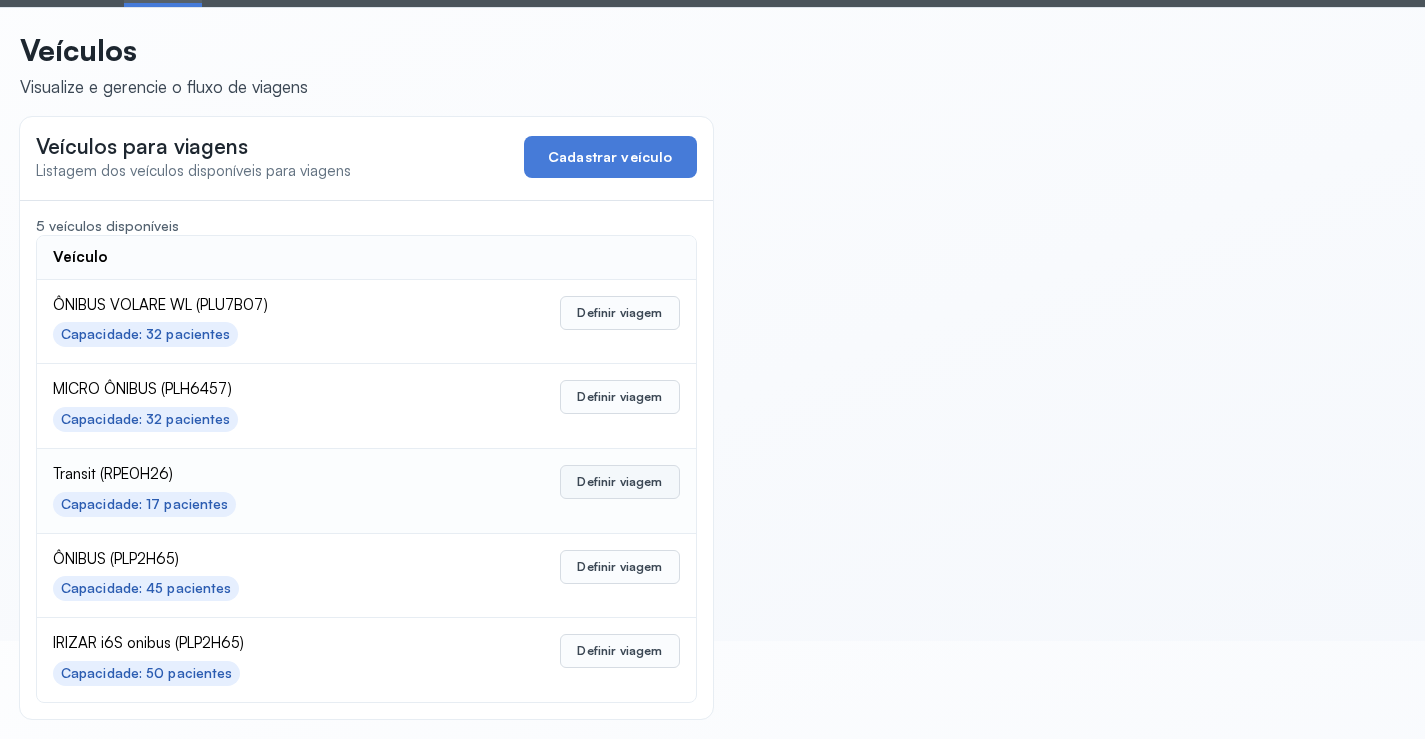 click on "Definir viagem" at bounding box center [619, 482] 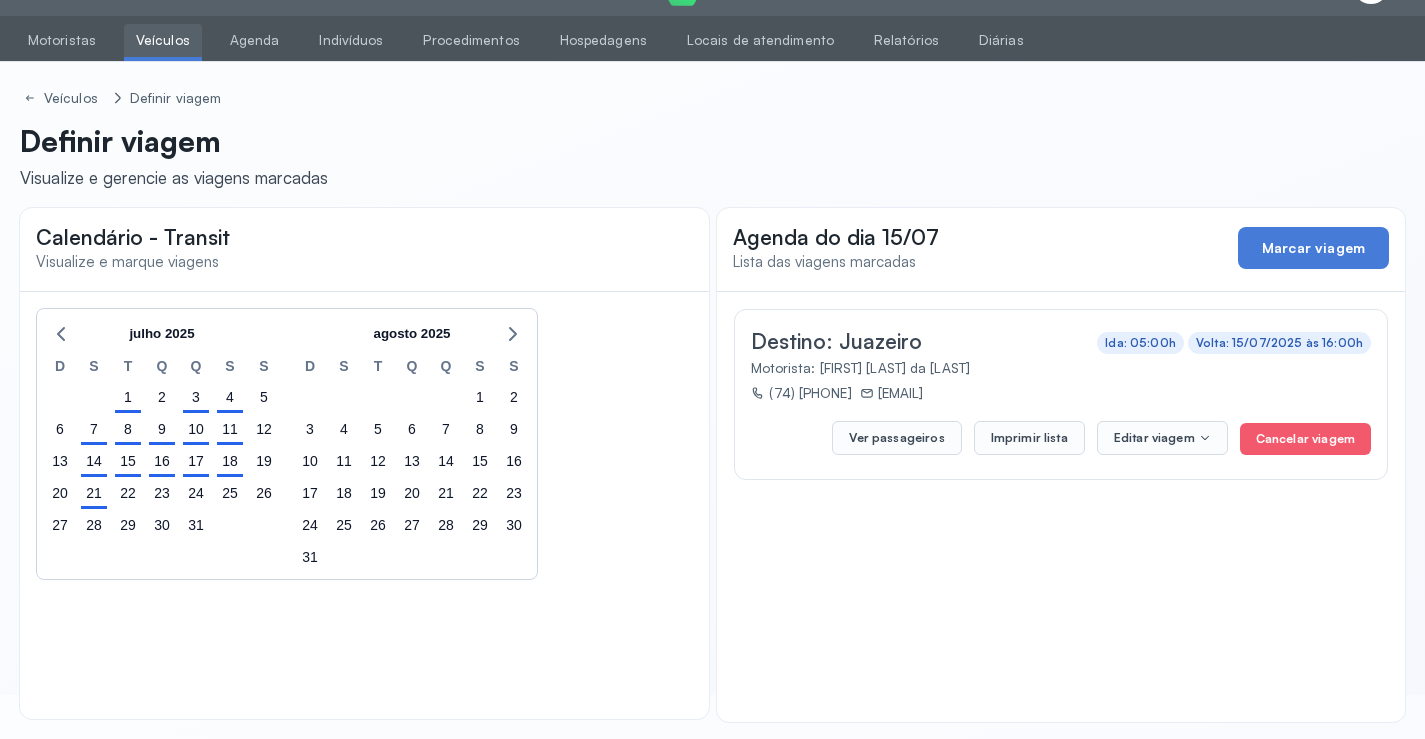 scroll, scrollTop: 47, scrollLeft: 0, axis: vertical 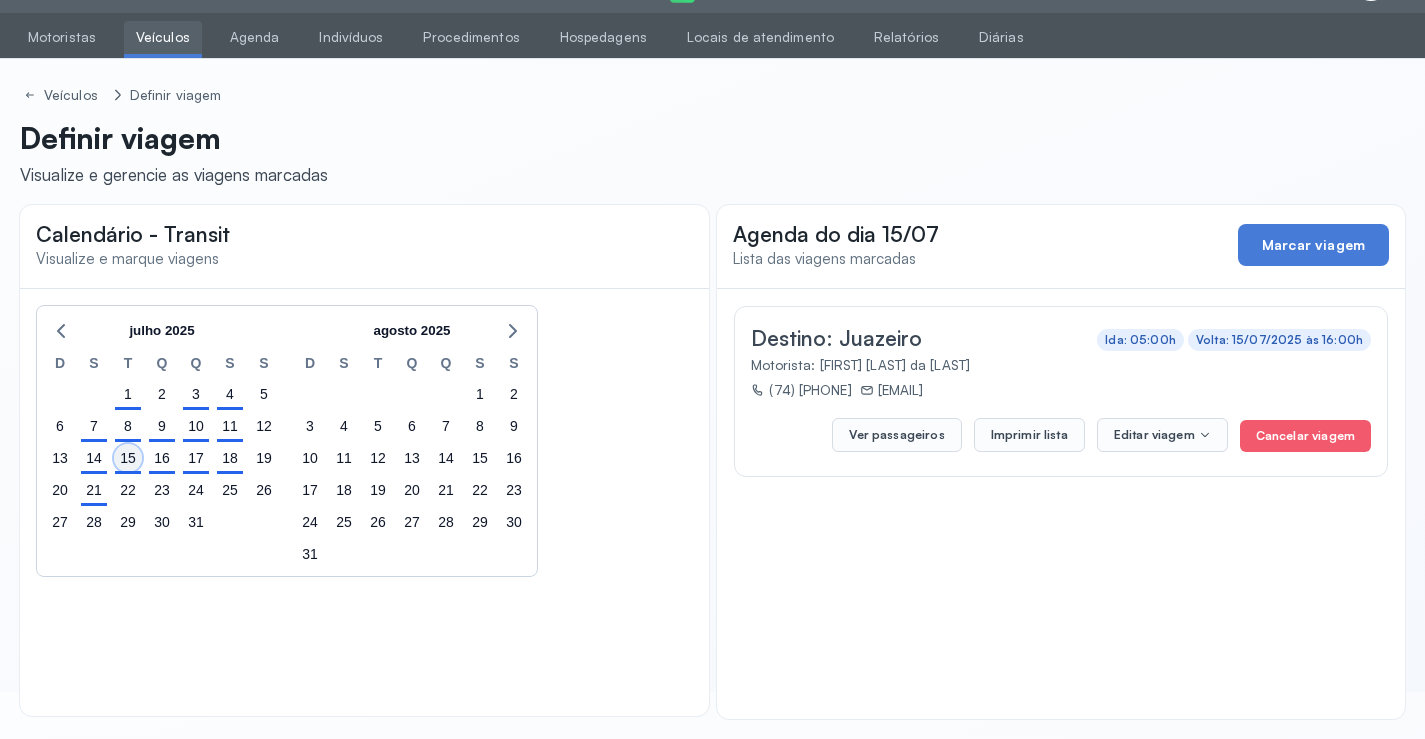 drag, startPoint x: 134, startPoint y: 466, endPoint x: 233, endPoint y: 442, distance: 101.86756 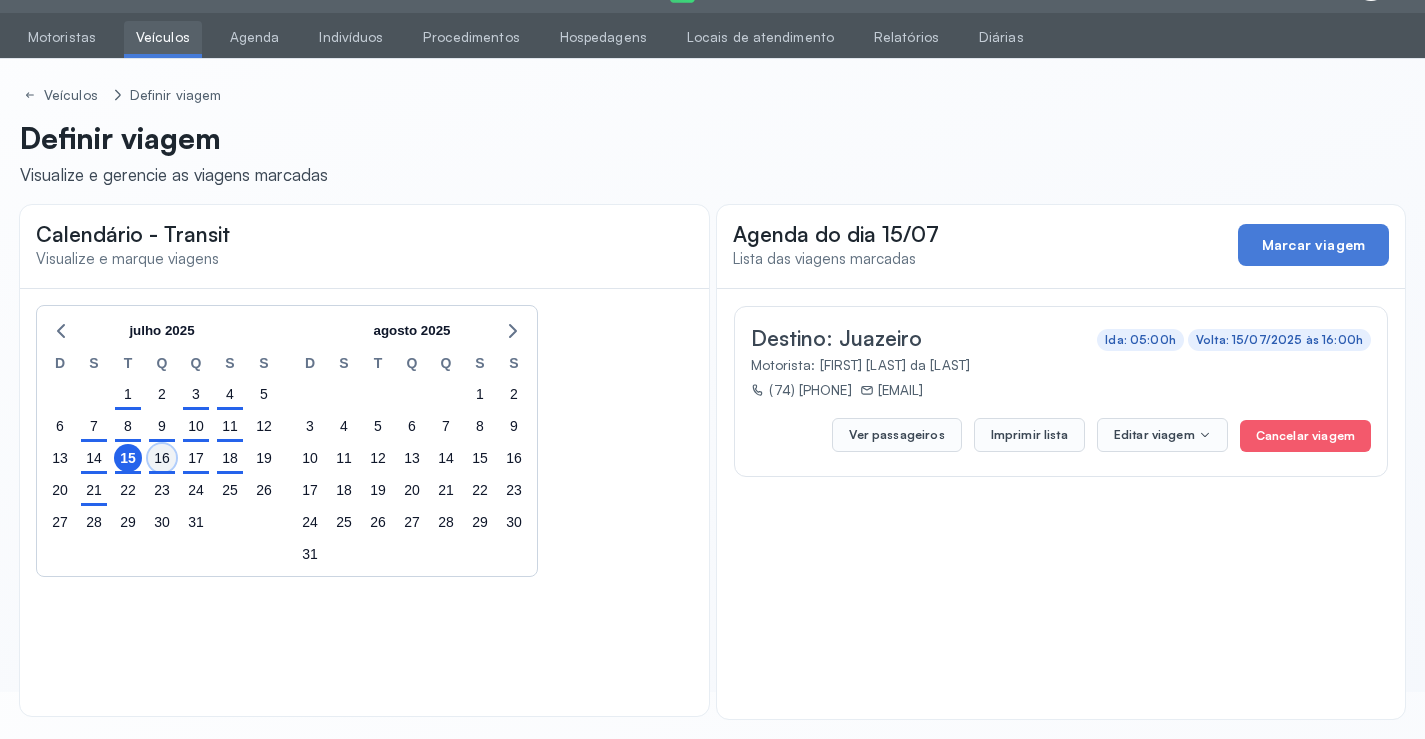 click on "16" 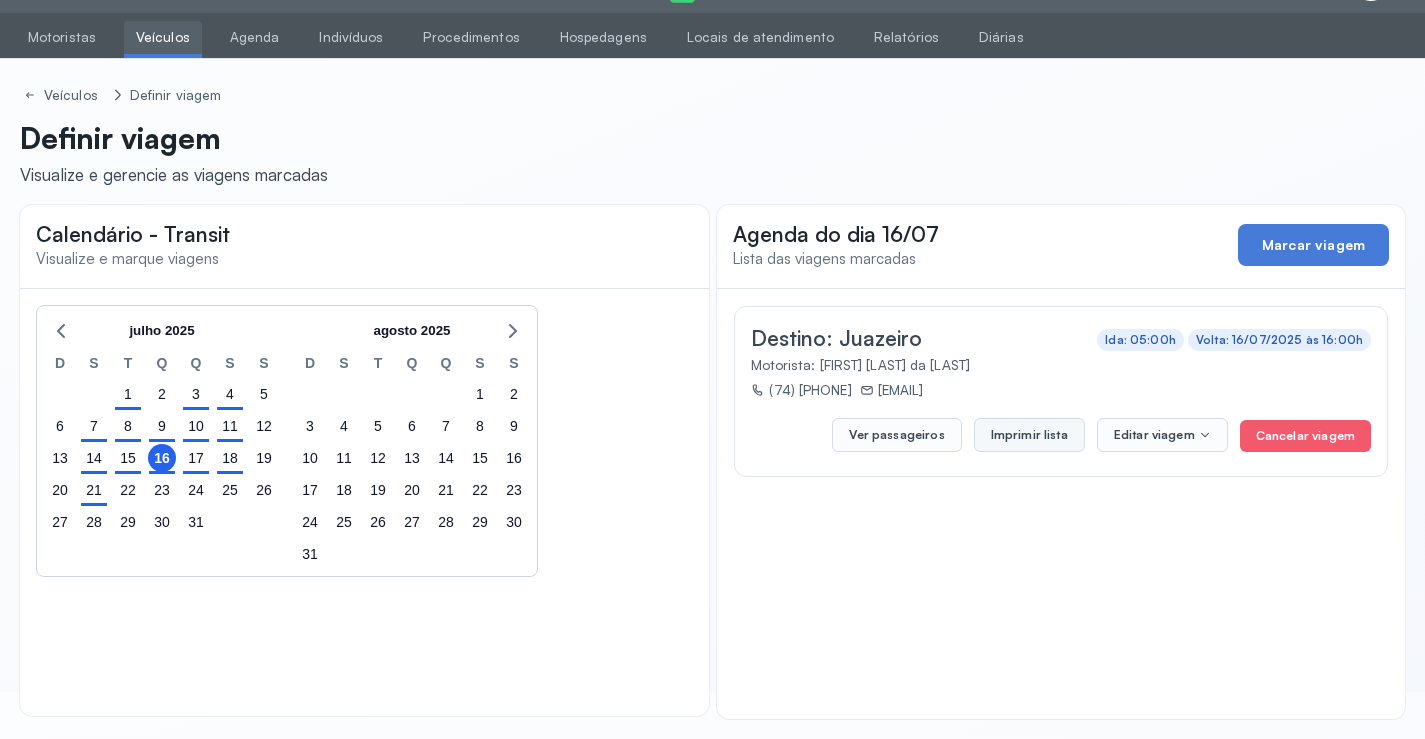 click on "Imprimir lista" at bounding box center [1029, 435] 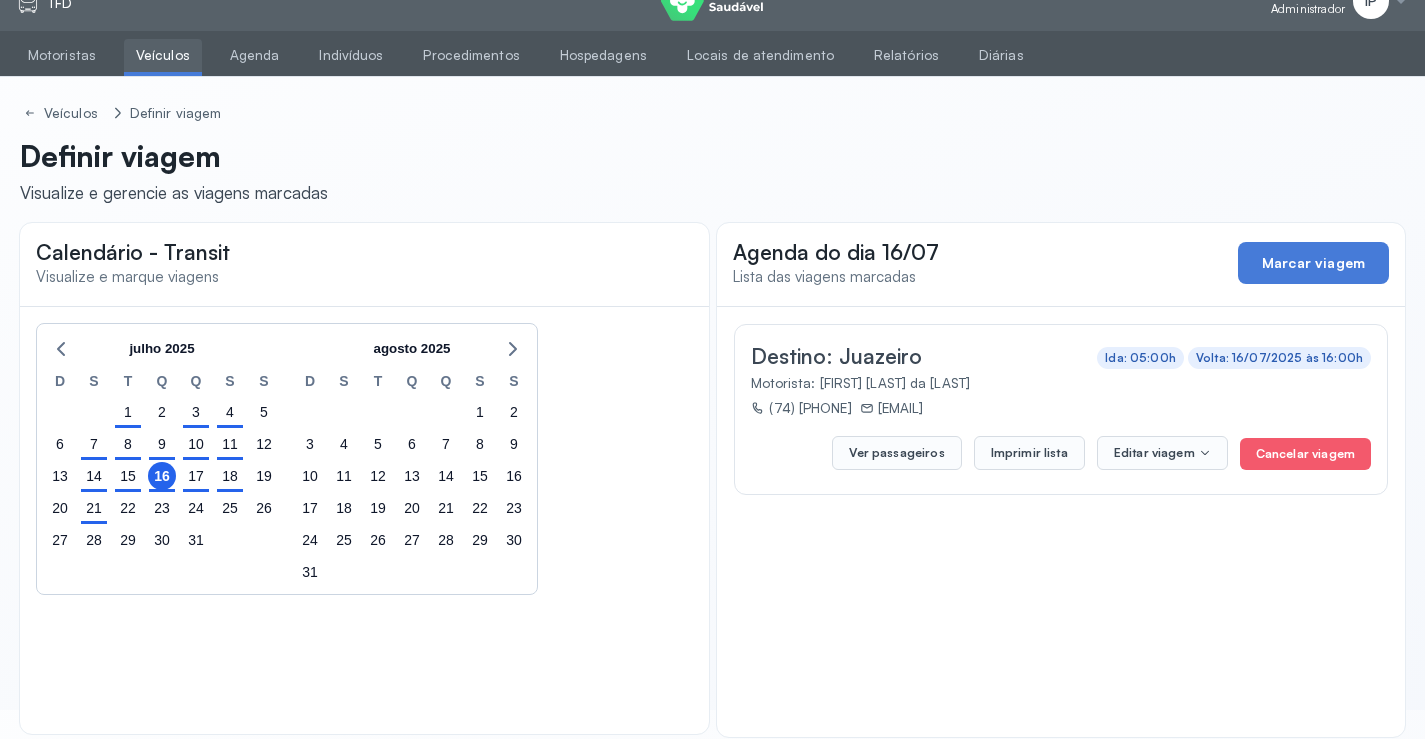 scroll, scrollTop: 0, scrollLeft: 0, axis: both 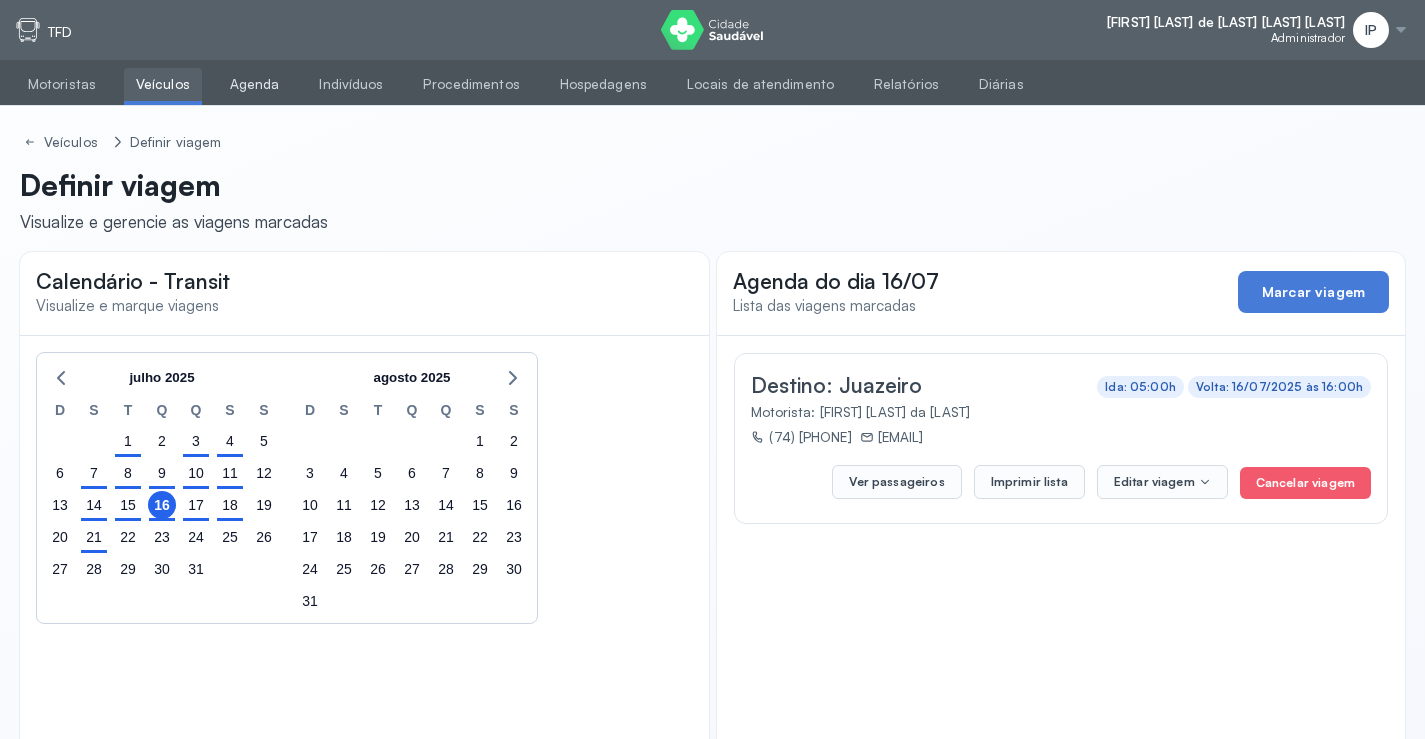 click on "Agenda" at bounding box center [255, 84] 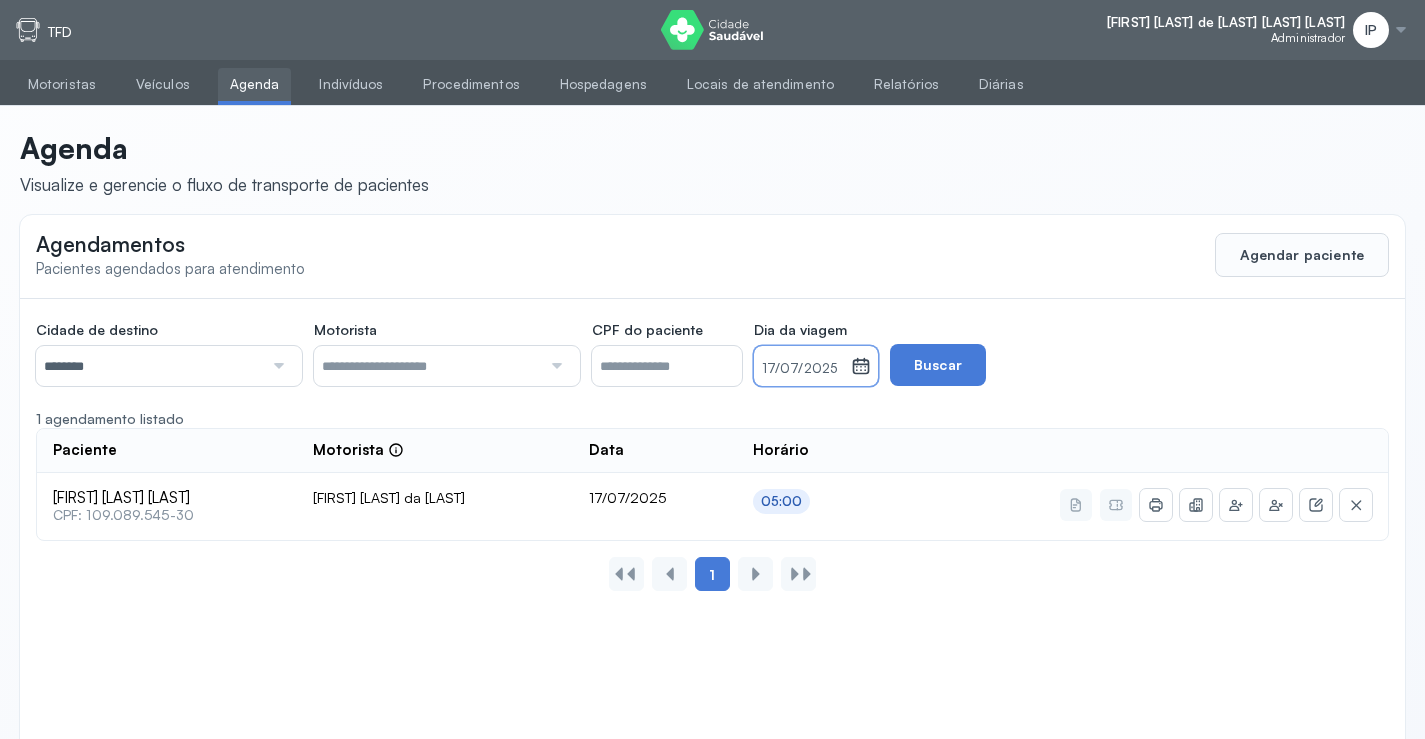 click on "17/07/2025" at bounding box center [802, 369] 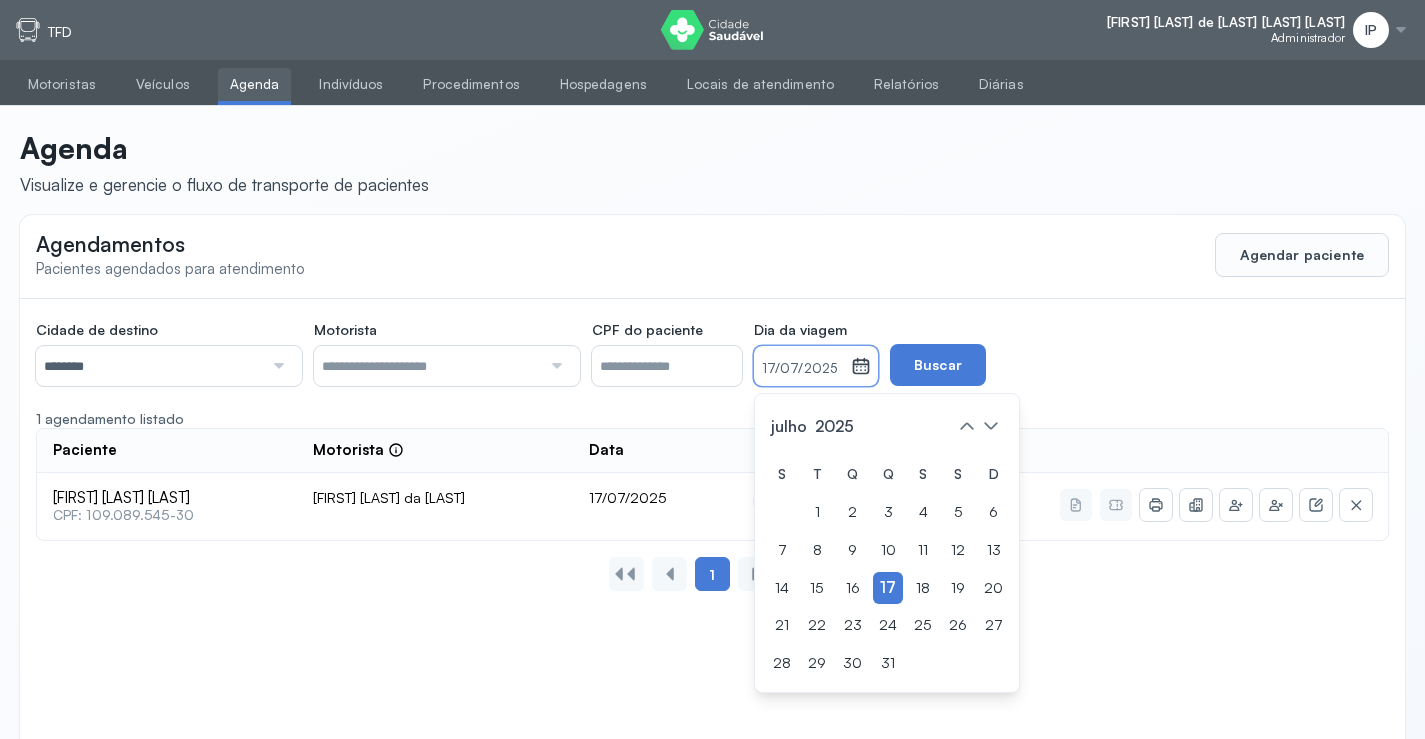 drag, startPoint x: 885, startPoint y: 592, endPoint x: 924, endPoint y: 459, distance: 138.60014 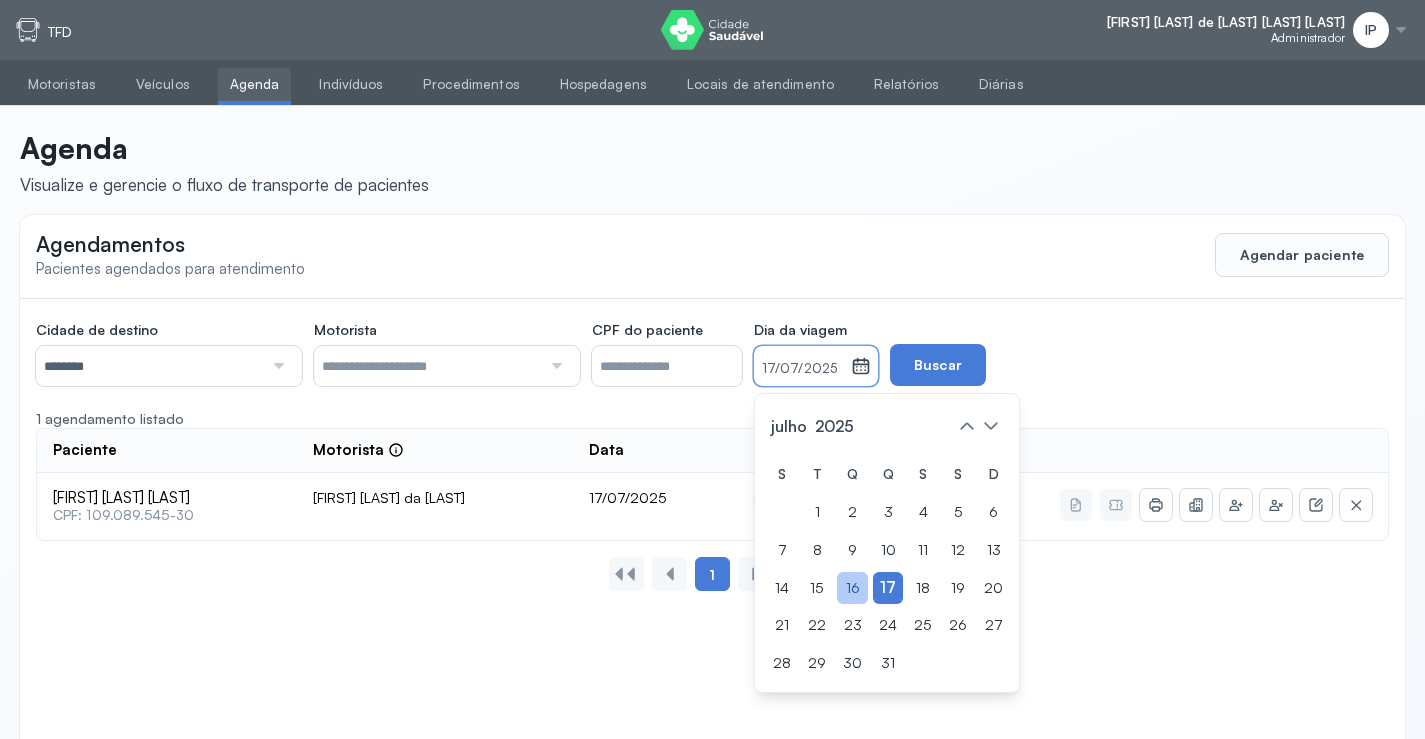 drag, startPoint x: 880, startPoint y: 586, endPoint x: 920, endPoint y: 467, distance: 125.54282 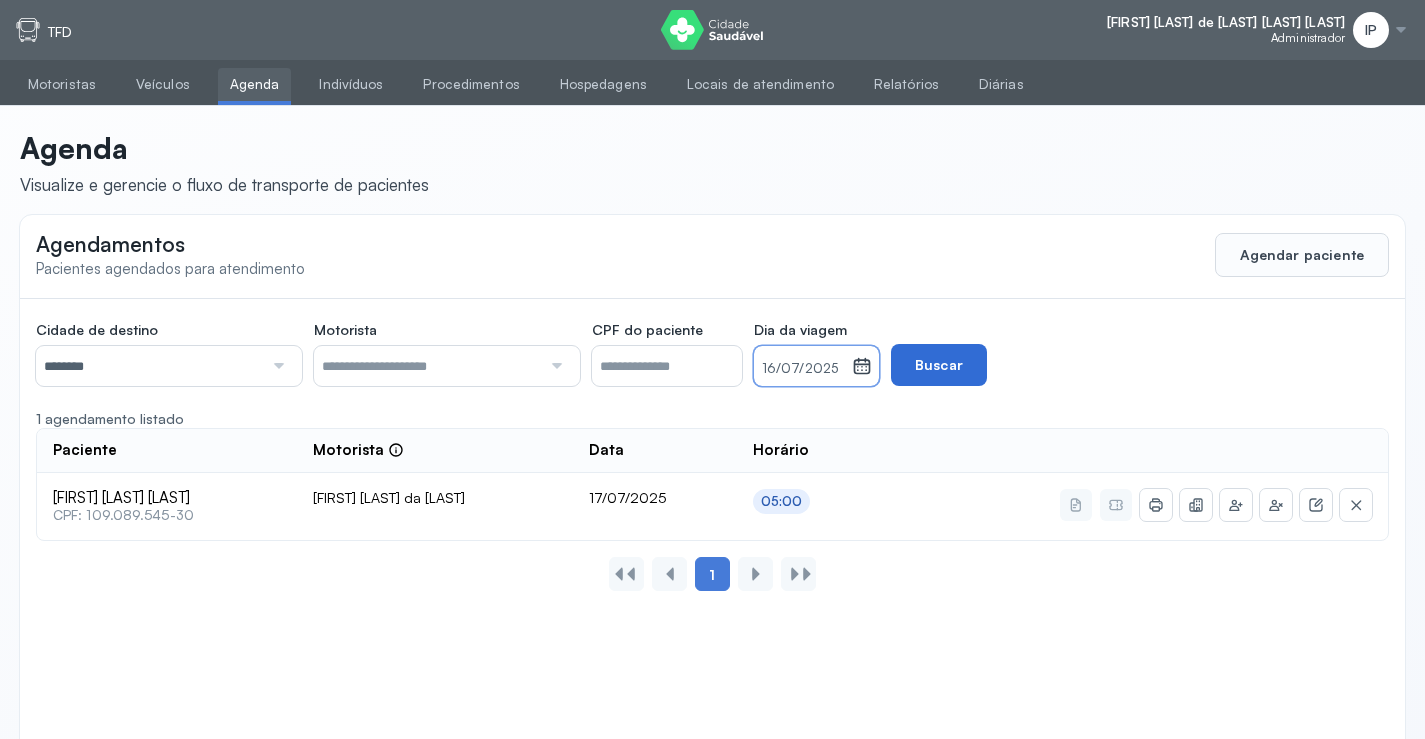 click on "Buscar" at bounding box center [939, 365] 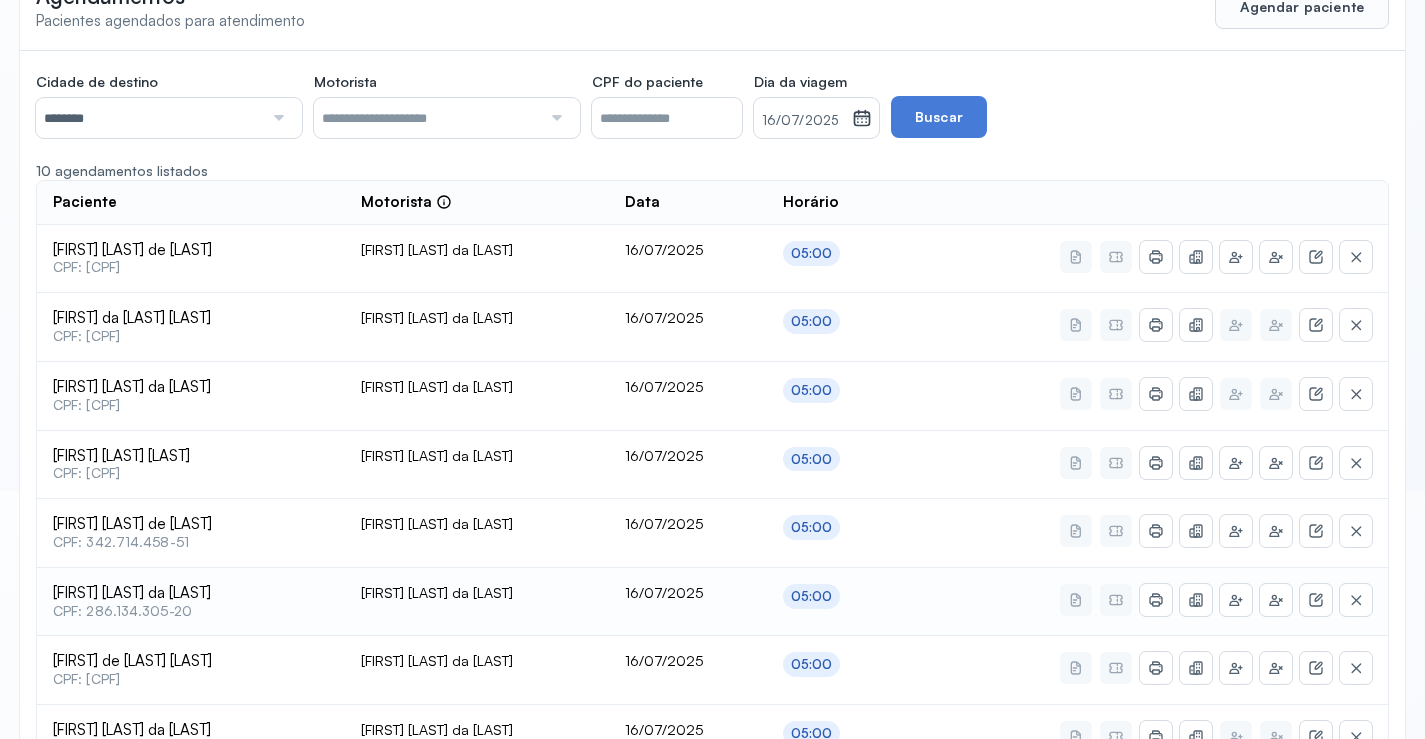 scroll, scrollTop: 0, scrollLeft: 0, axis: both 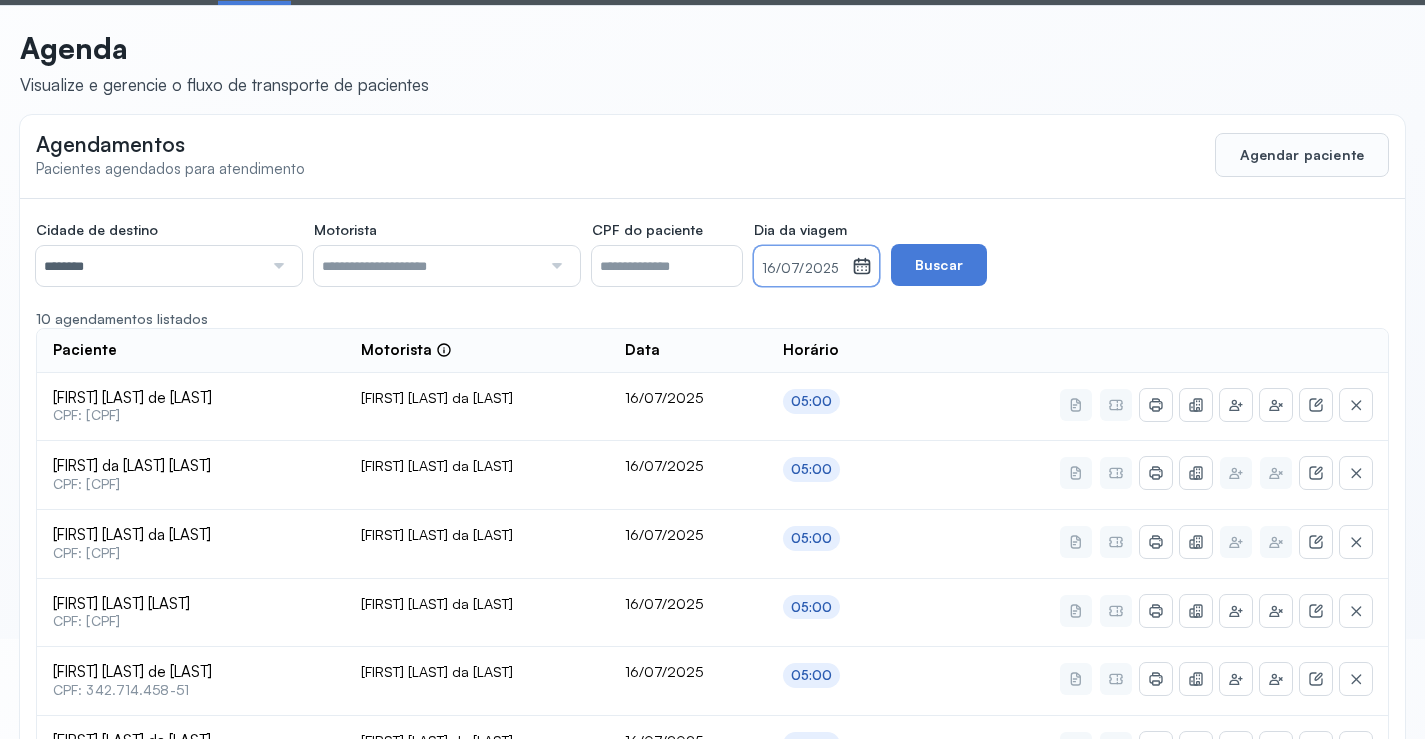 click on "16/07/2025" at bounding box center [803, 269] 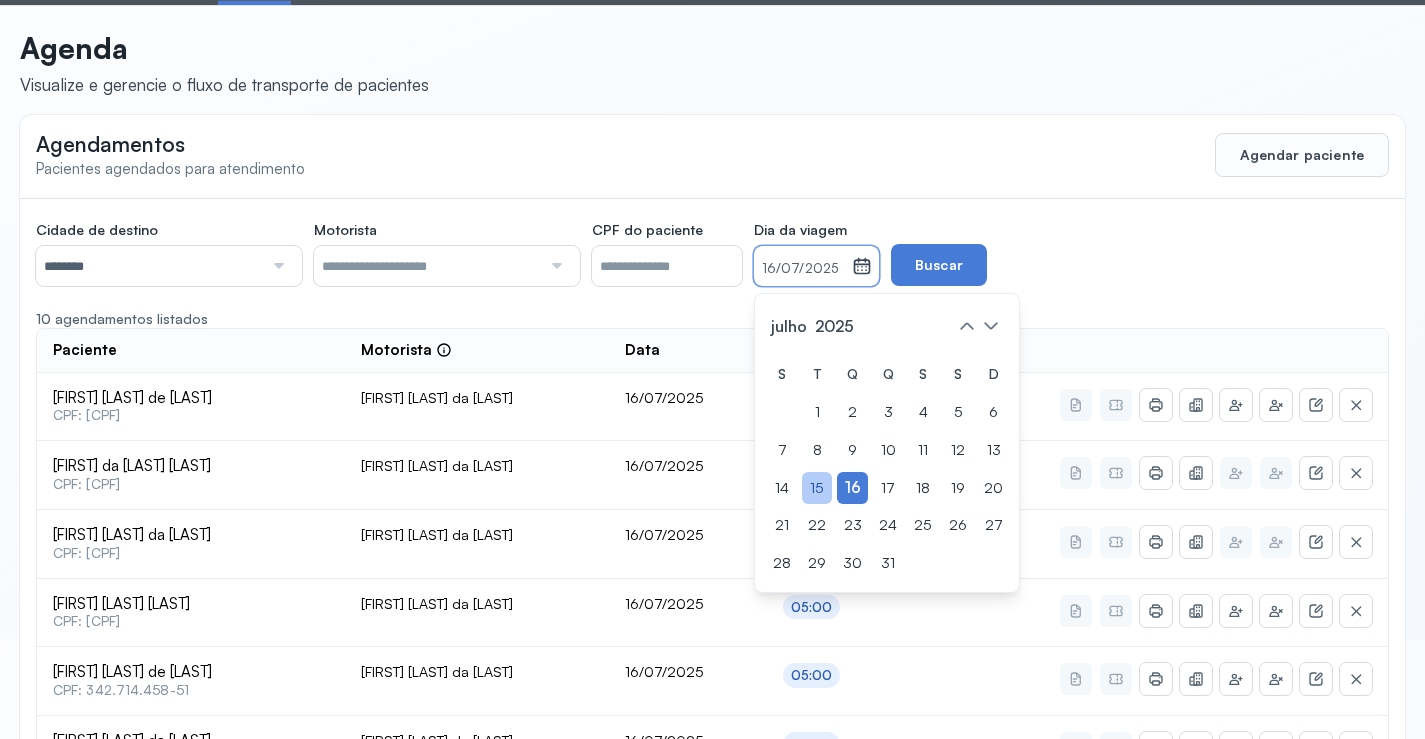 click on "15" 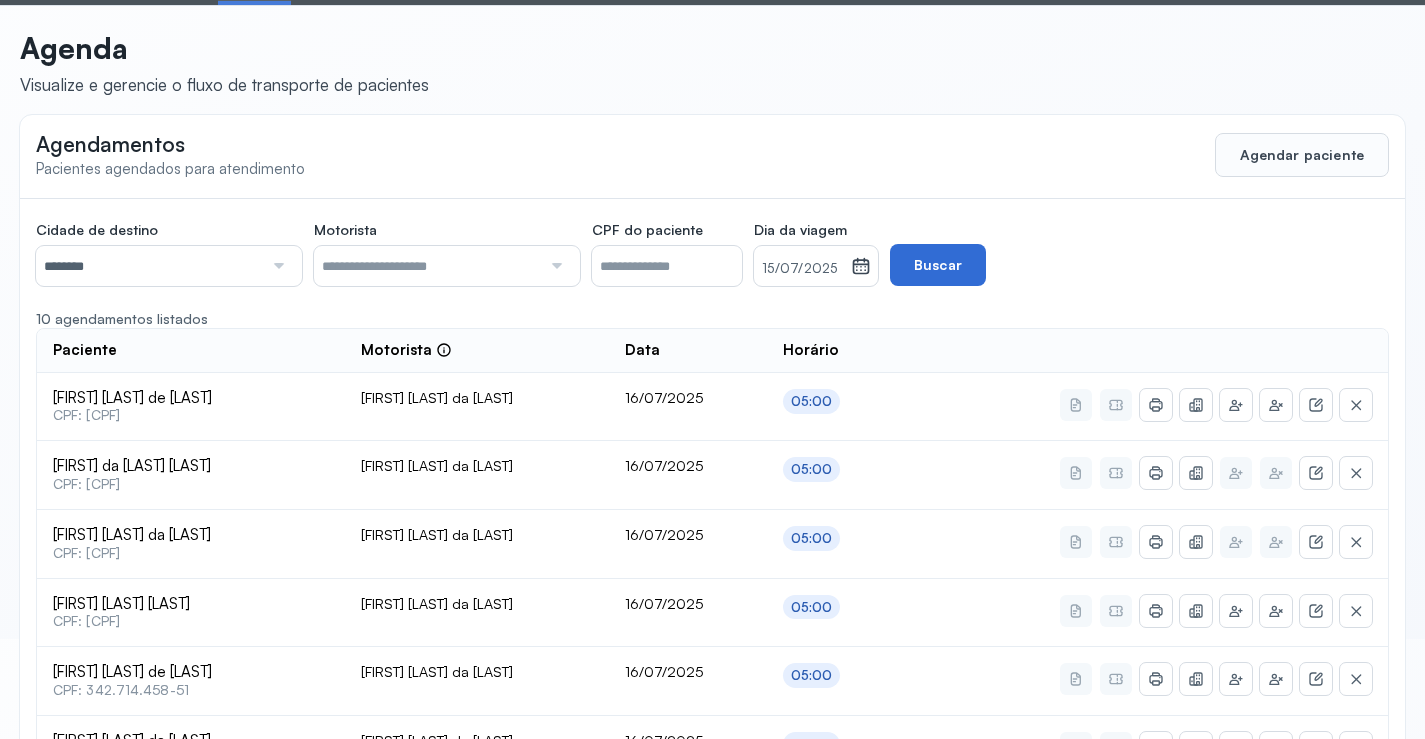 click on "Buscar" at bounding box center [938, 265] 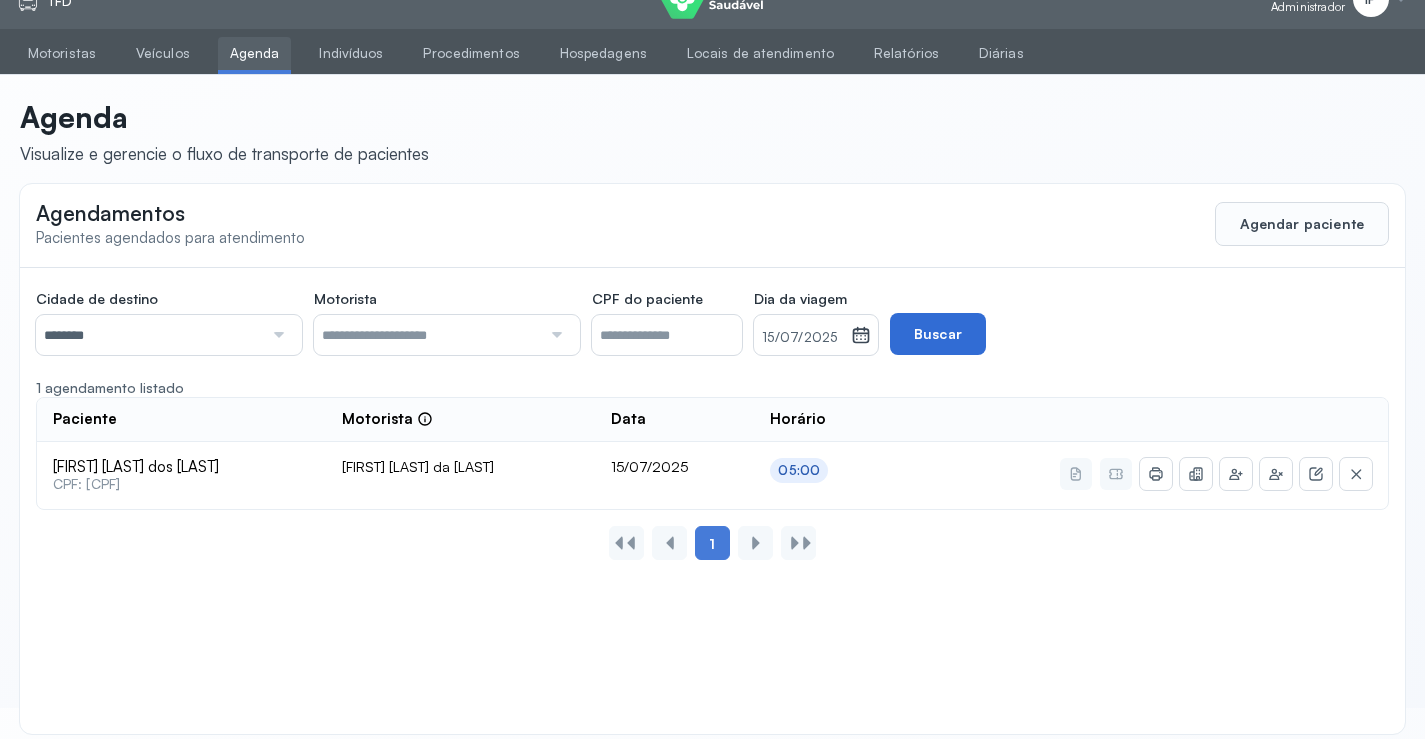 scroll, scrollTop: 46, scrollLeft: 0, axis: vertical 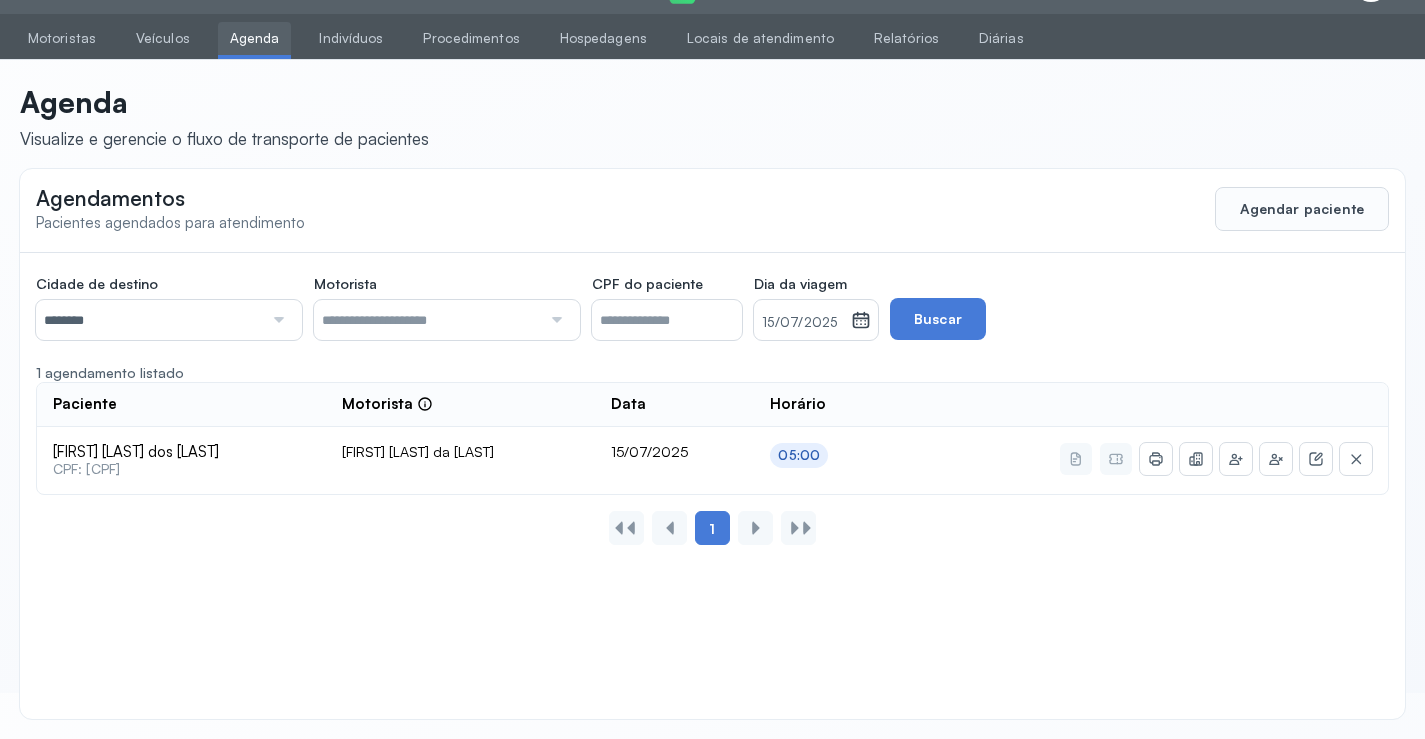 click on "********" at bounding box center (149, 320) 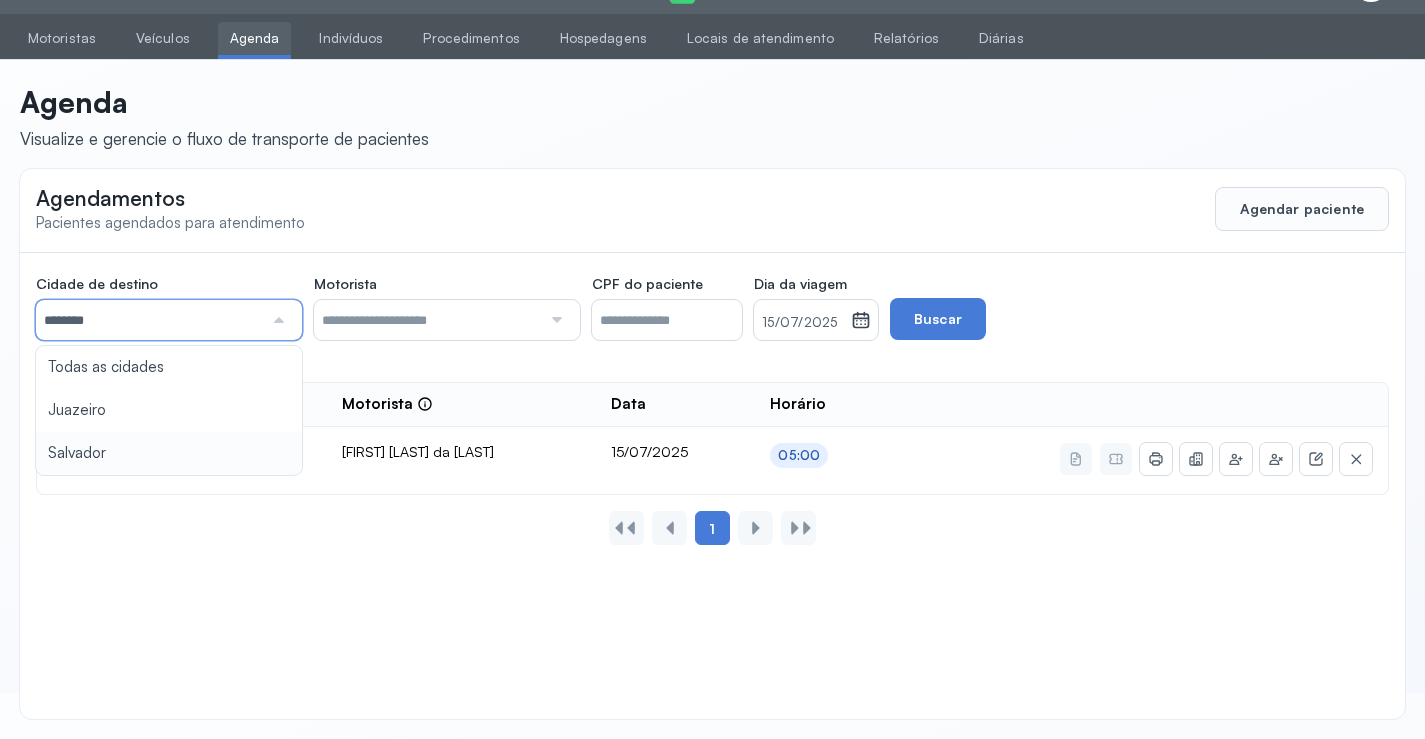 type on "********" 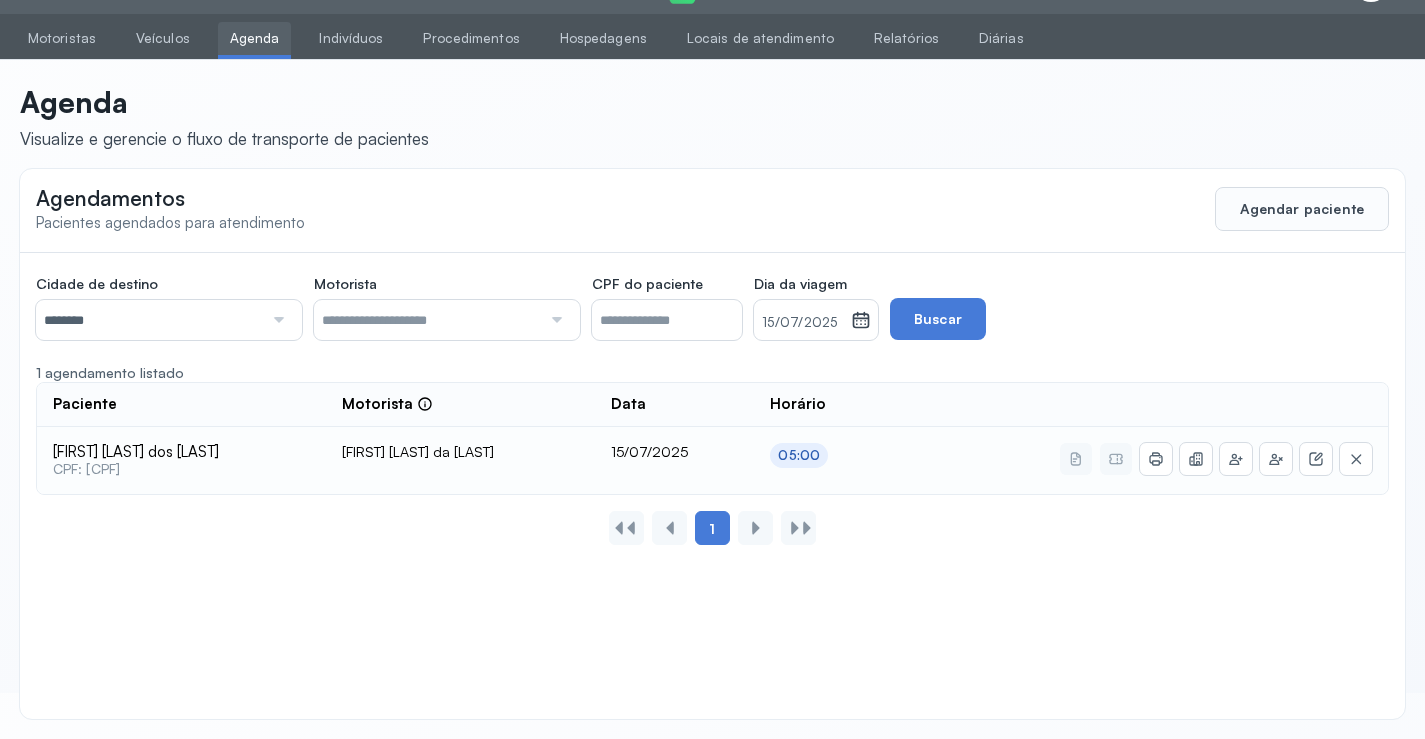 drag, startPoint x: 132, startPoint y: 465, endPoint x: 131, endPoint y: 449, distance: 16.03122 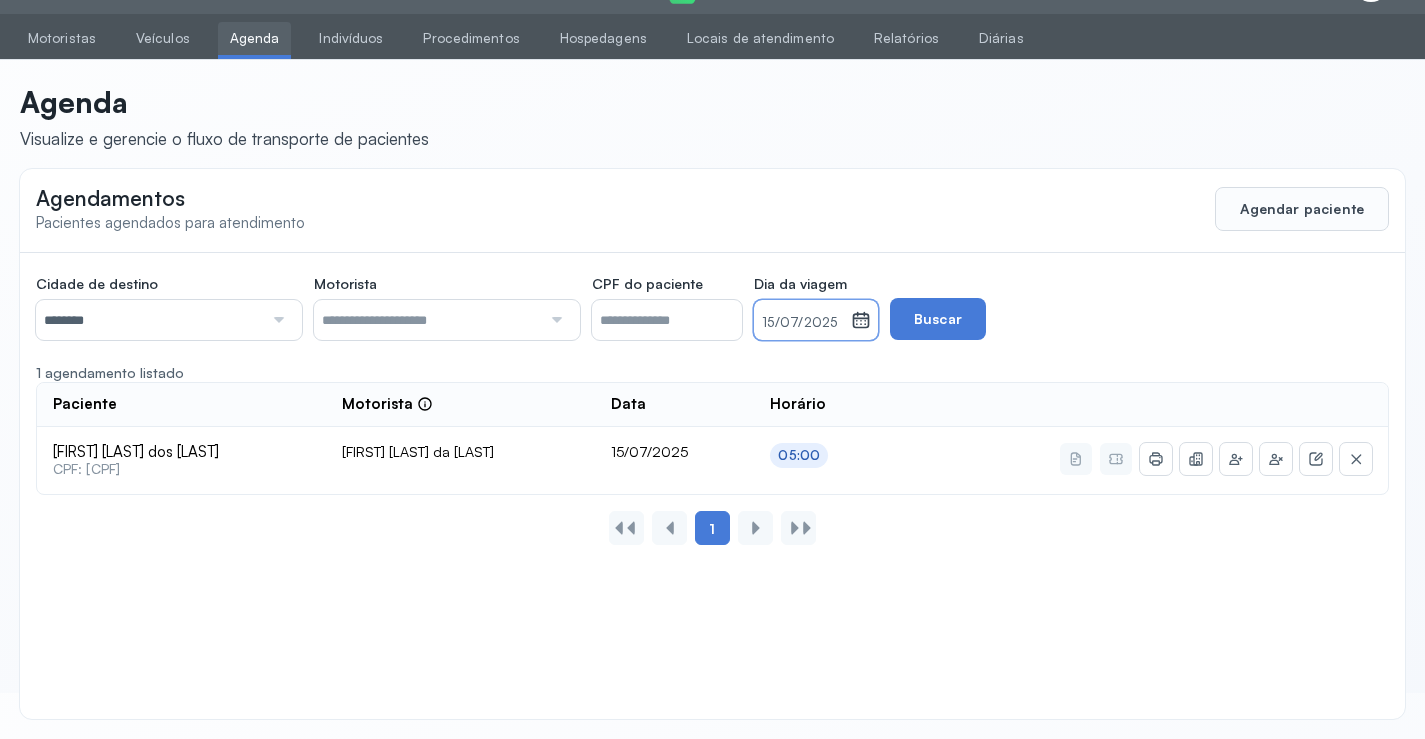 click on "15/07/2025" at bounding box center (802, 323) 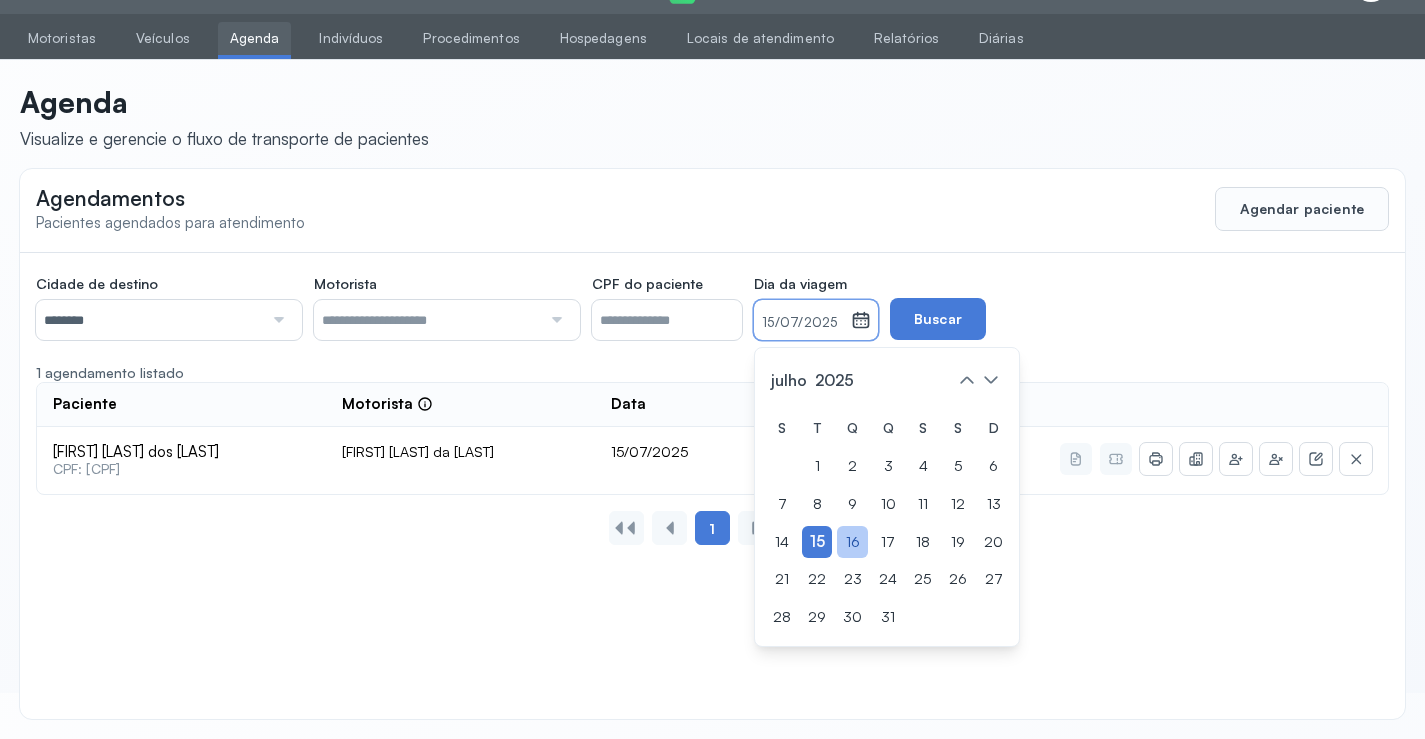 click on "16" 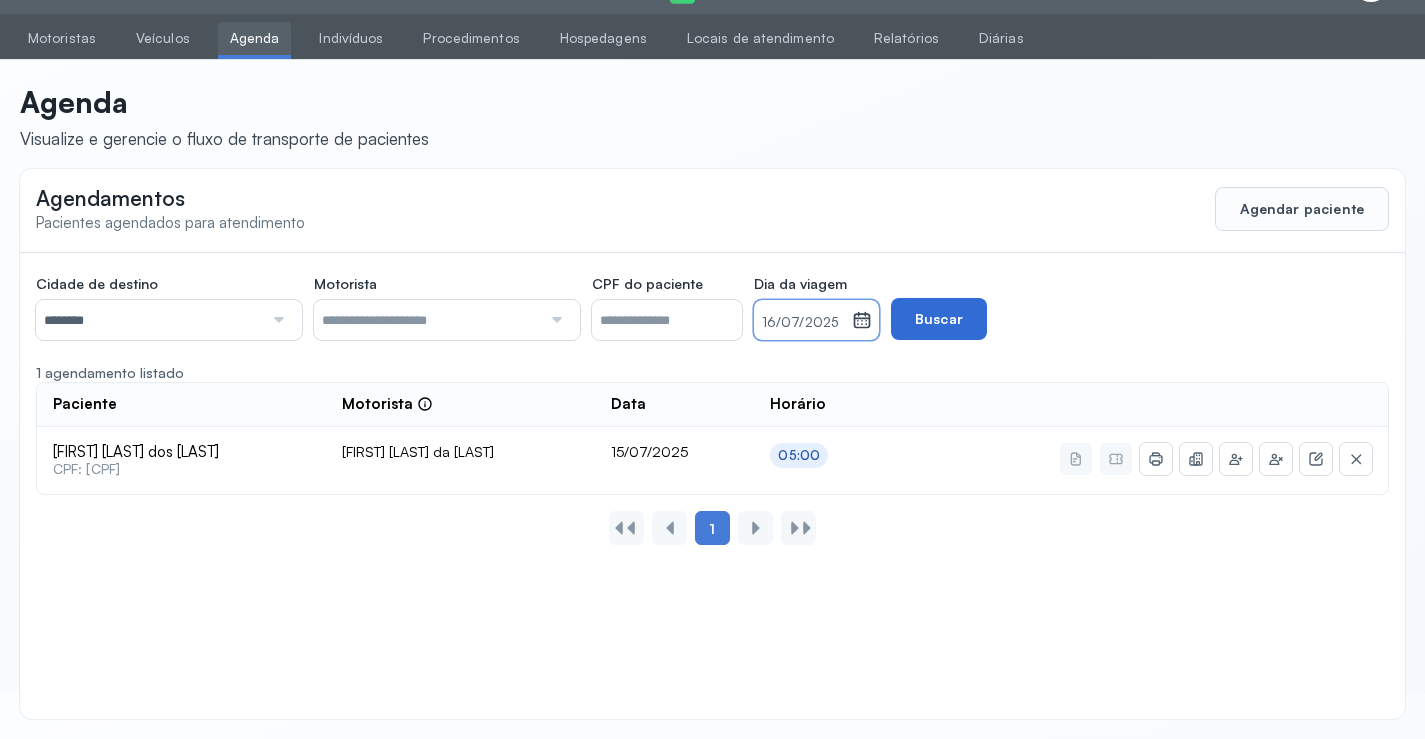 click on "Buscar" at bounding box center (939, 319) 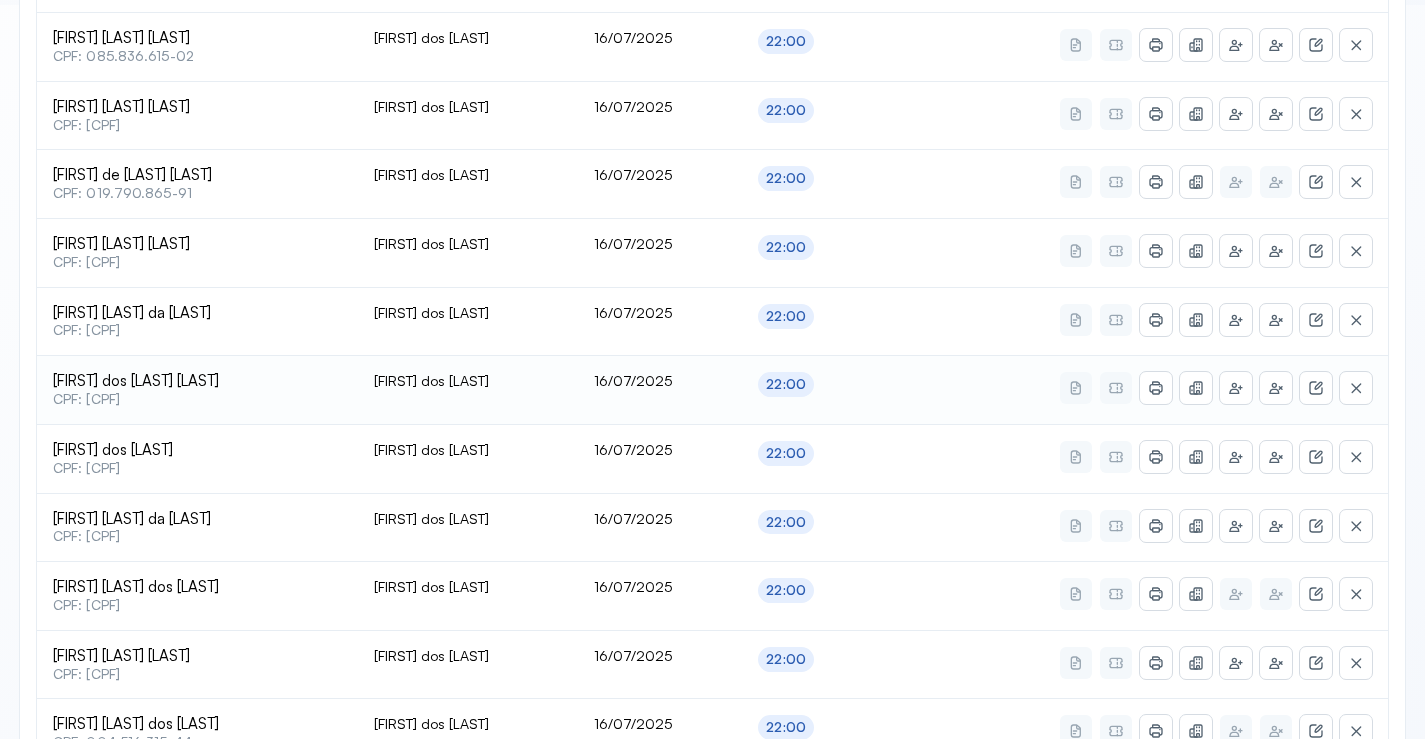 scroll, scrollTop: 846, scrollLeft: 0, axis: vertical 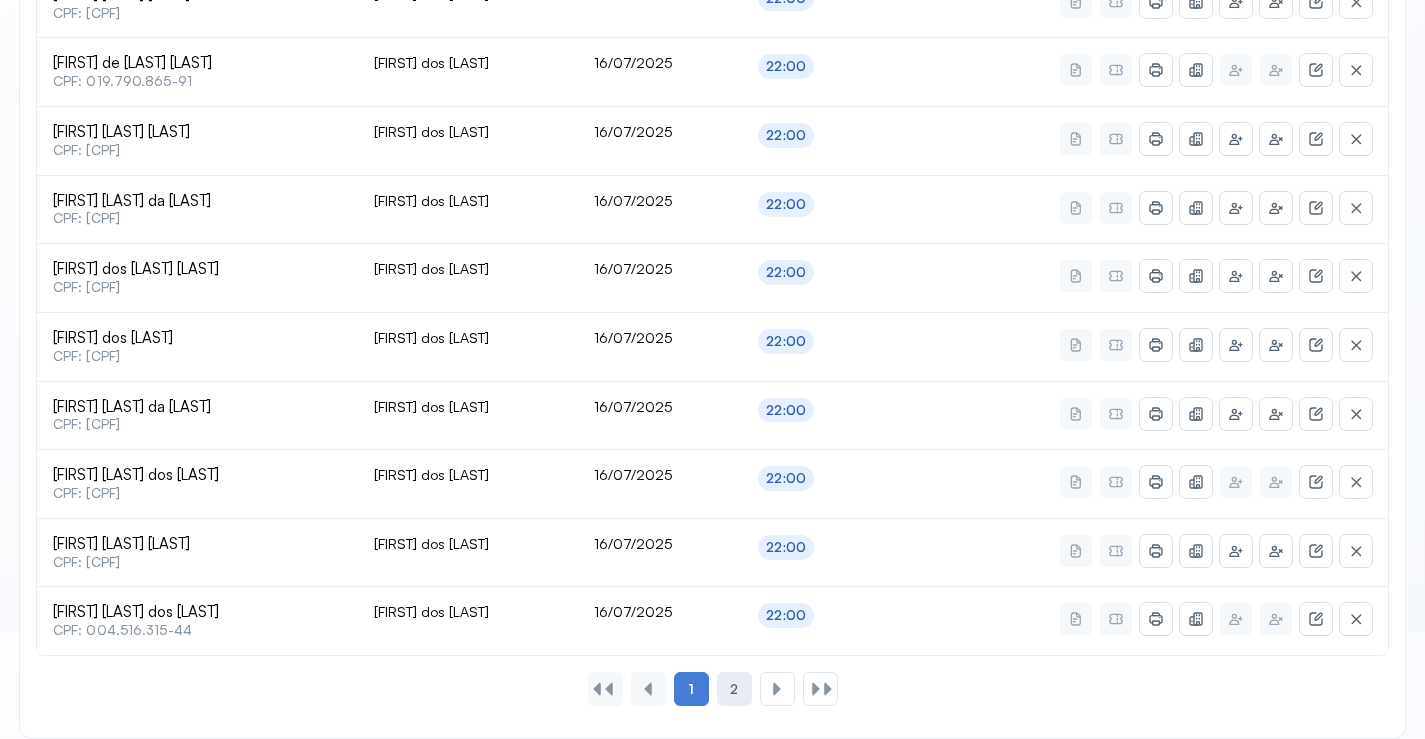 click on "2" at bounding box center (734, 689) 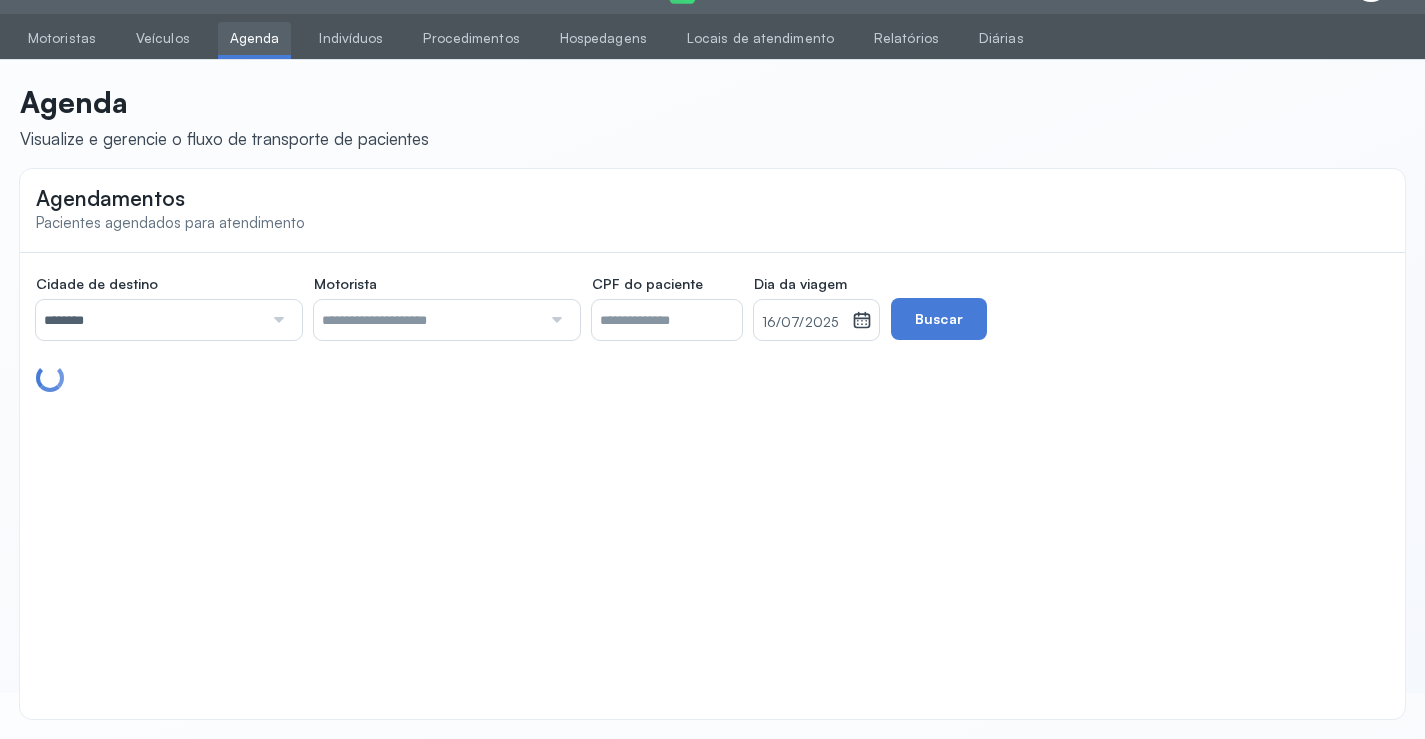 scroll, scrollTop: 46, scrollLeft: 0, axis: vertical 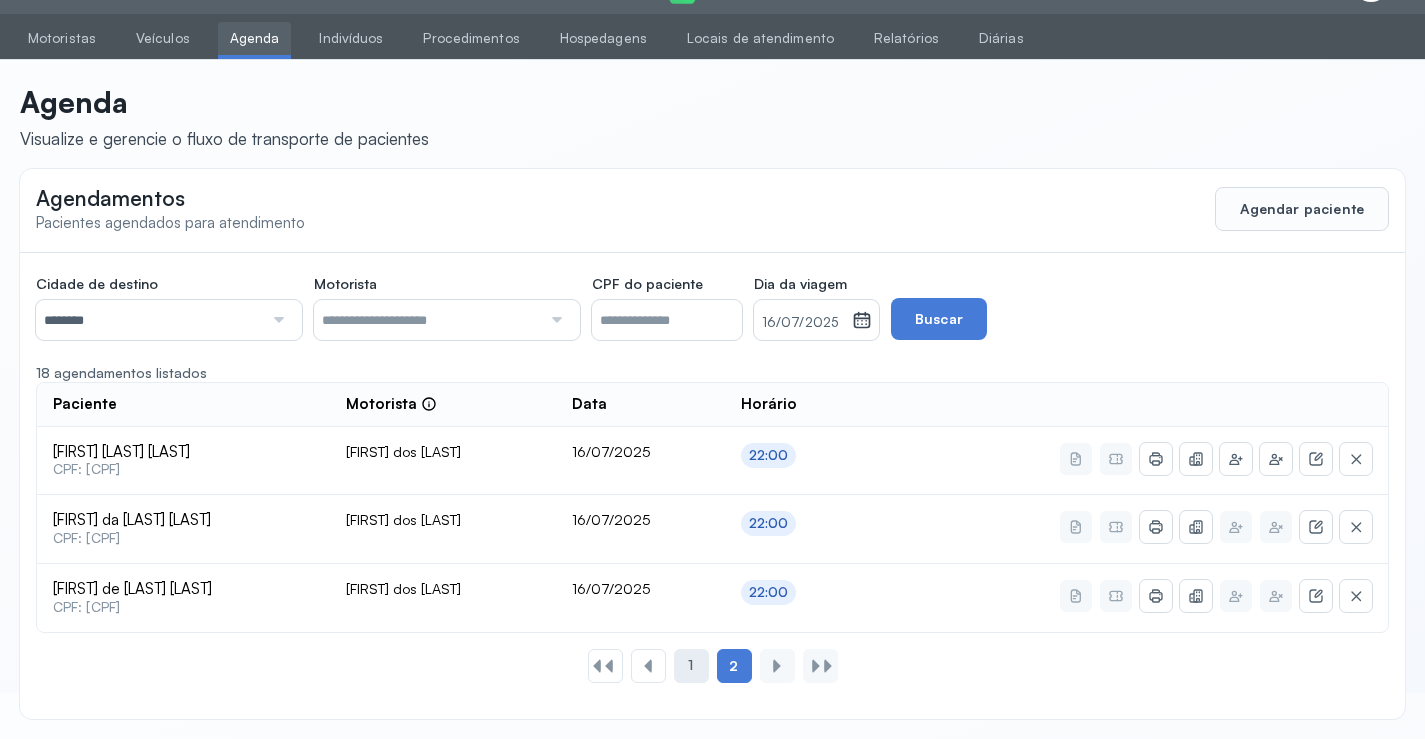 click on "1" at bounding box center [690, 665] 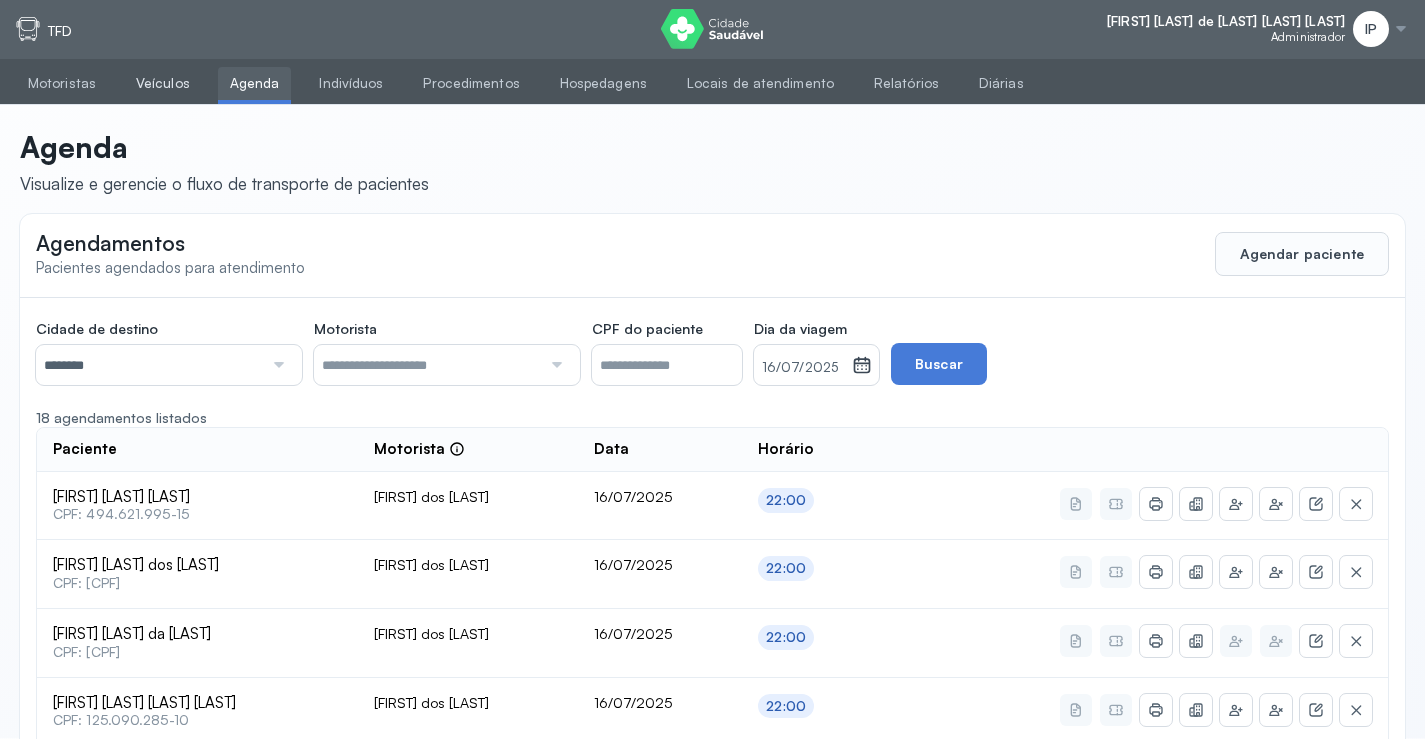 scroll, scrollTop: 0, scrollLeft: 0, axis: both 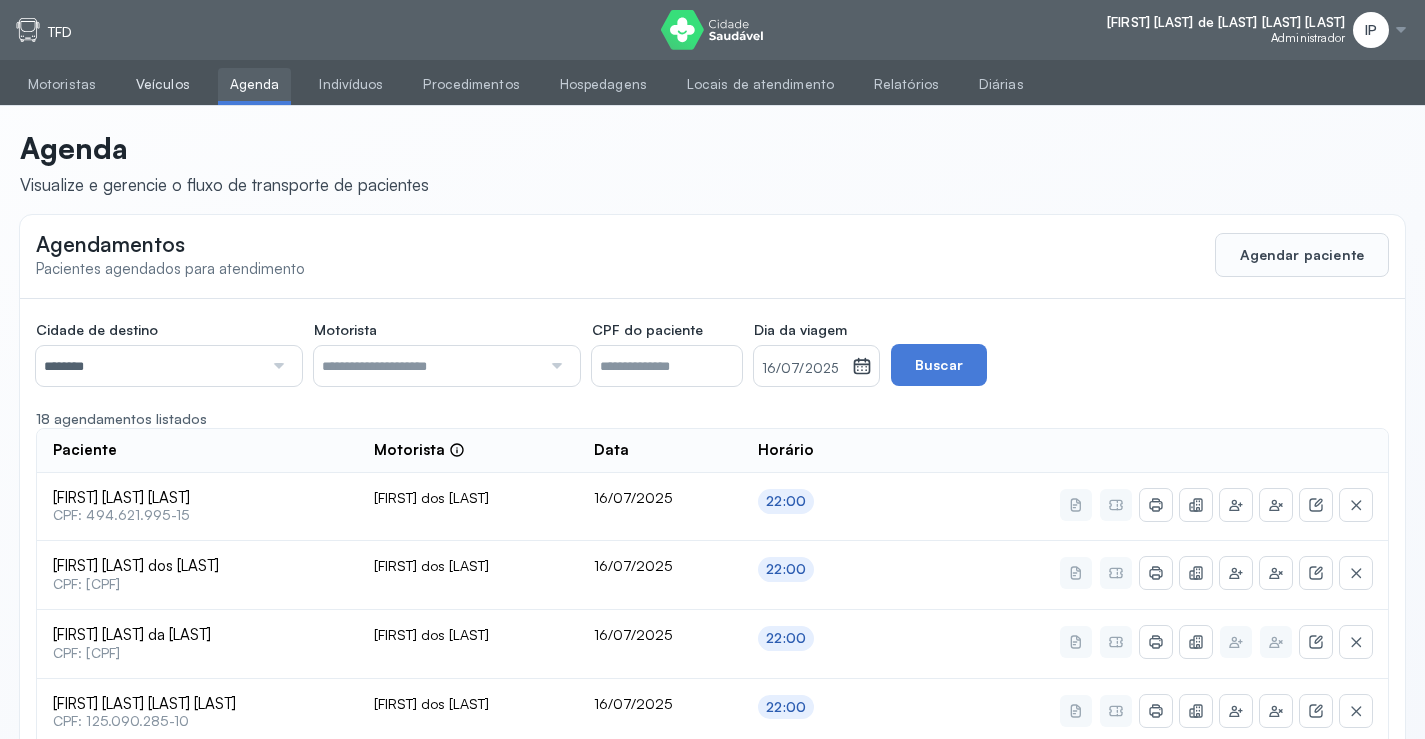 click on "Veículos" at bounding box center (163, 84) 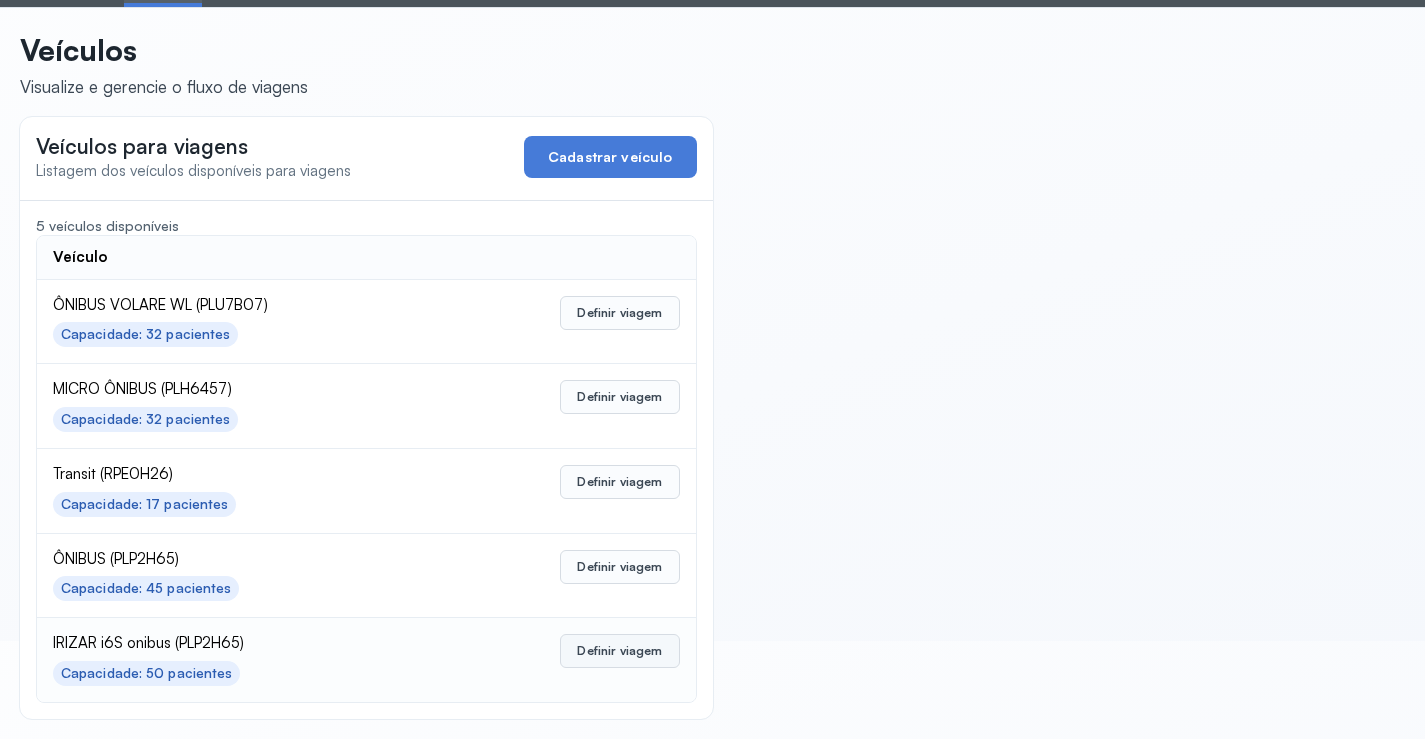 click on "Definir viagem" at bounding box center [619, 651] 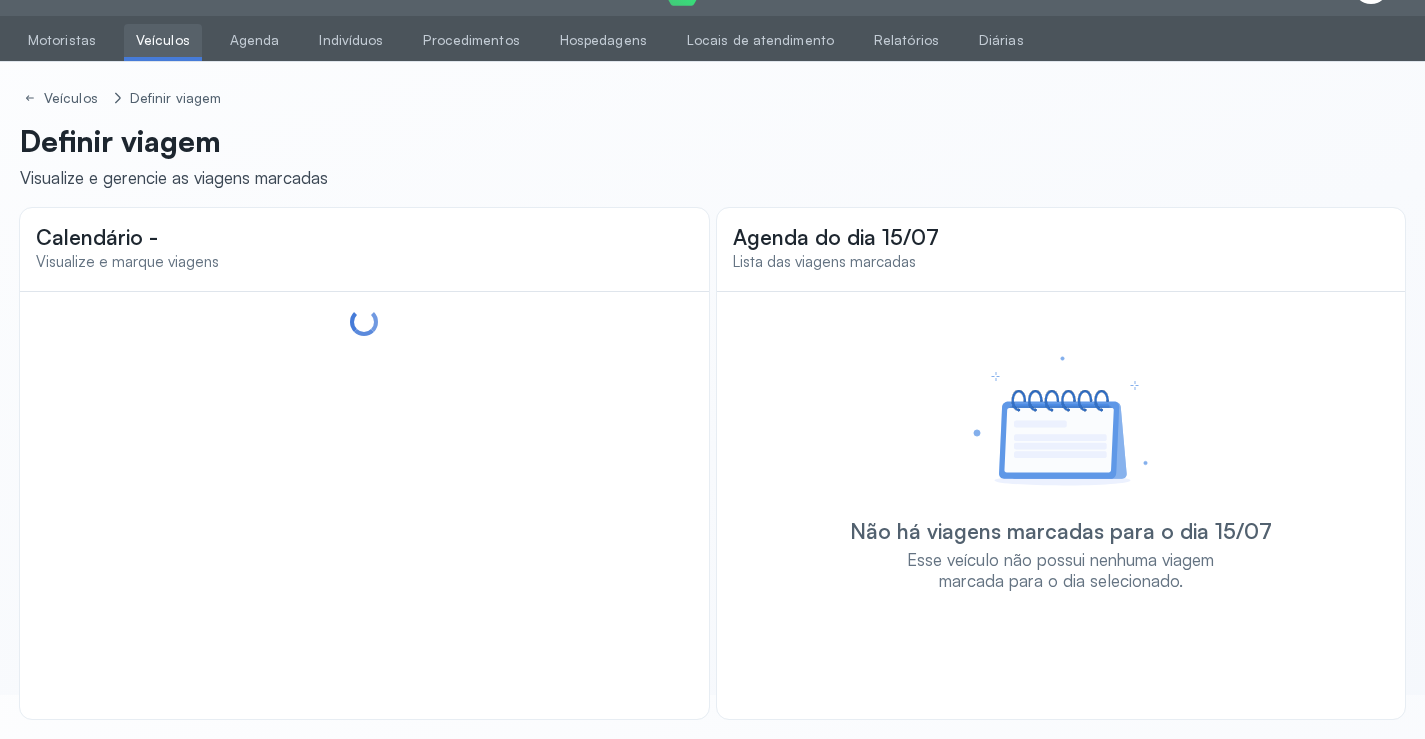 scroll, scrollTop: 47, scrollLeft: 0, axis: vertical 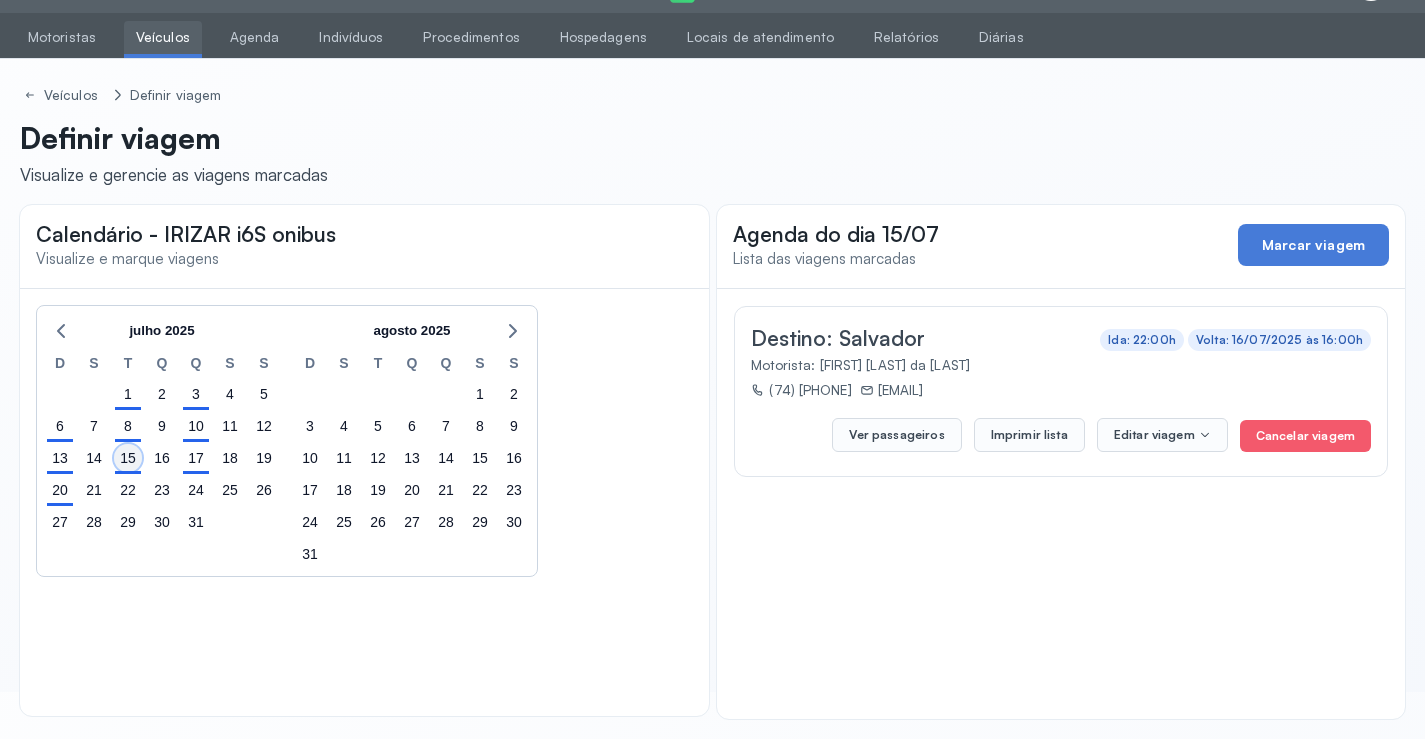 click on "15" 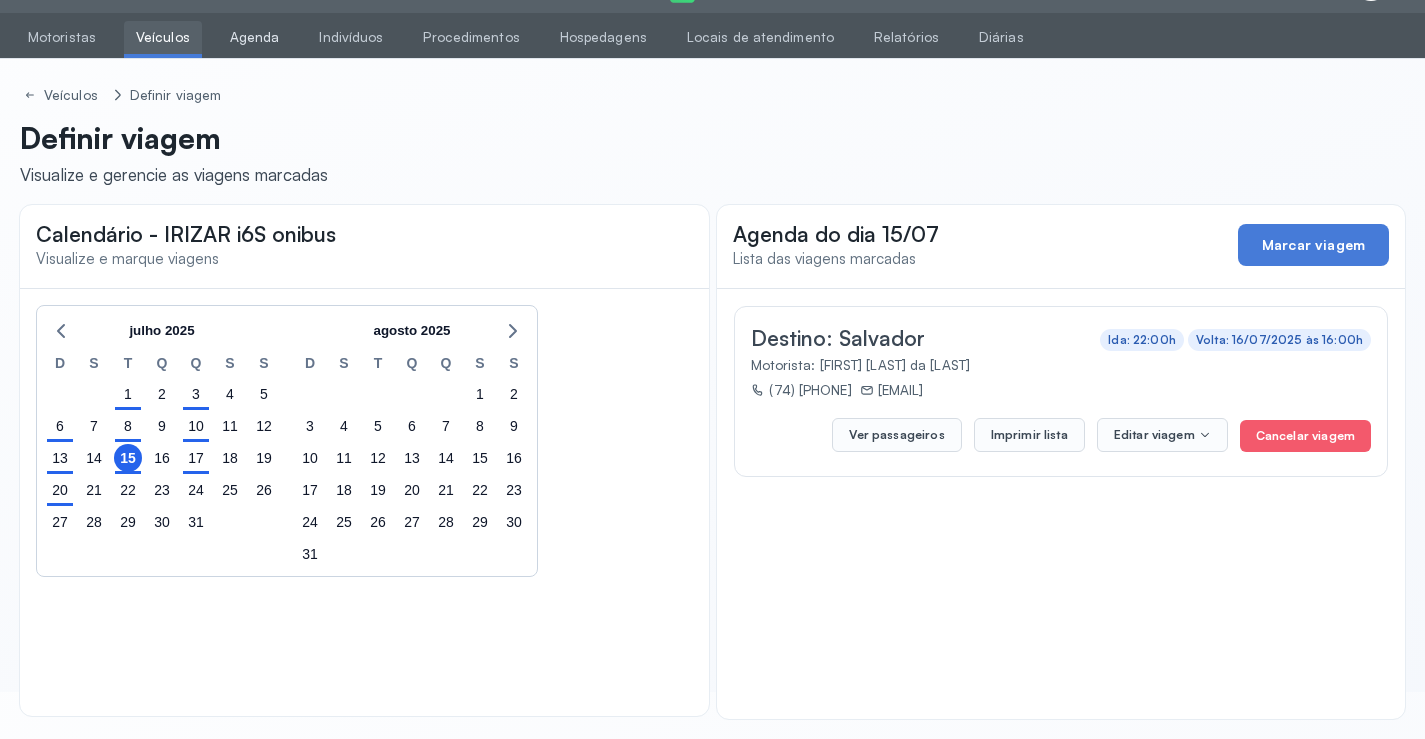 click on "Agenda" at bounding box center [255, 37] 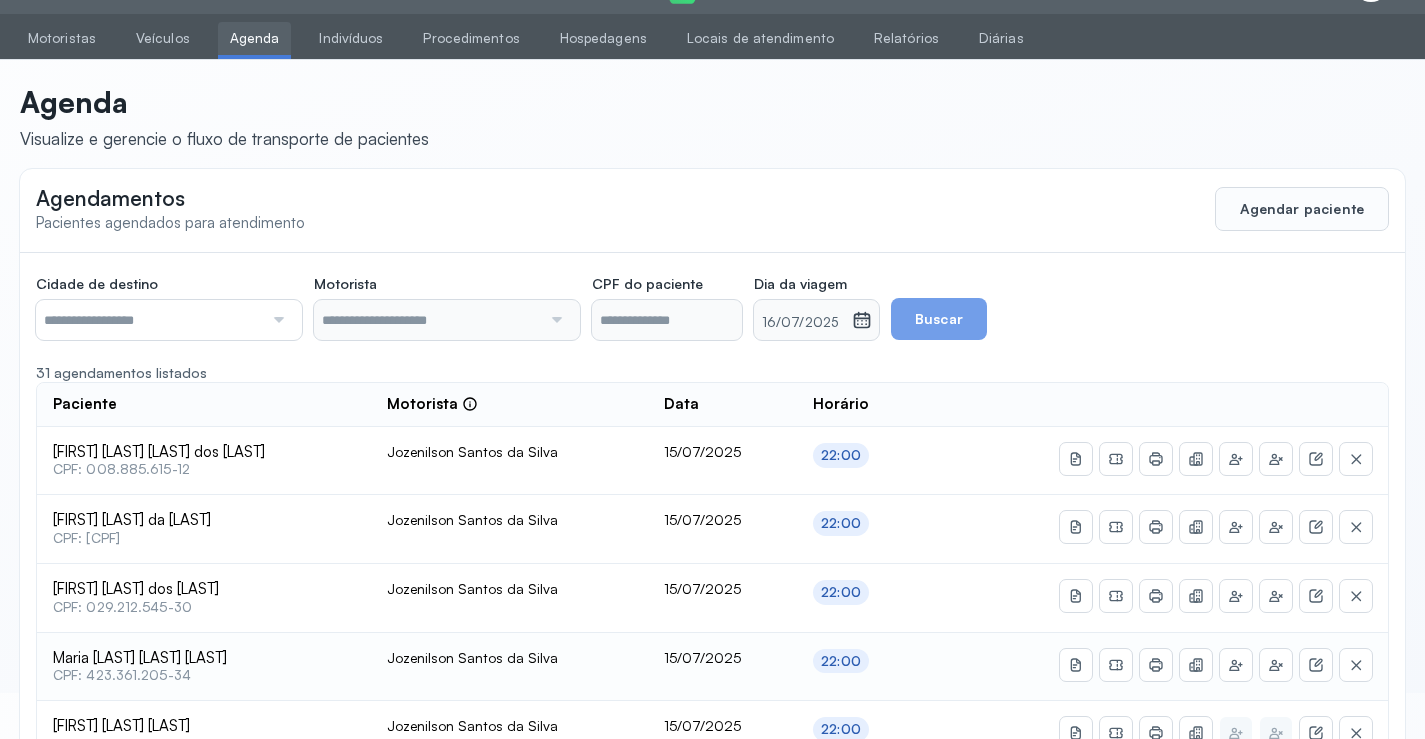 scroll, scrollTop: 47, scrollLeft: 0, axis: vertical 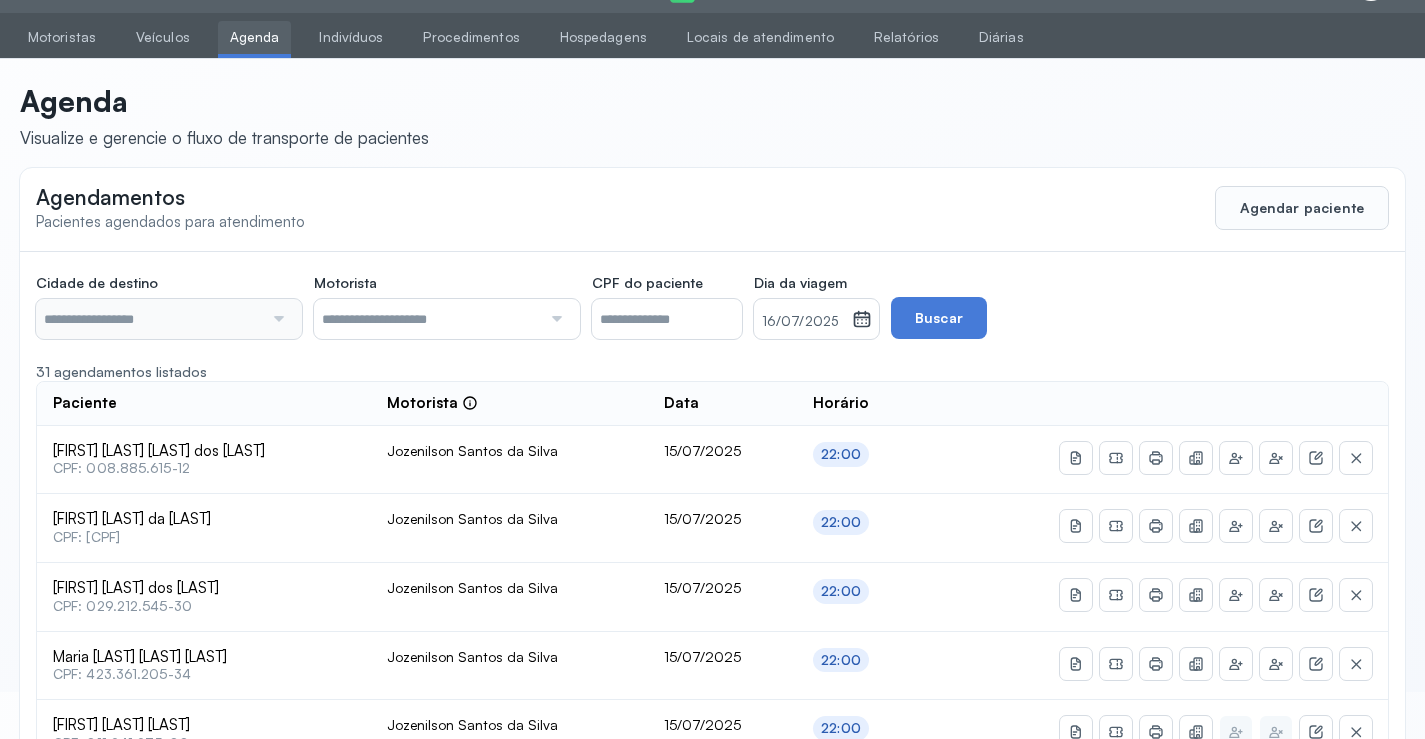 type on "********" 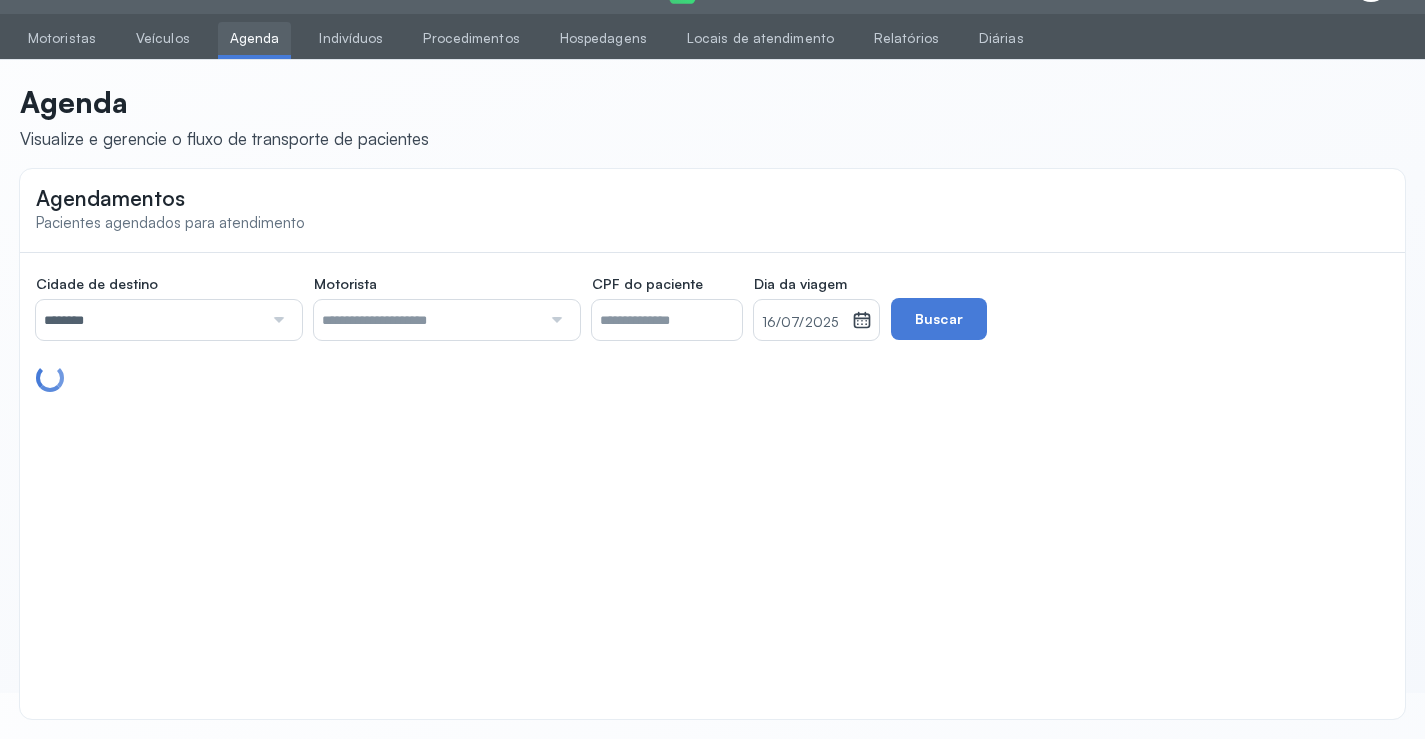scroll, scrollTop: 46, scrollLeft: 0, axis: vertical 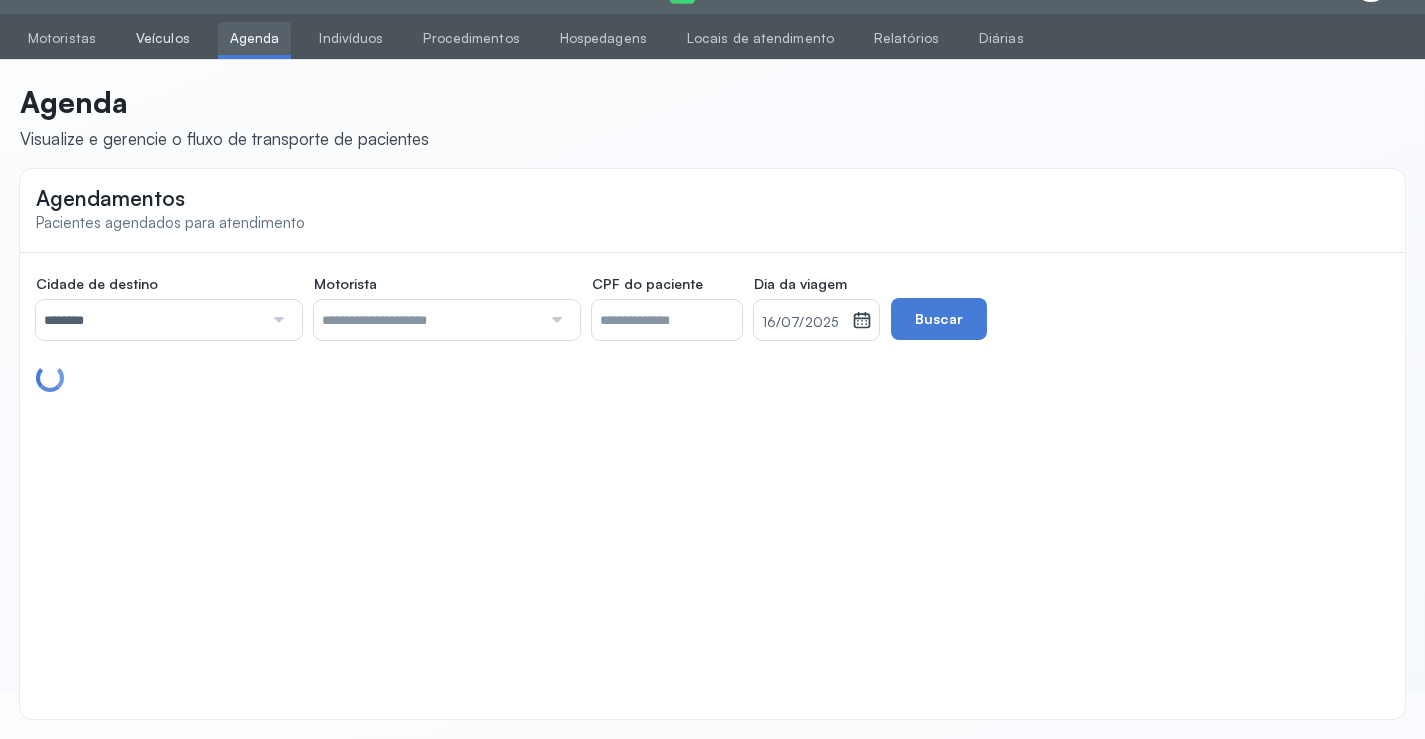 click on "Veículos" at bounding box center [163, 38] 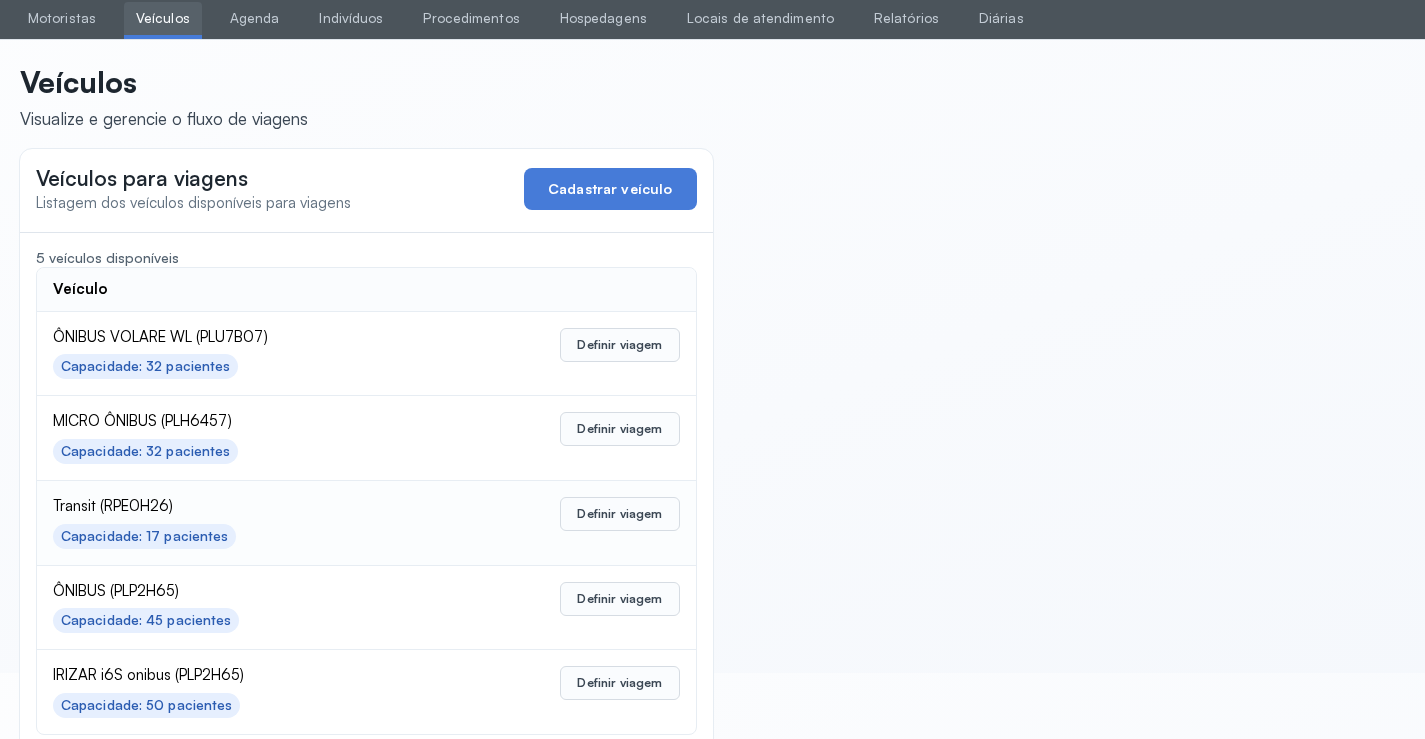 scroll, scrollTop: 98, scrollLeft: 0, axis: vertical 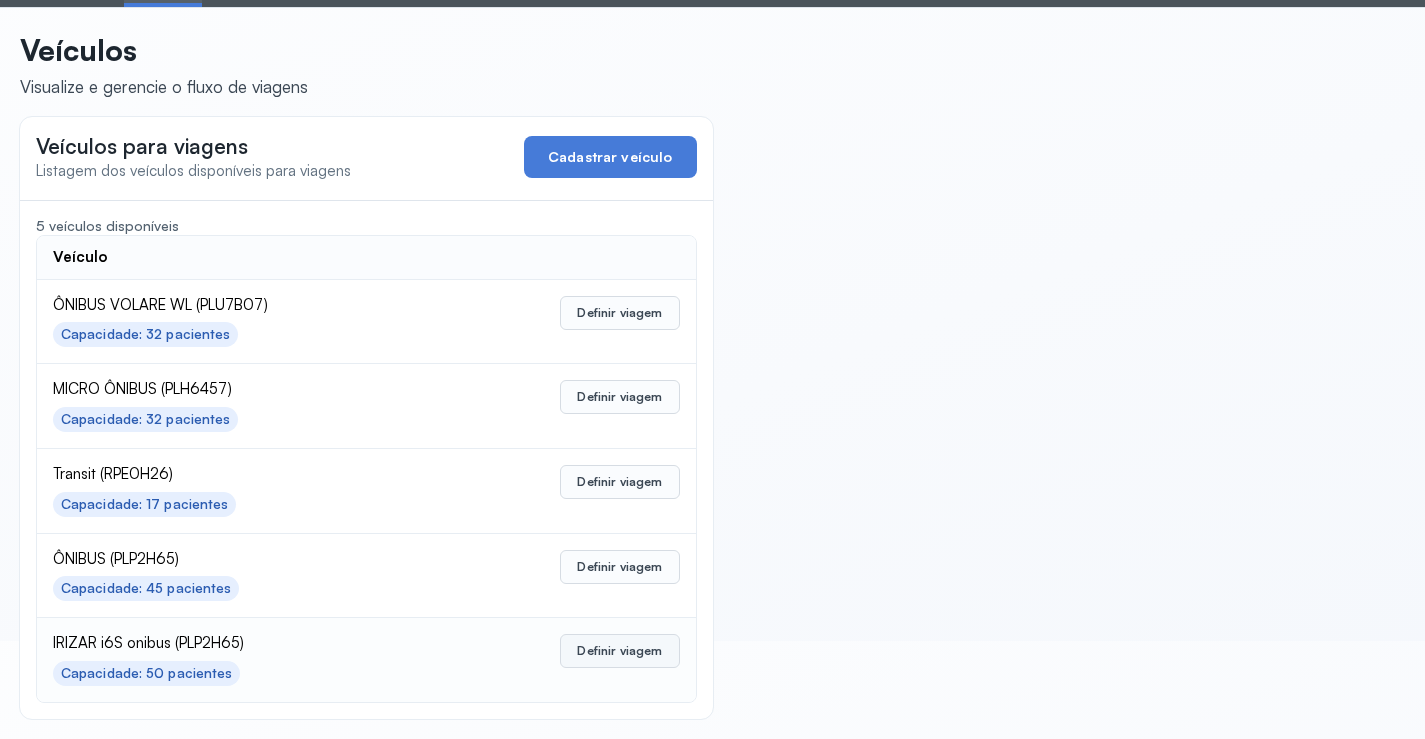 click on "Definir viagem" at bounding box center (619, 651) 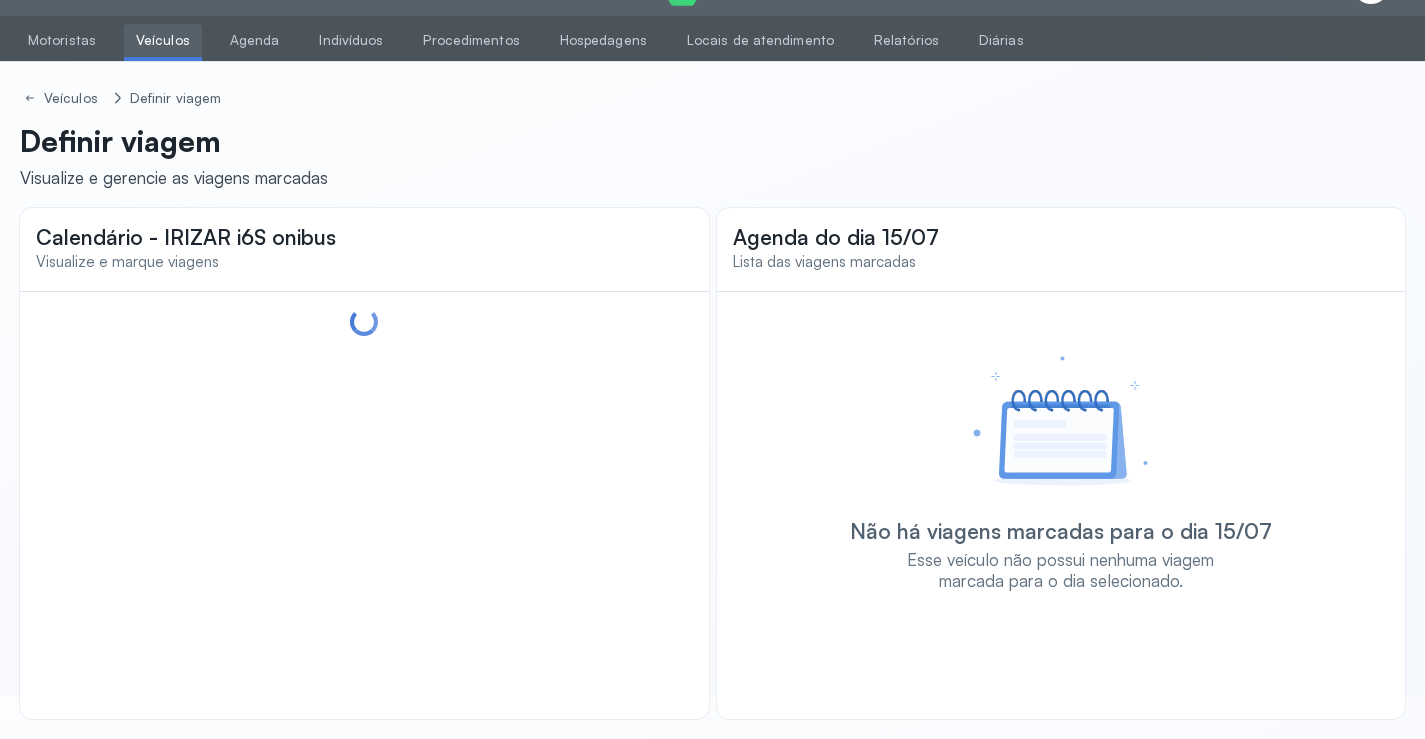 scroll, scrollTop: 47, scrollLeft: 0, axis: vertical 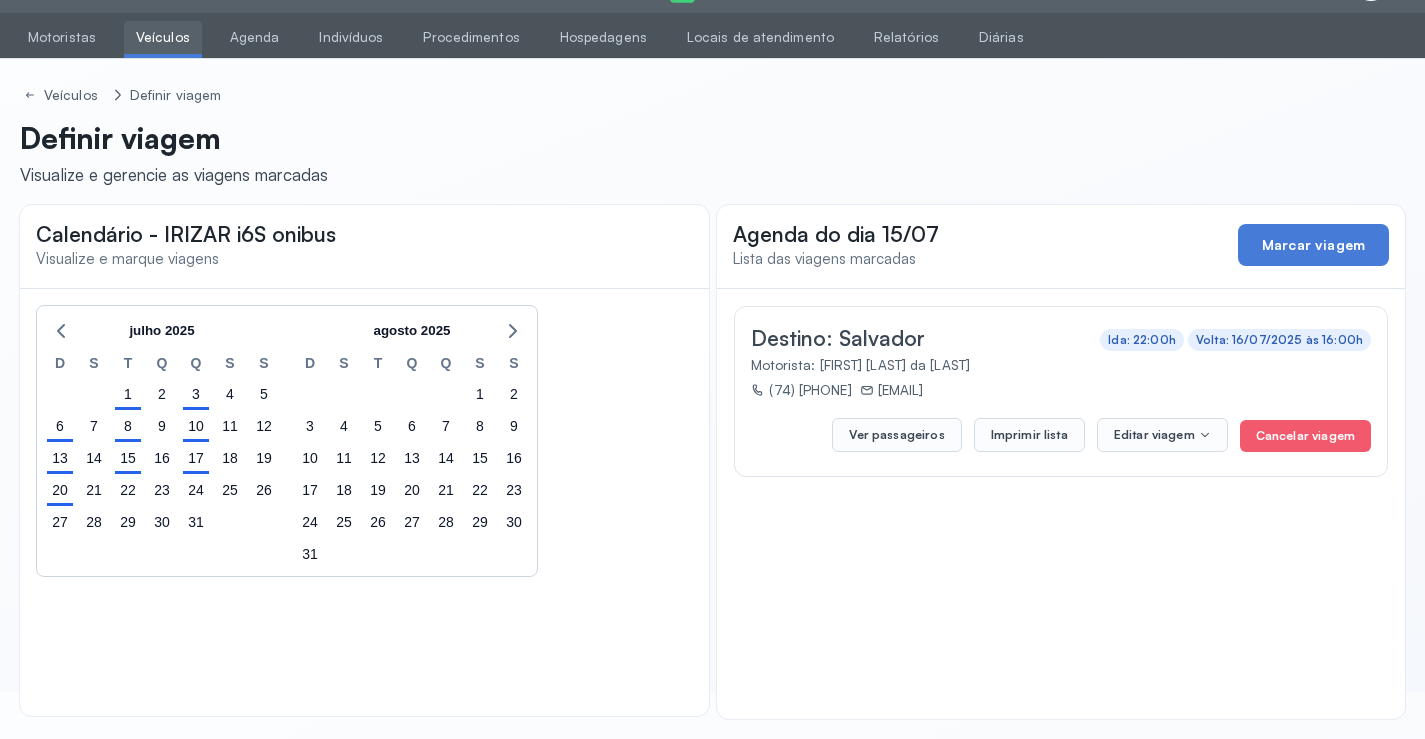 click on "Veículos" at bounding box center (163, 37) 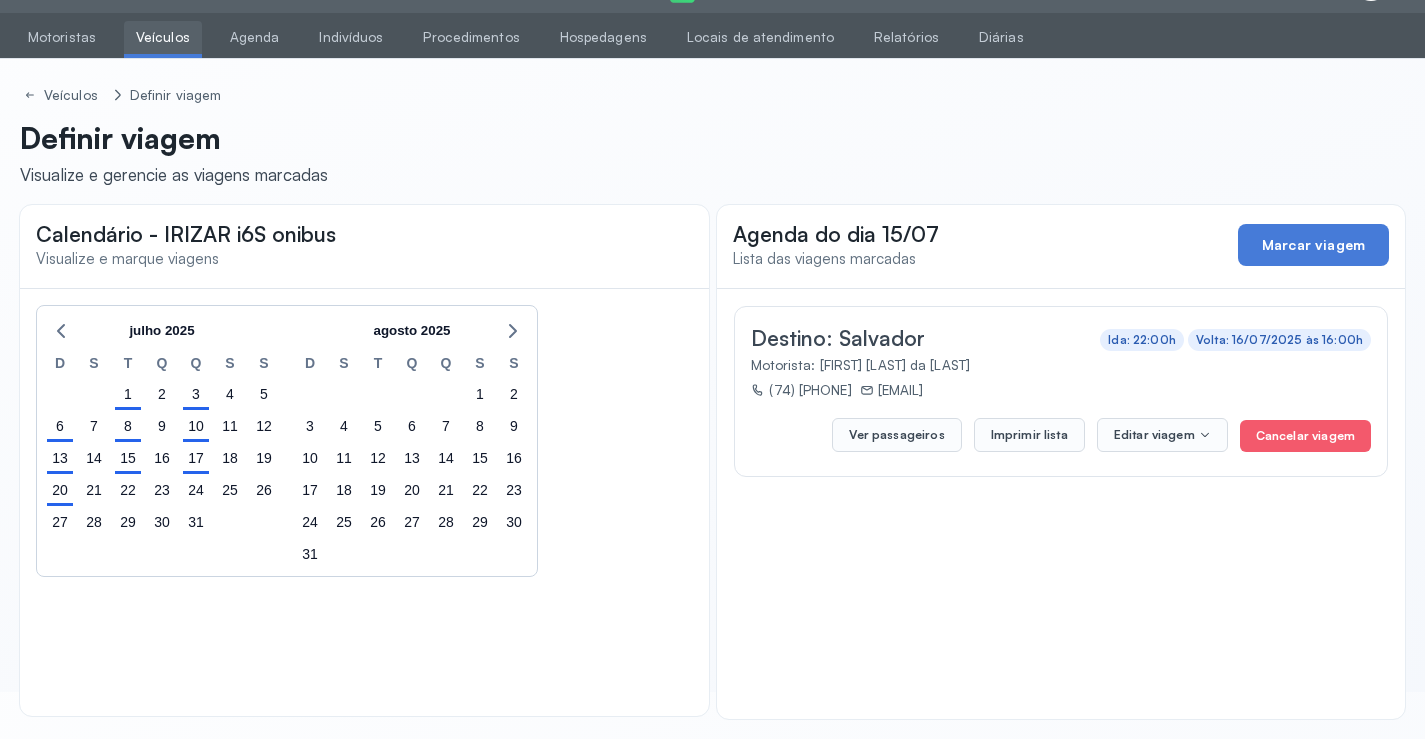 scroll, scrollTop: 0, scrollLeft: 0, axis: both 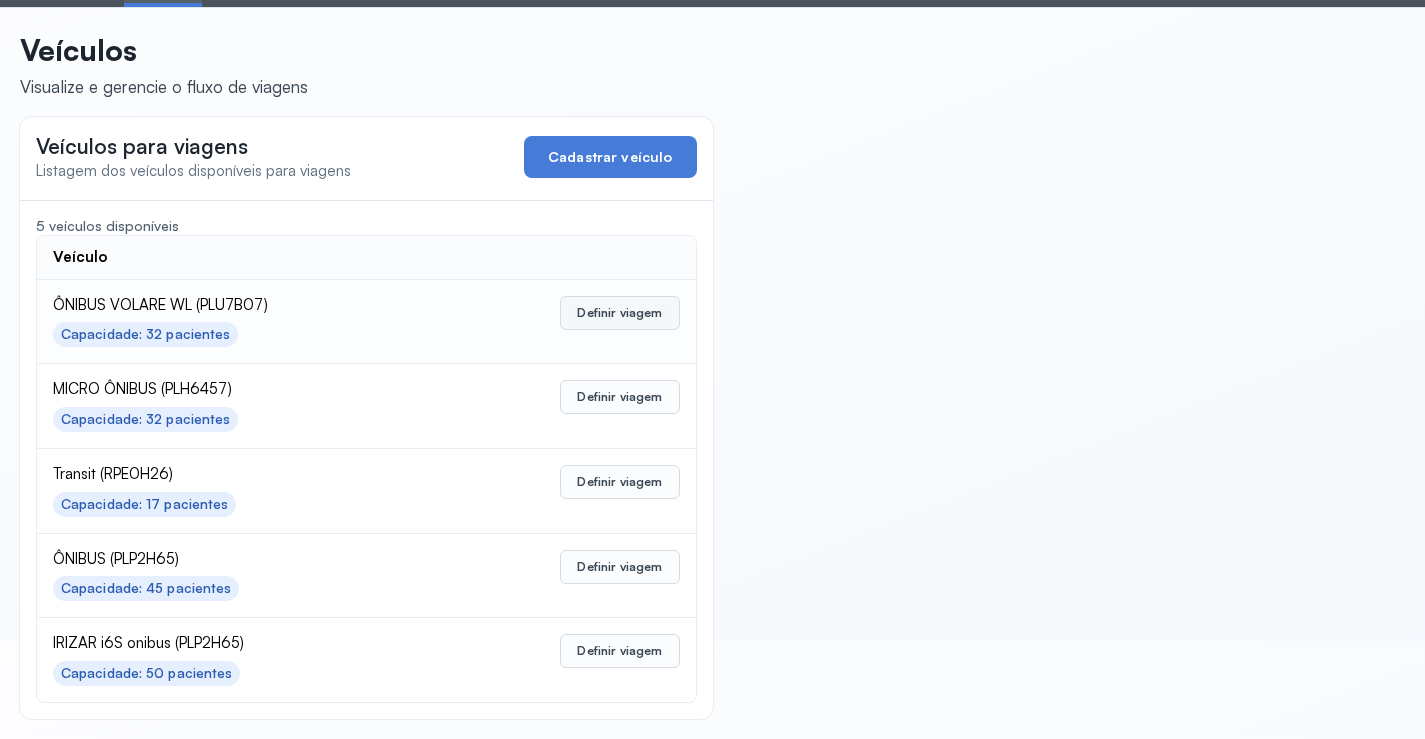 click on "Definir viagem" at bounding box center [619, 313] 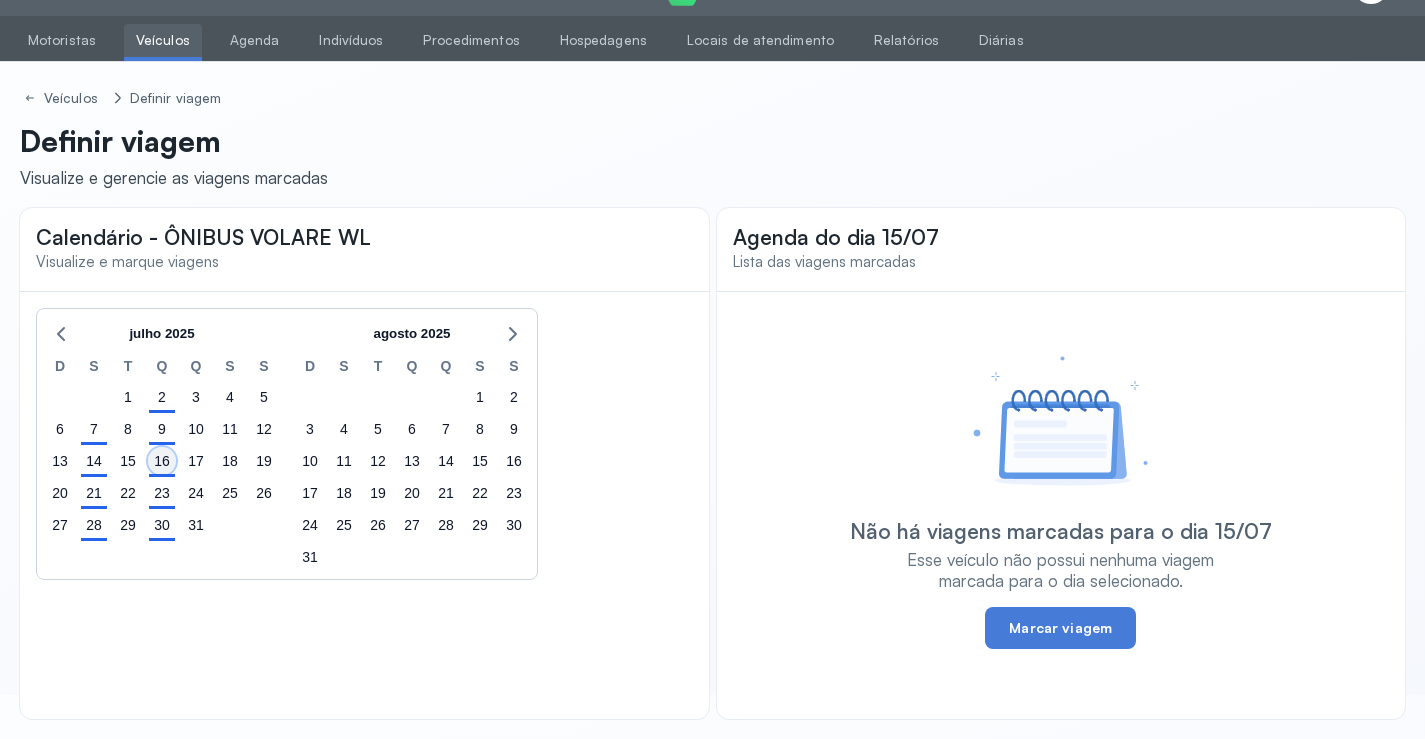 click on "16" 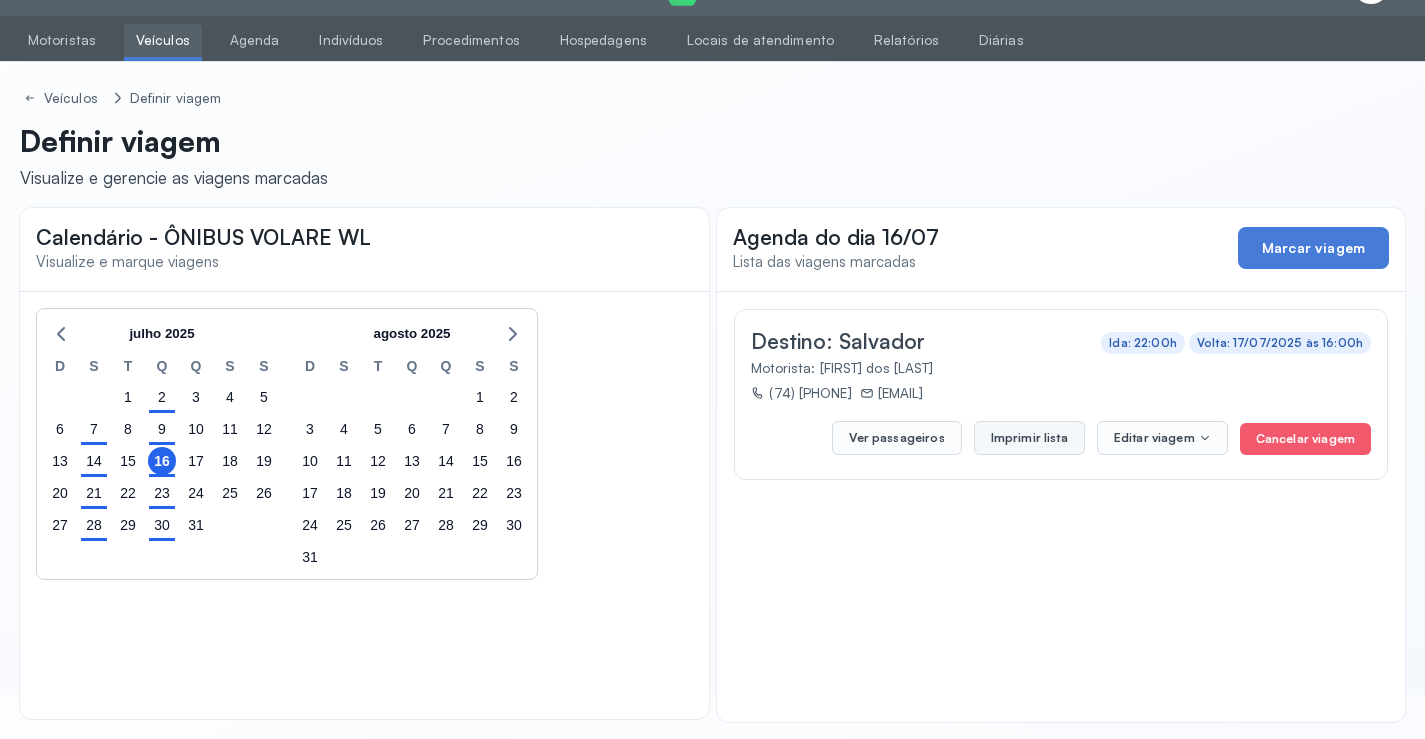 click on "Imprimir lista" at bounding box center (1029, 438) 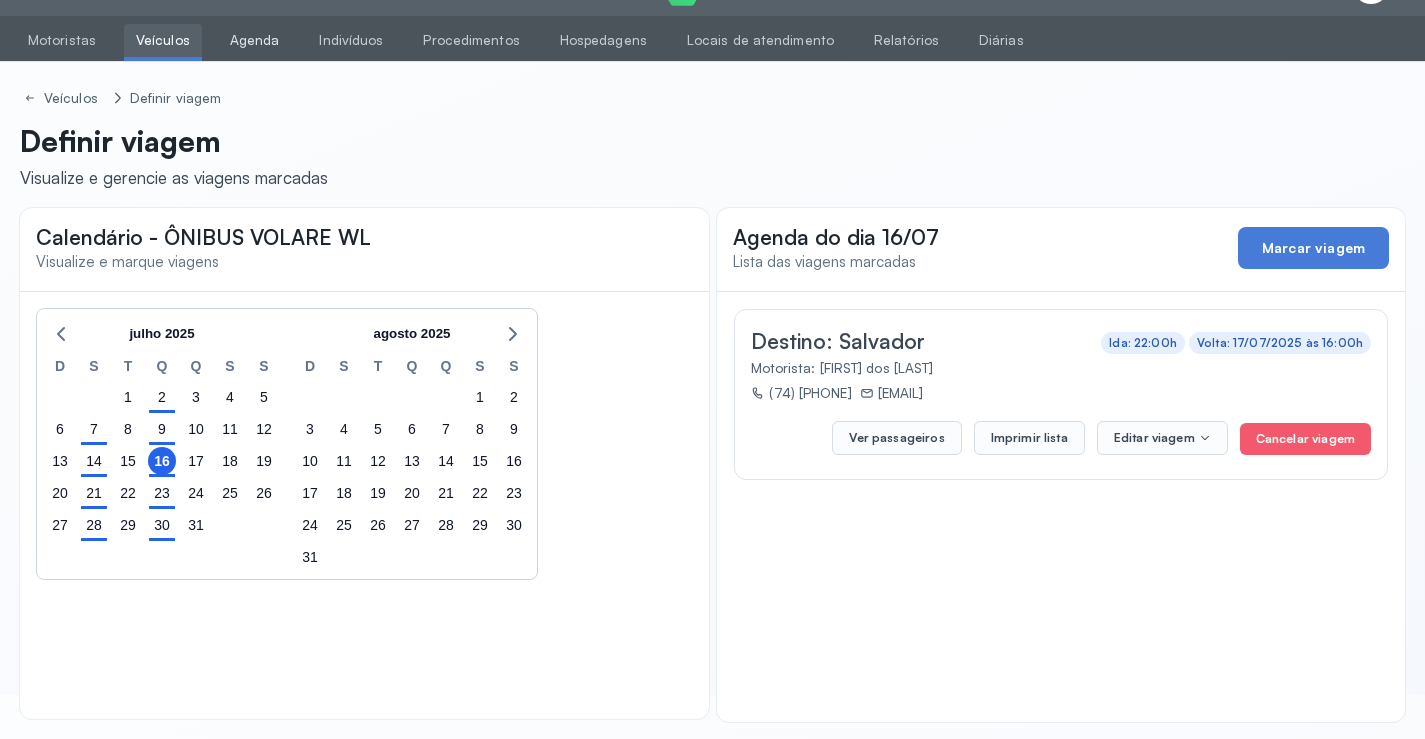 click on "Agenda" at bounding box center [255, 40] 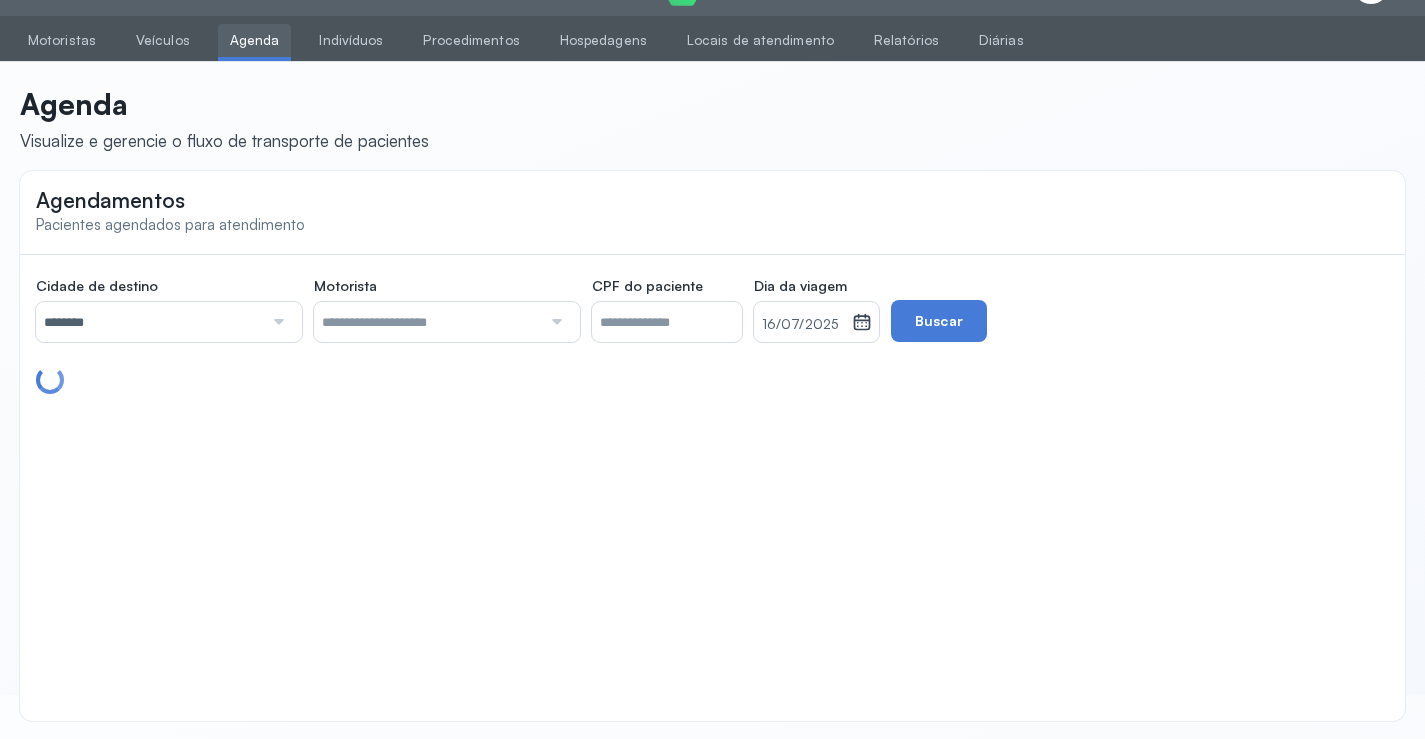 click on "16/07/2025" at bounding box center [803, 325] 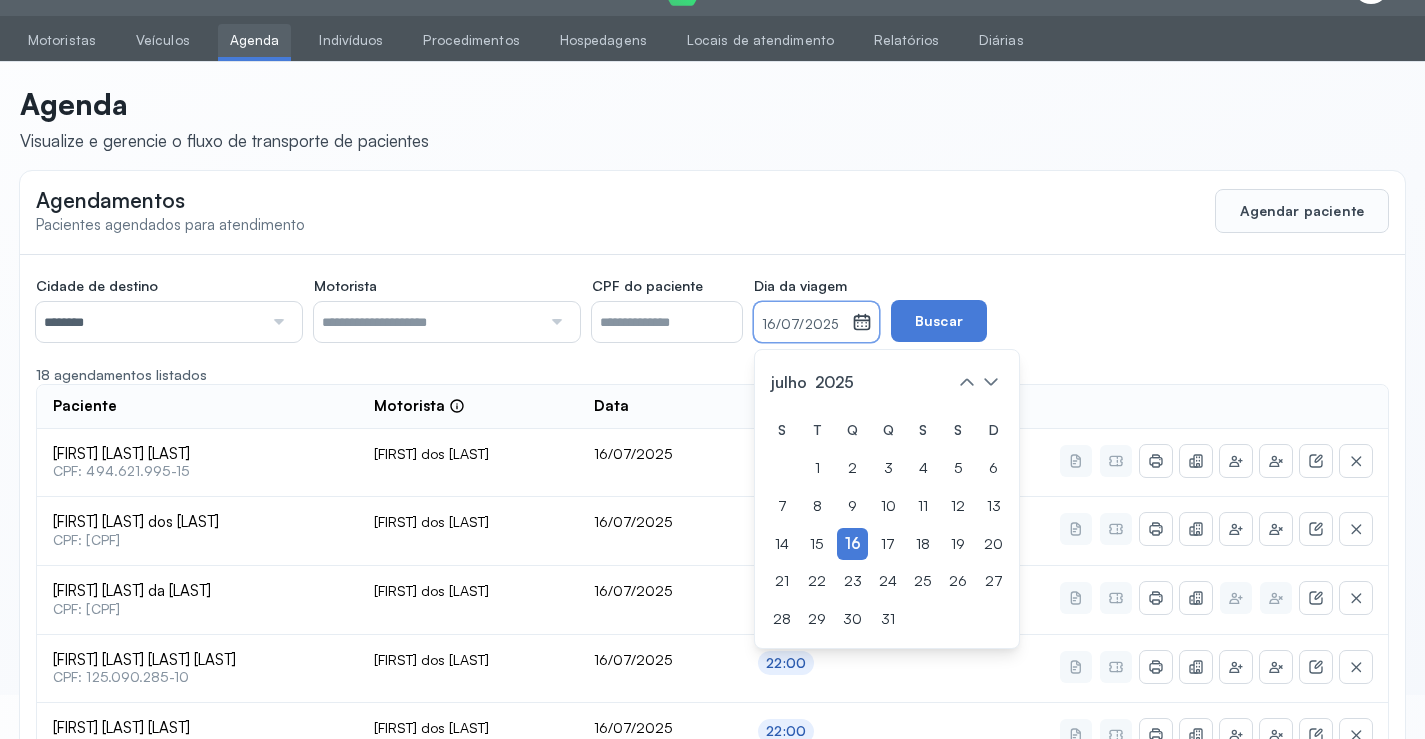 click on "********" at bounding box center [149, 322] 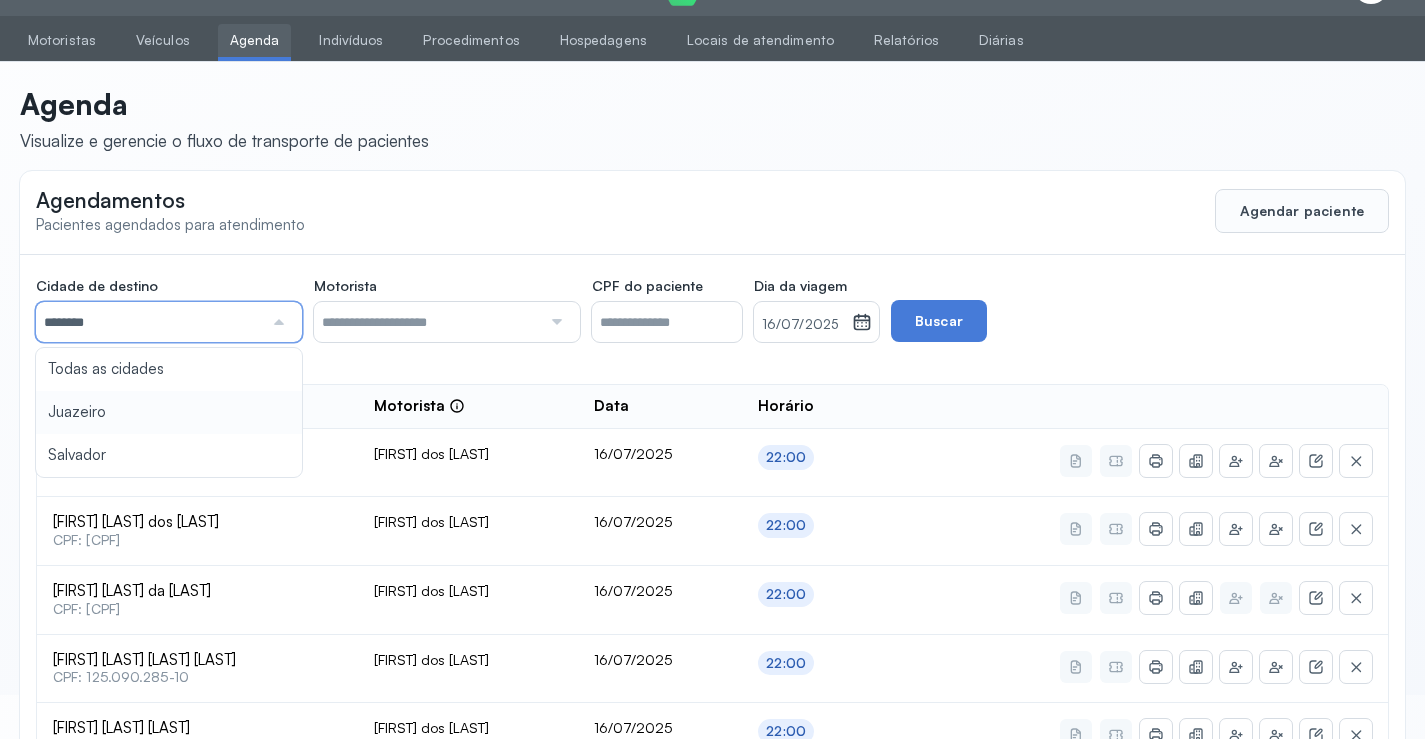 type on "********" 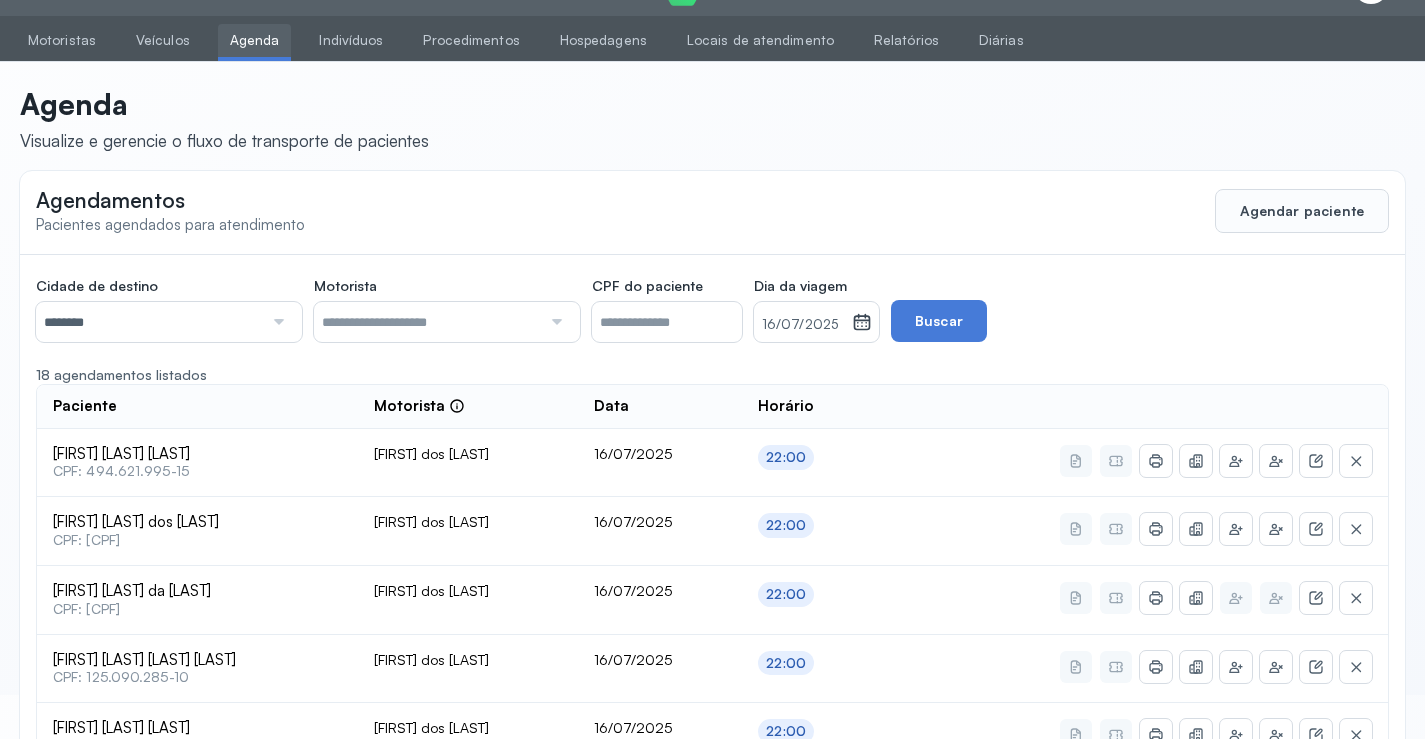 click on "16/07/2025" at bounding box center (803, 325) 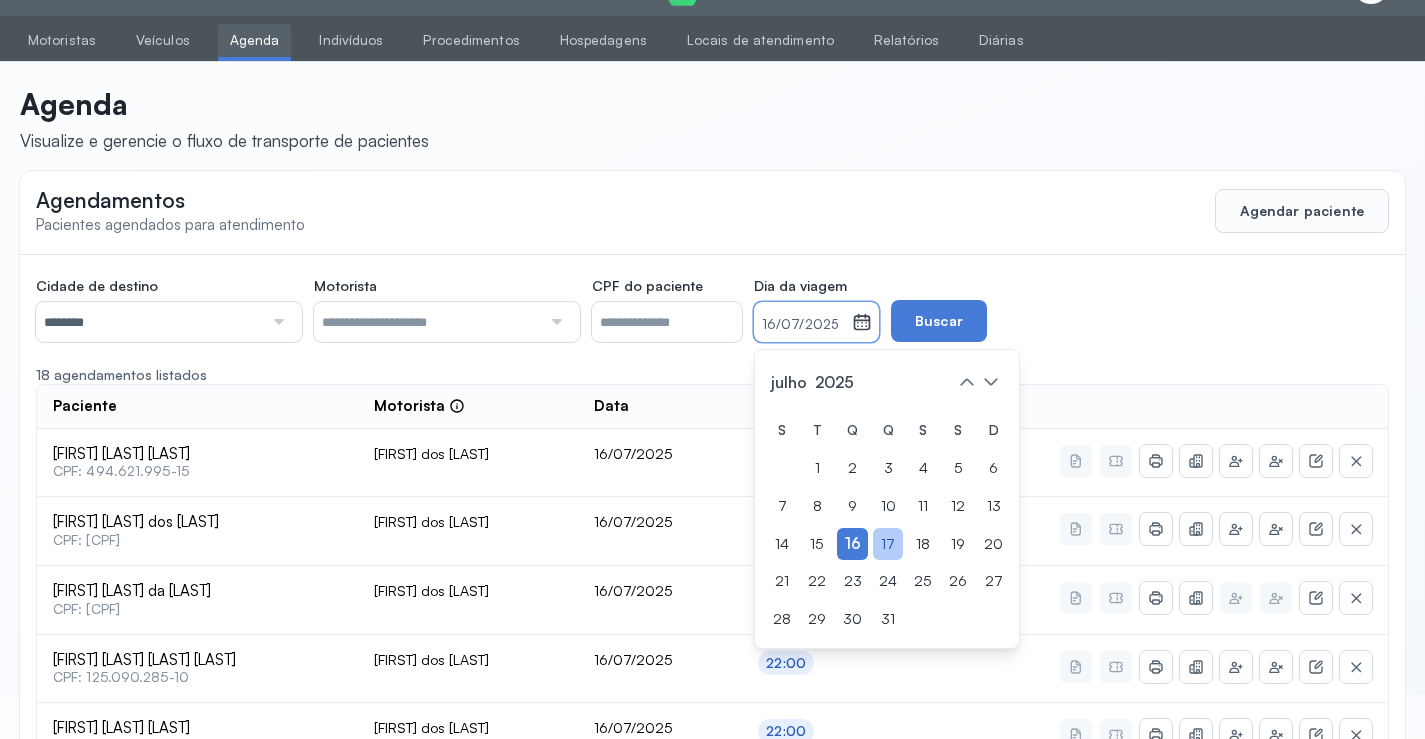 click on "17" 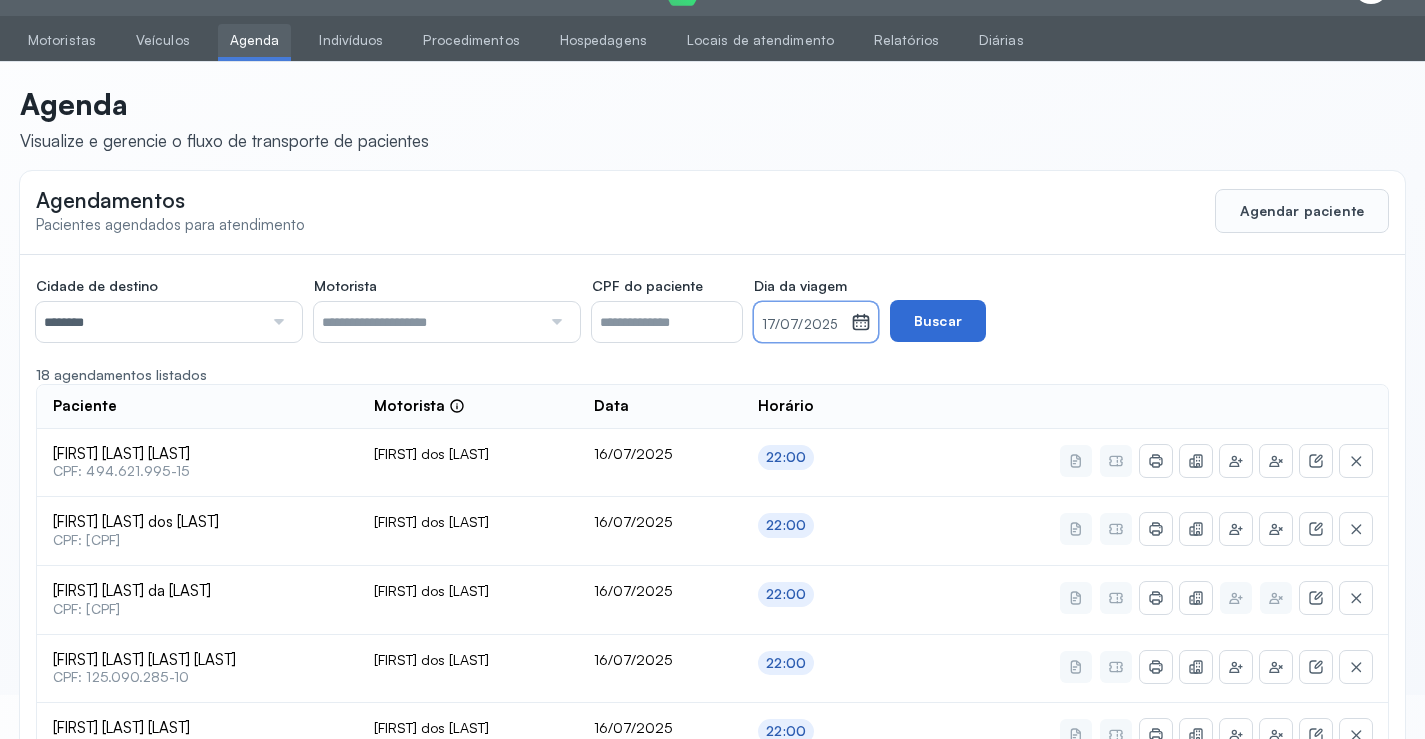 click on "Buscar" at bounding box center (938, 321) 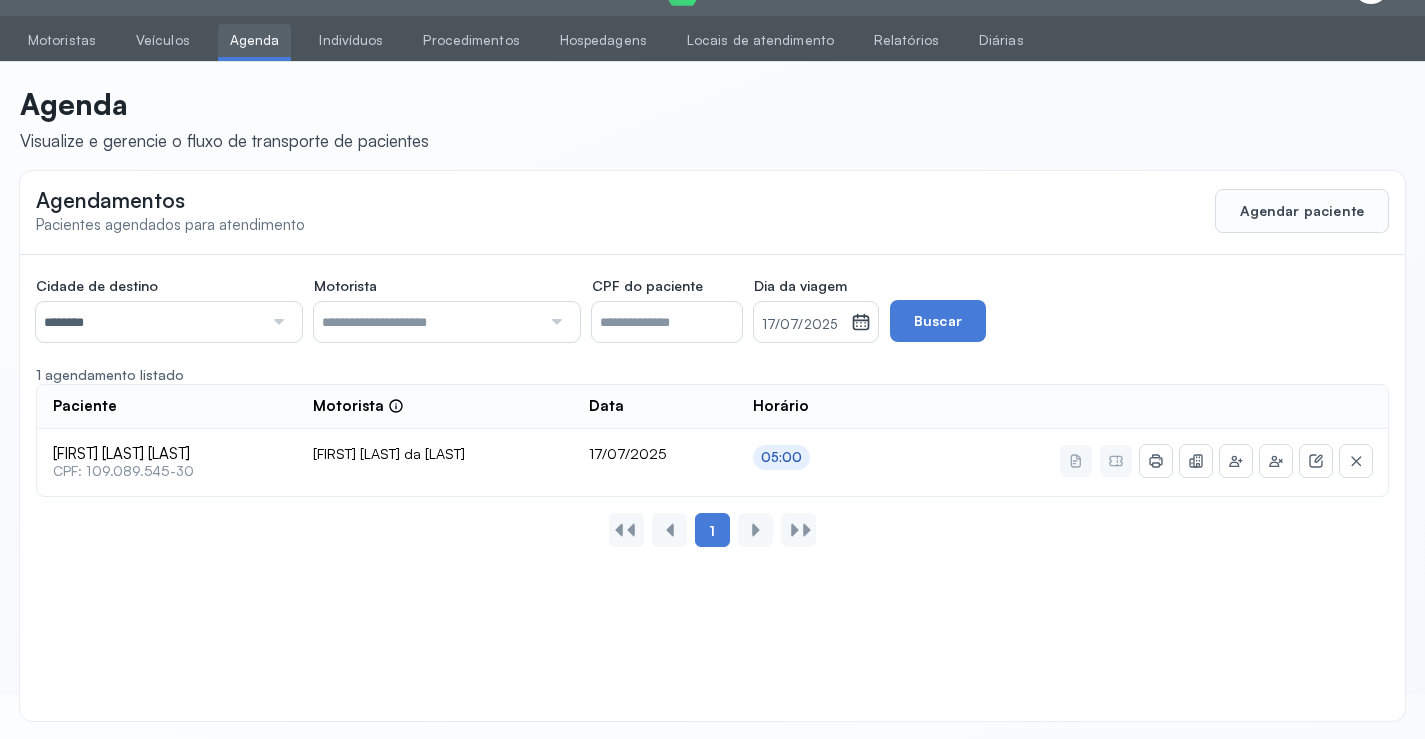 click on "17/07/2025" at bounding box center [802, 325] 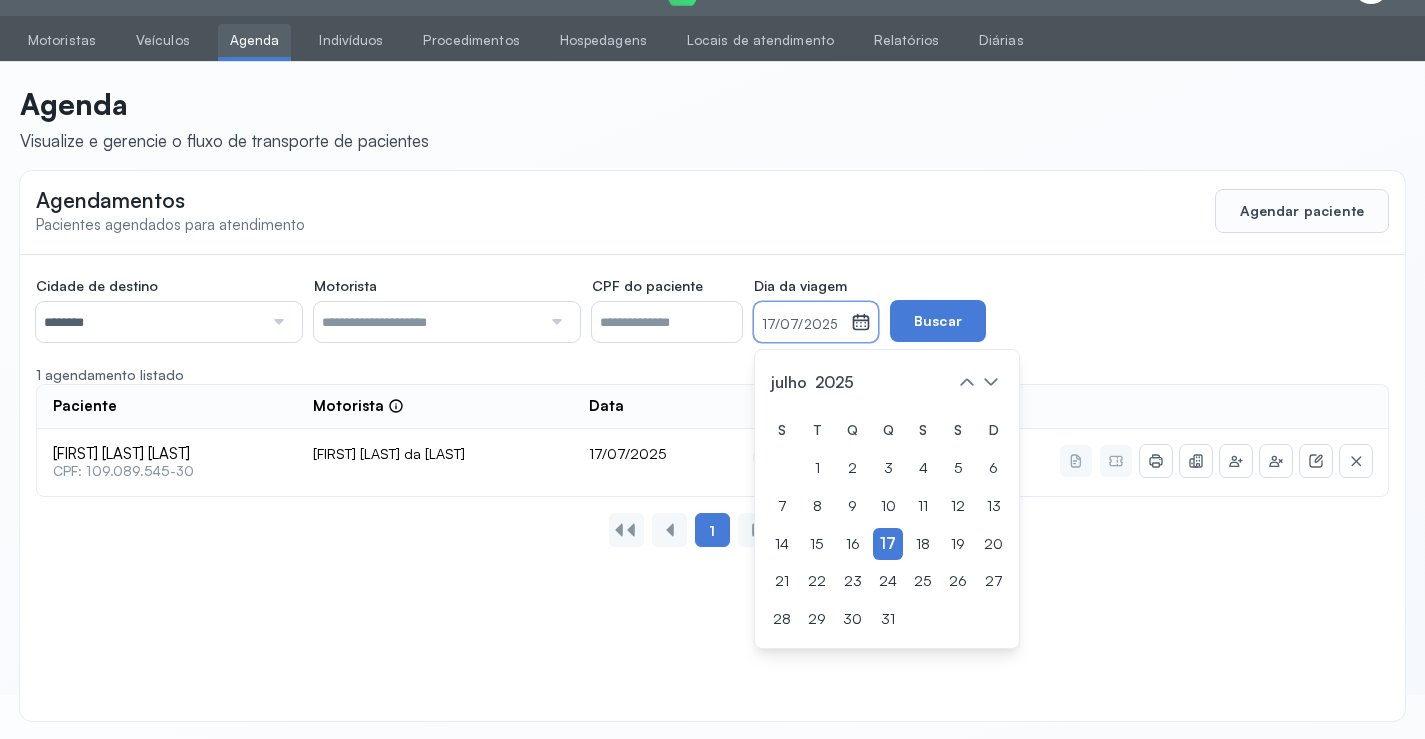 drag, startPoint x: 959, startPoint y: 547, endPoint x: 957, endPoint y: 485, distance: 62.03225 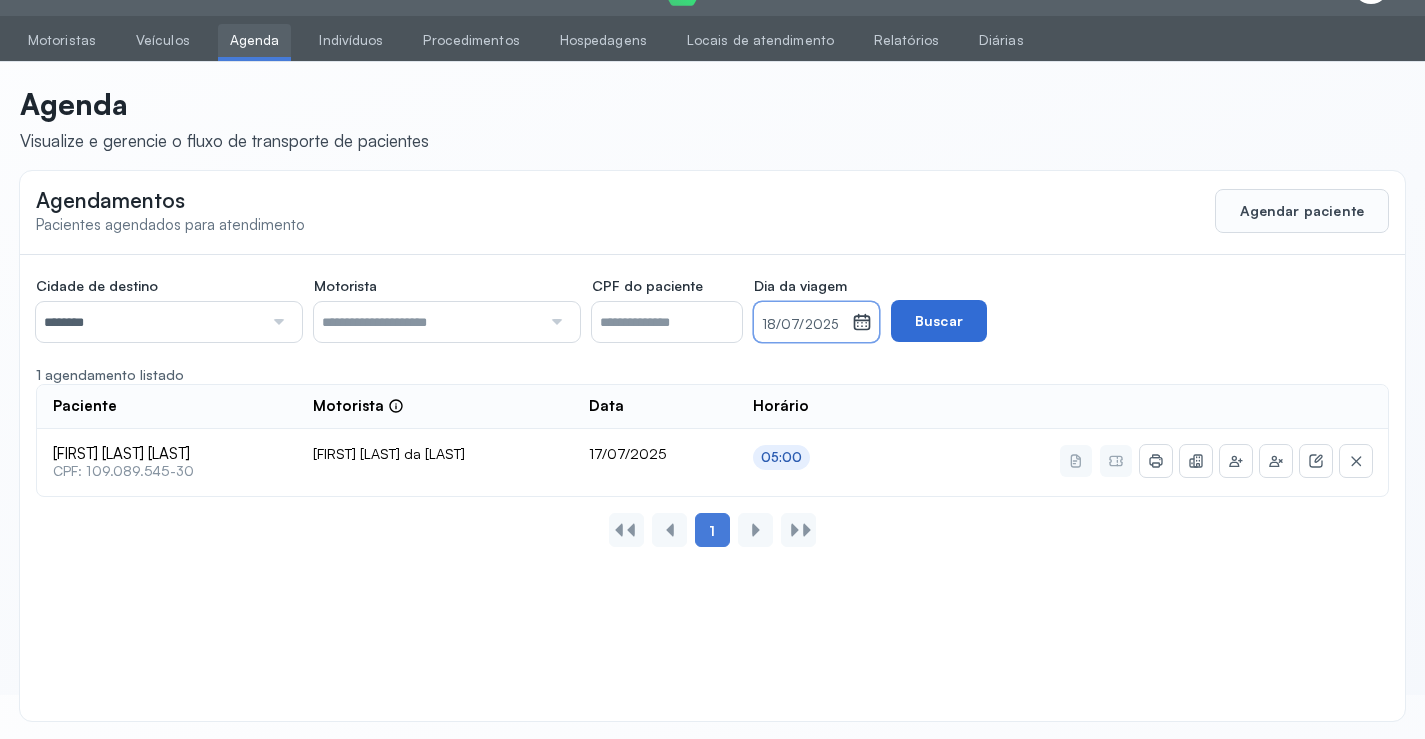 click on "Buscar" at bounding box center (939, 321) 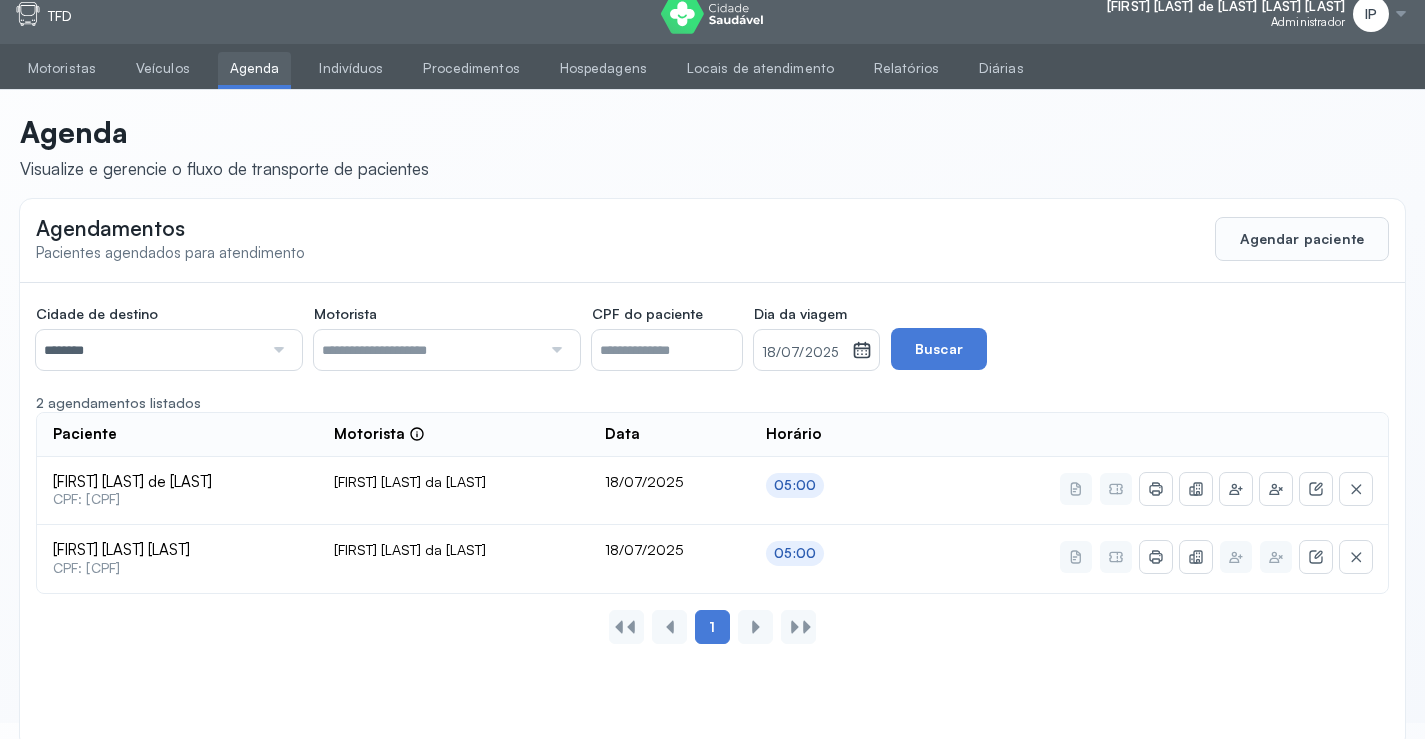 scroll, scrollTop: 0, scrollLeft: 0, axis: both 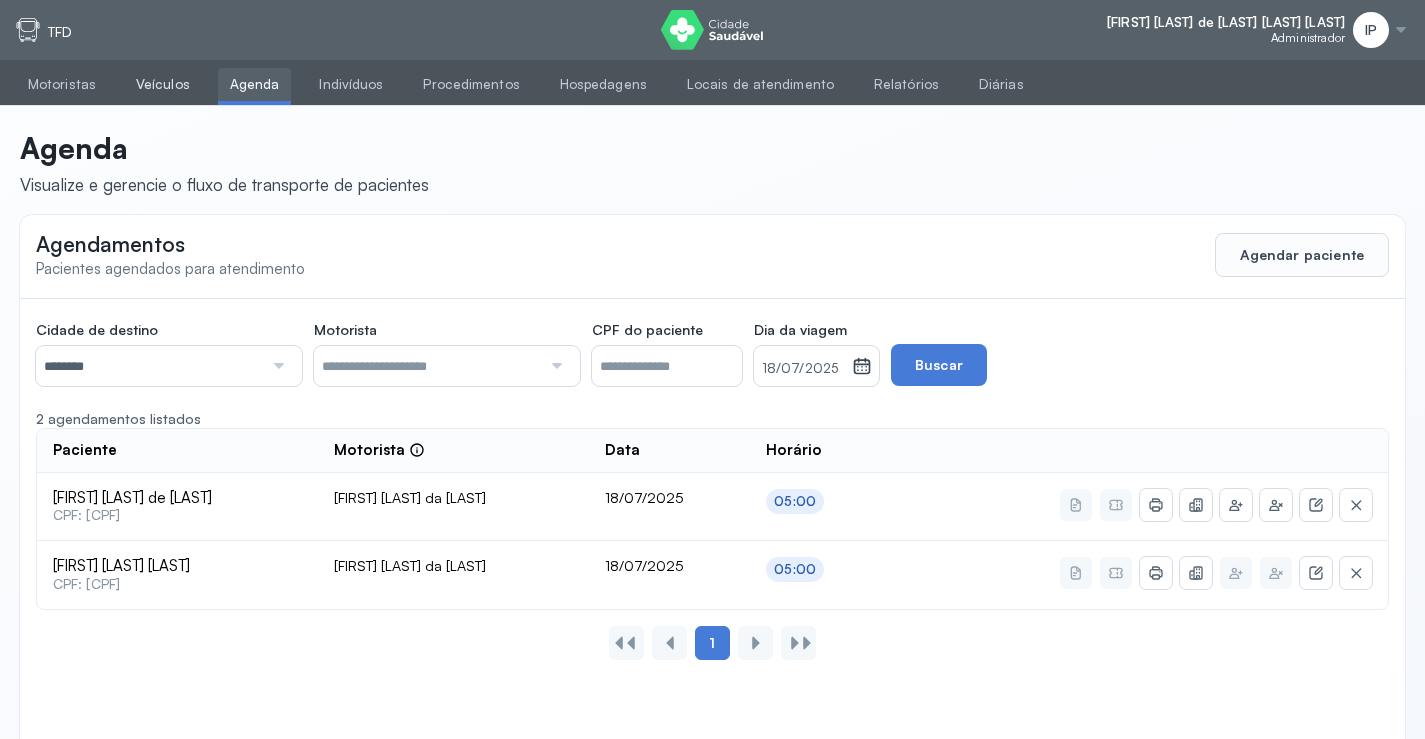 click on "Veículos" at bounding box center [163, 84] 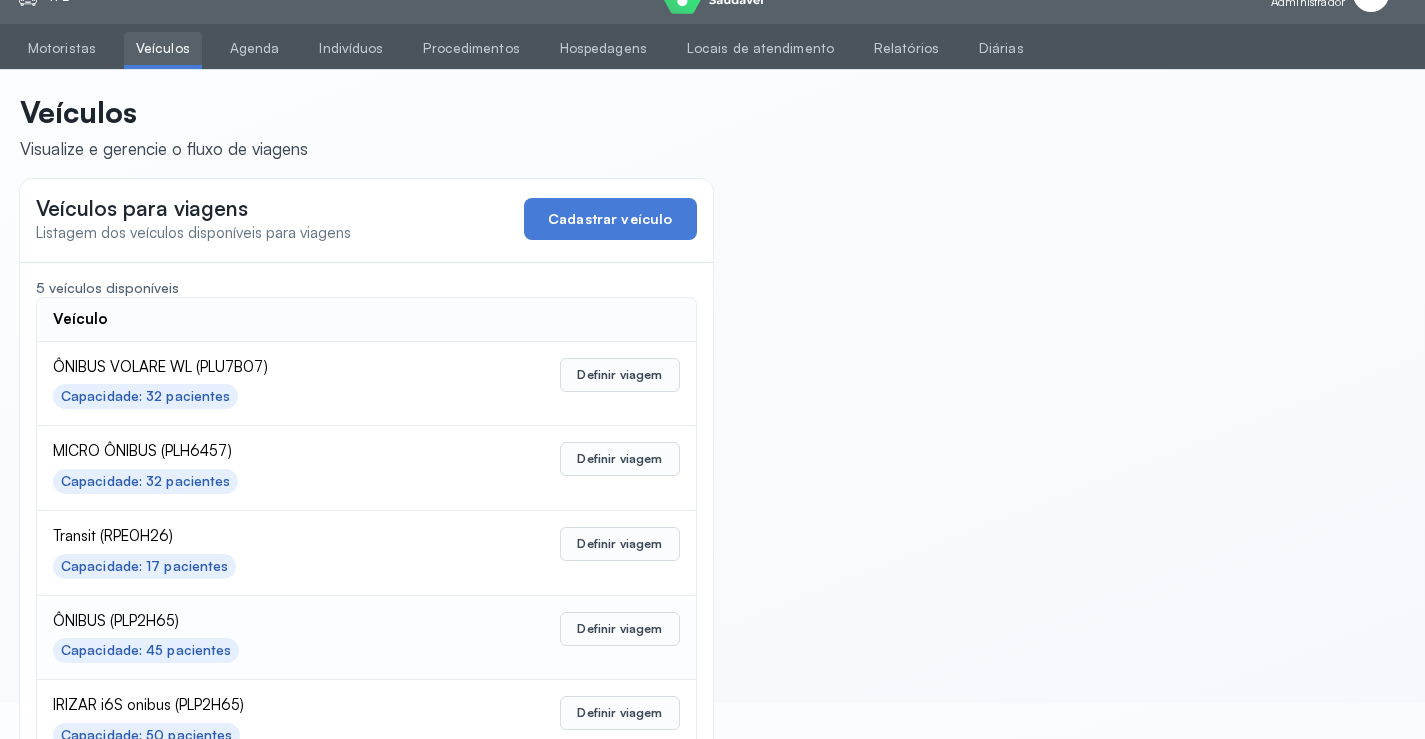 scroll, scrollTop: 98, scrollLeft: 0, axis: vertical 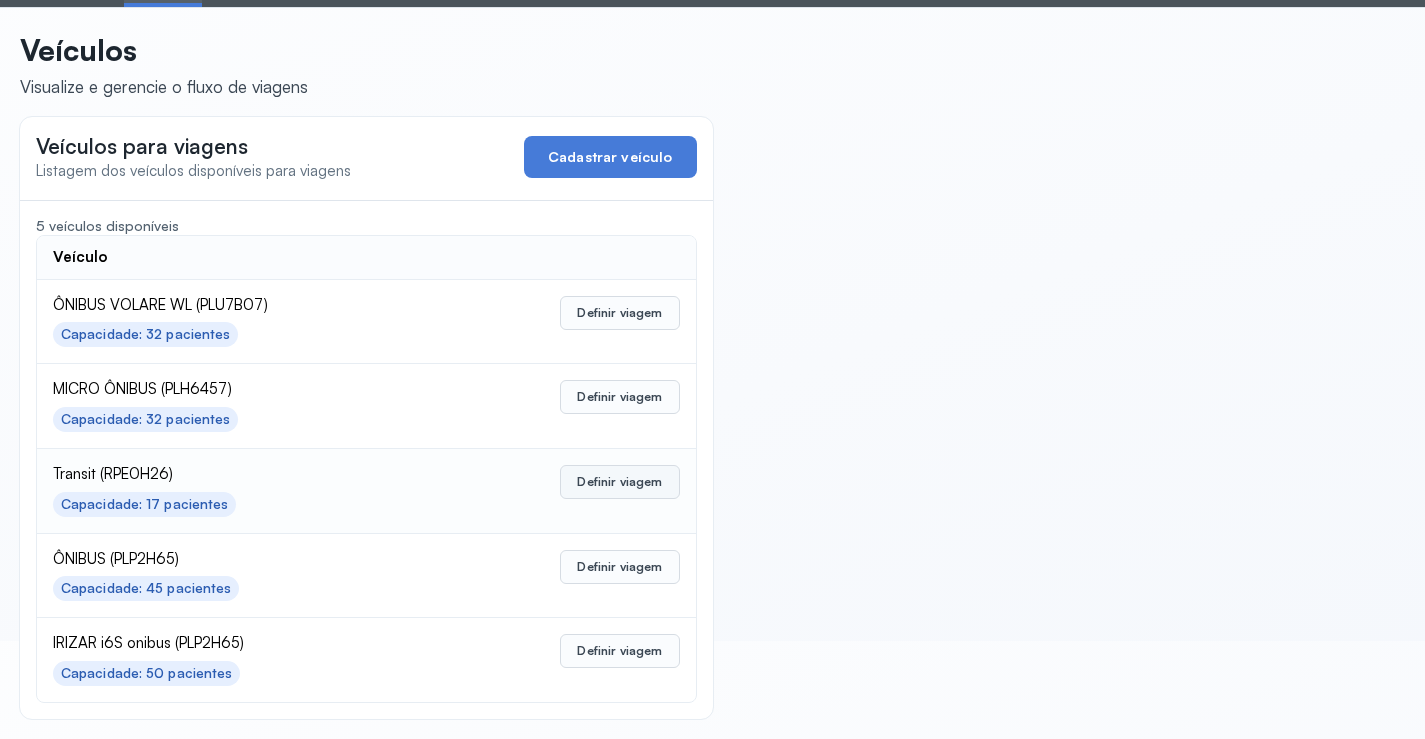 click on "Definir viagem" at bounding box center [619, 482] 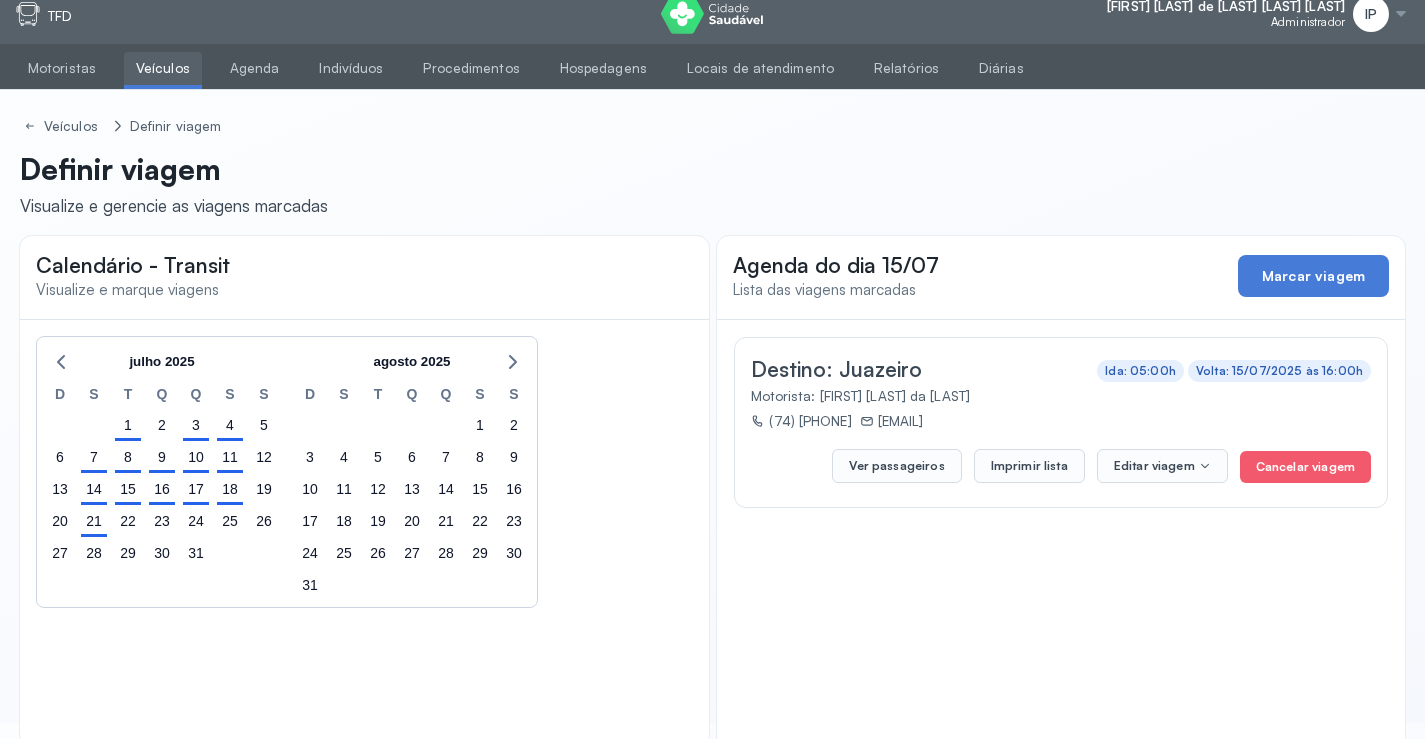 scroll, scrollTop: 0, scrollLeft: 0, axis: both 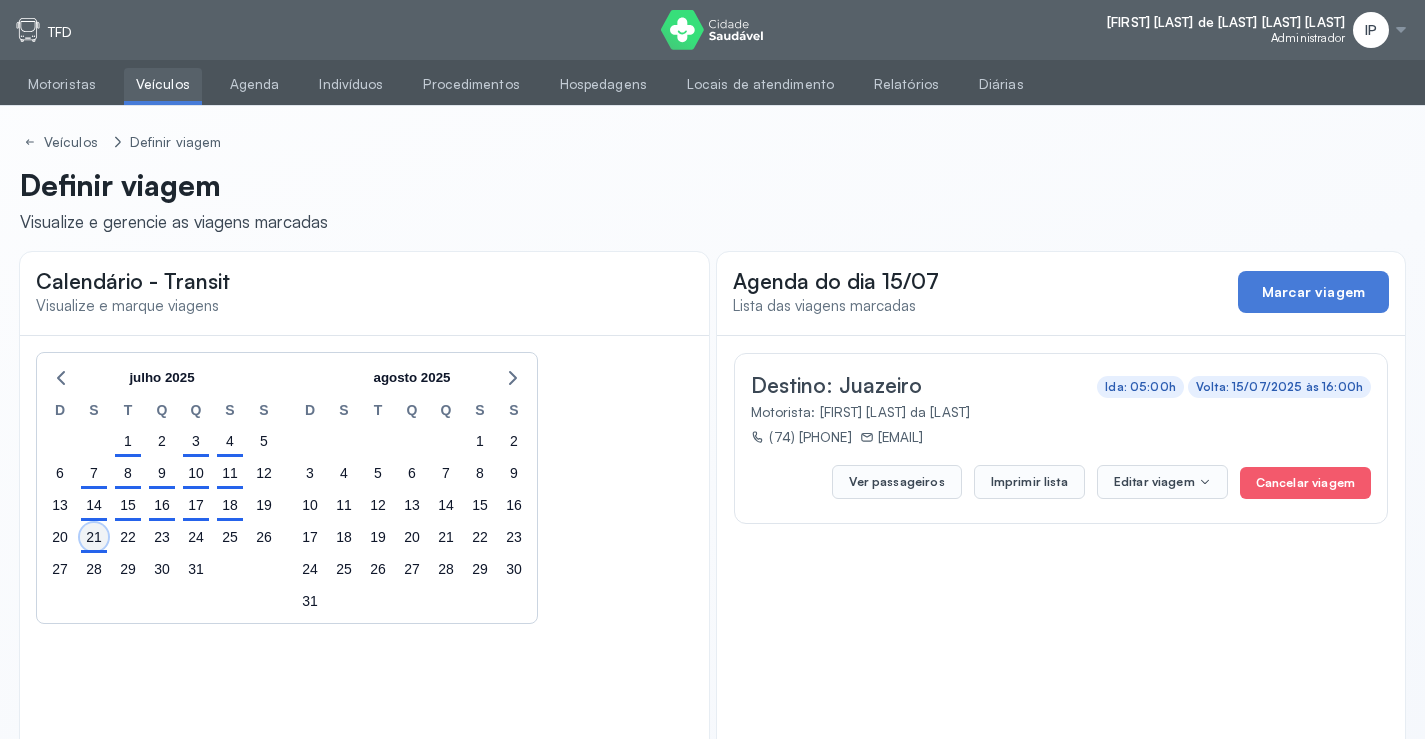 click on "21" 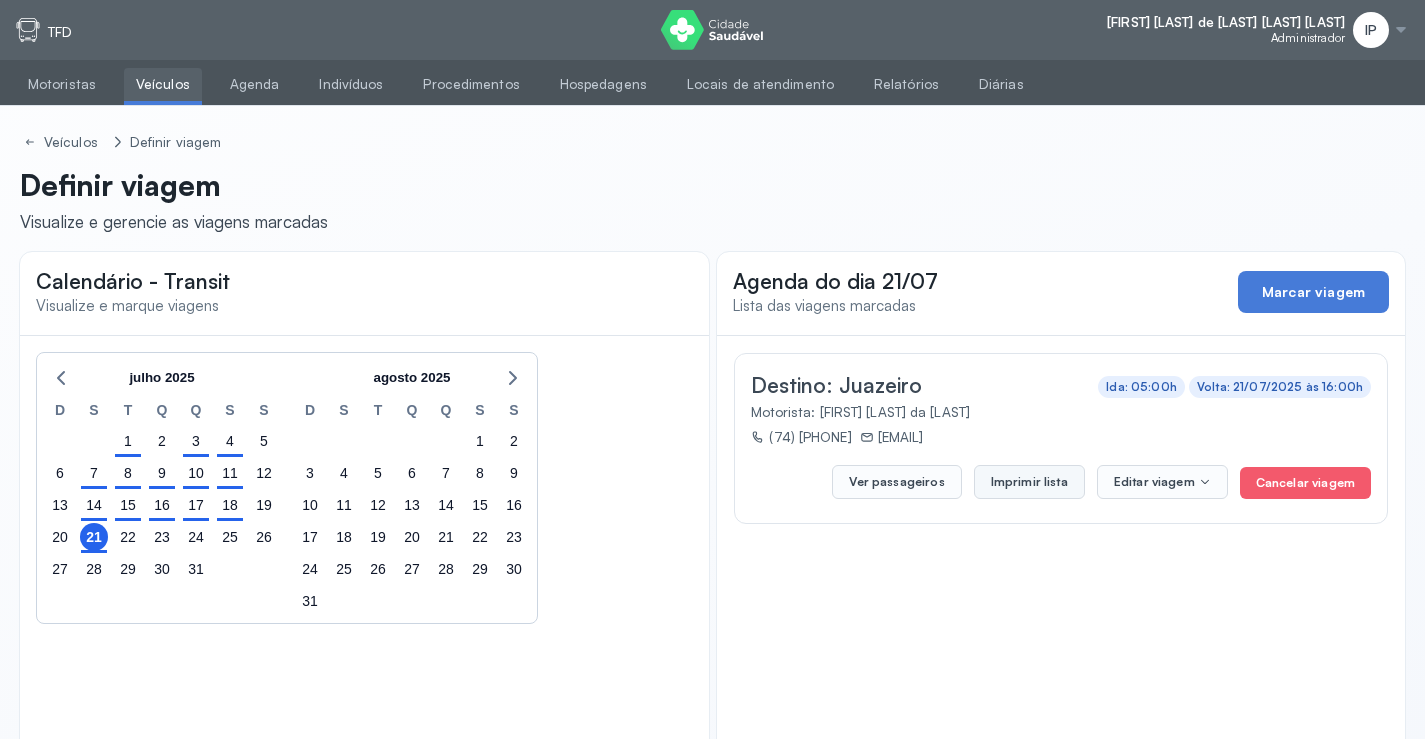 click on "Imprimir lista" at bounding box center [1029, 482] 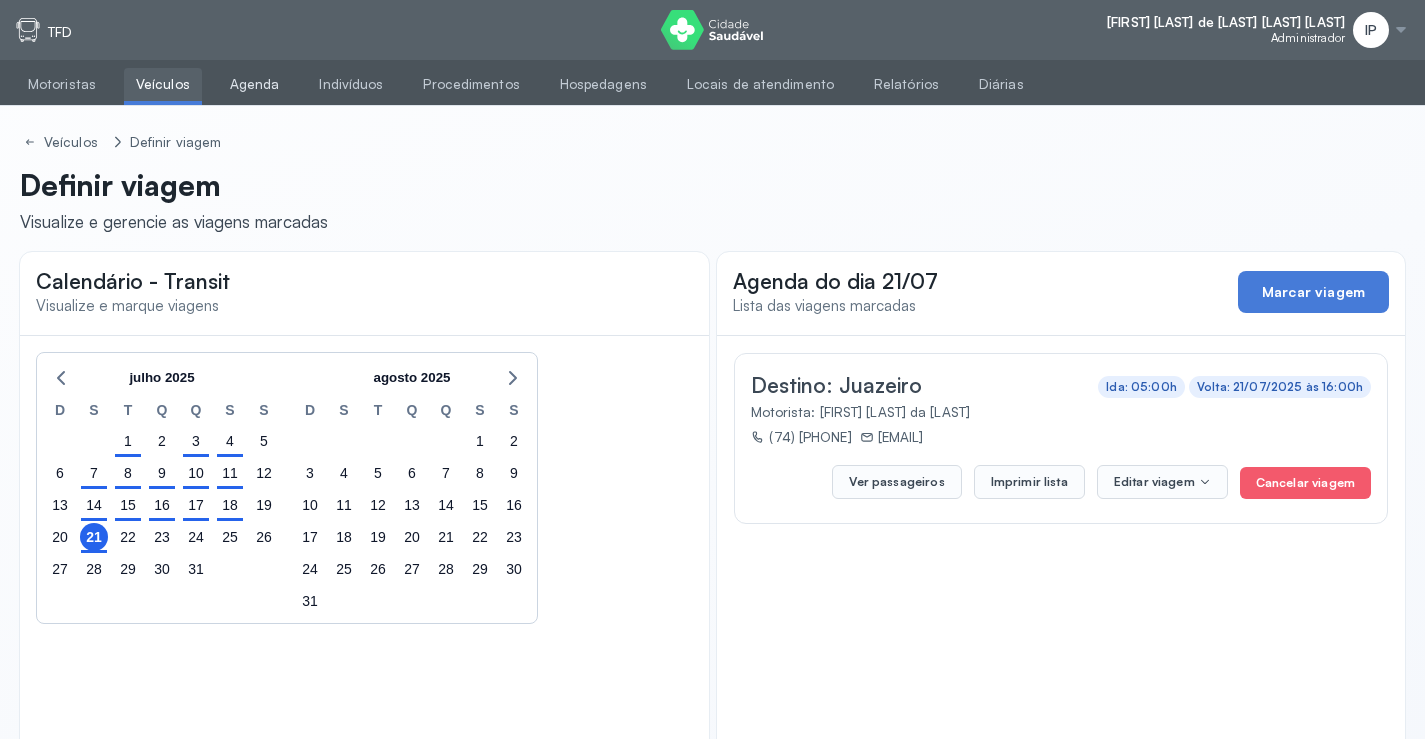 click on "Agenda" at bounding box center [255, 84] 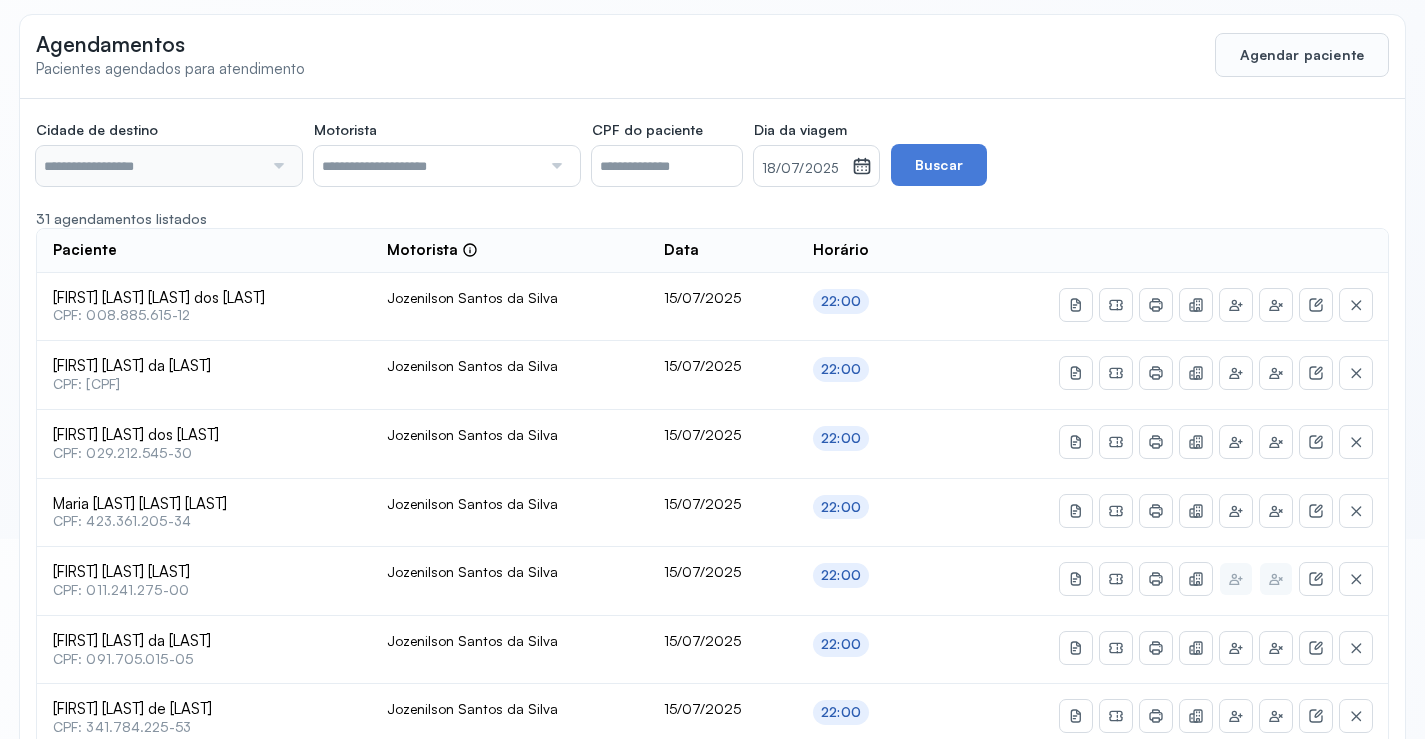 type on "********" 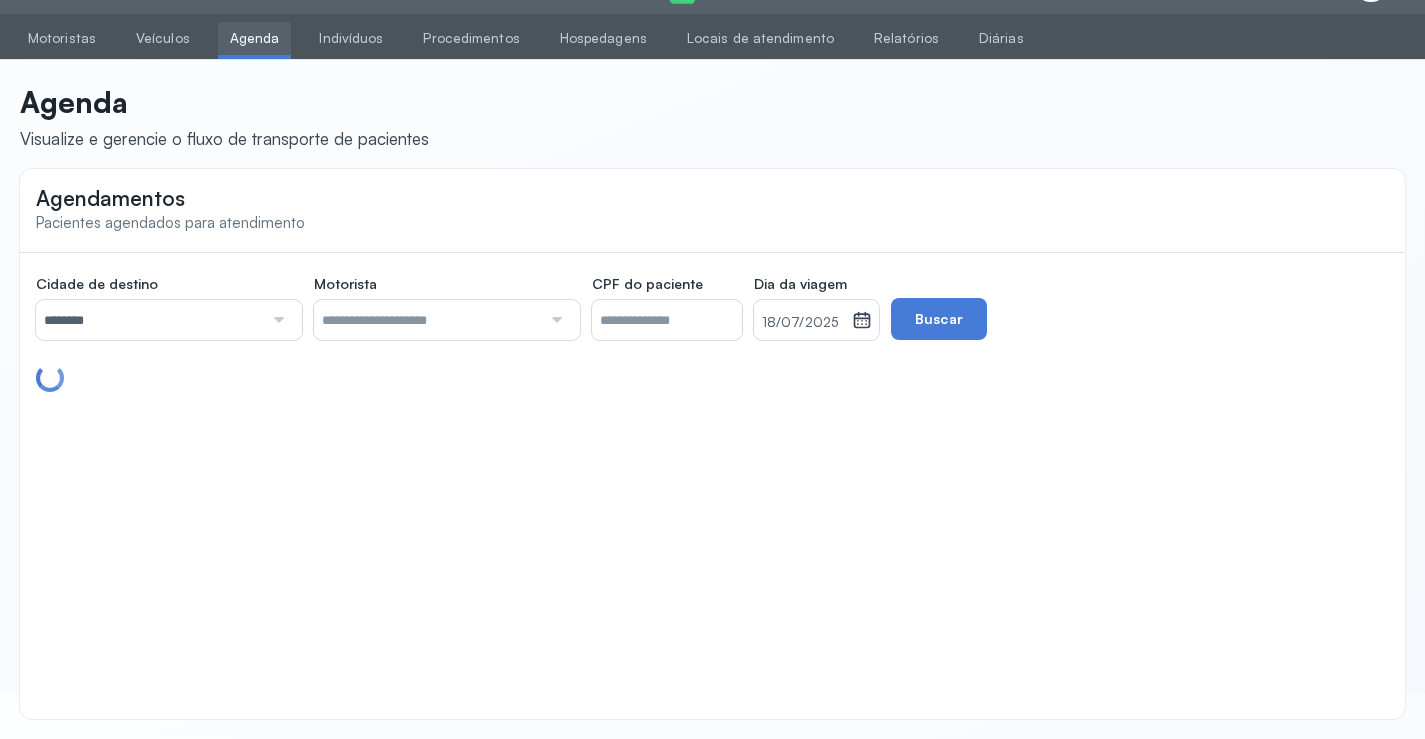 scroll, scrollTop: 46, scrollLeft: 0, axis: vertical 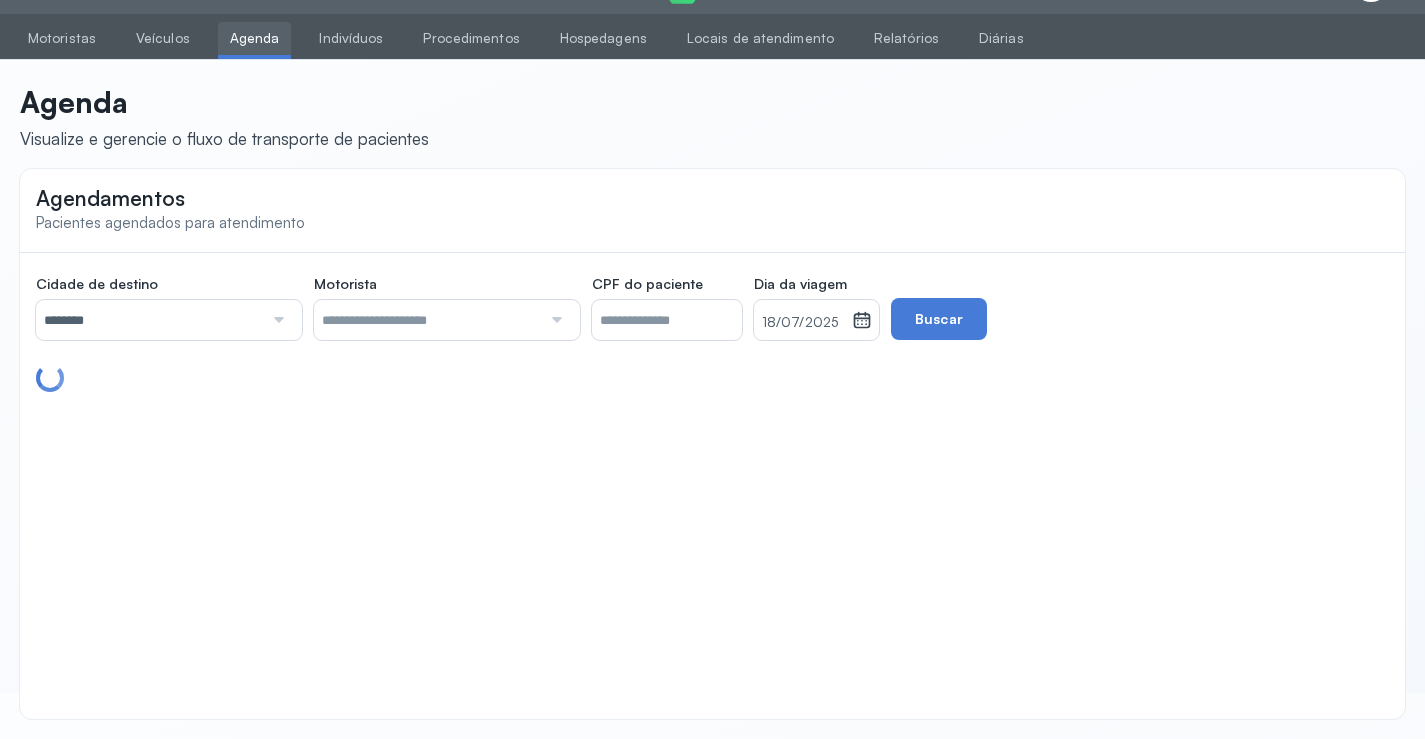 click on "Agenda Visualize e gerencie o fluxo de transporte de pacientes" at bounding box center (712, 115) 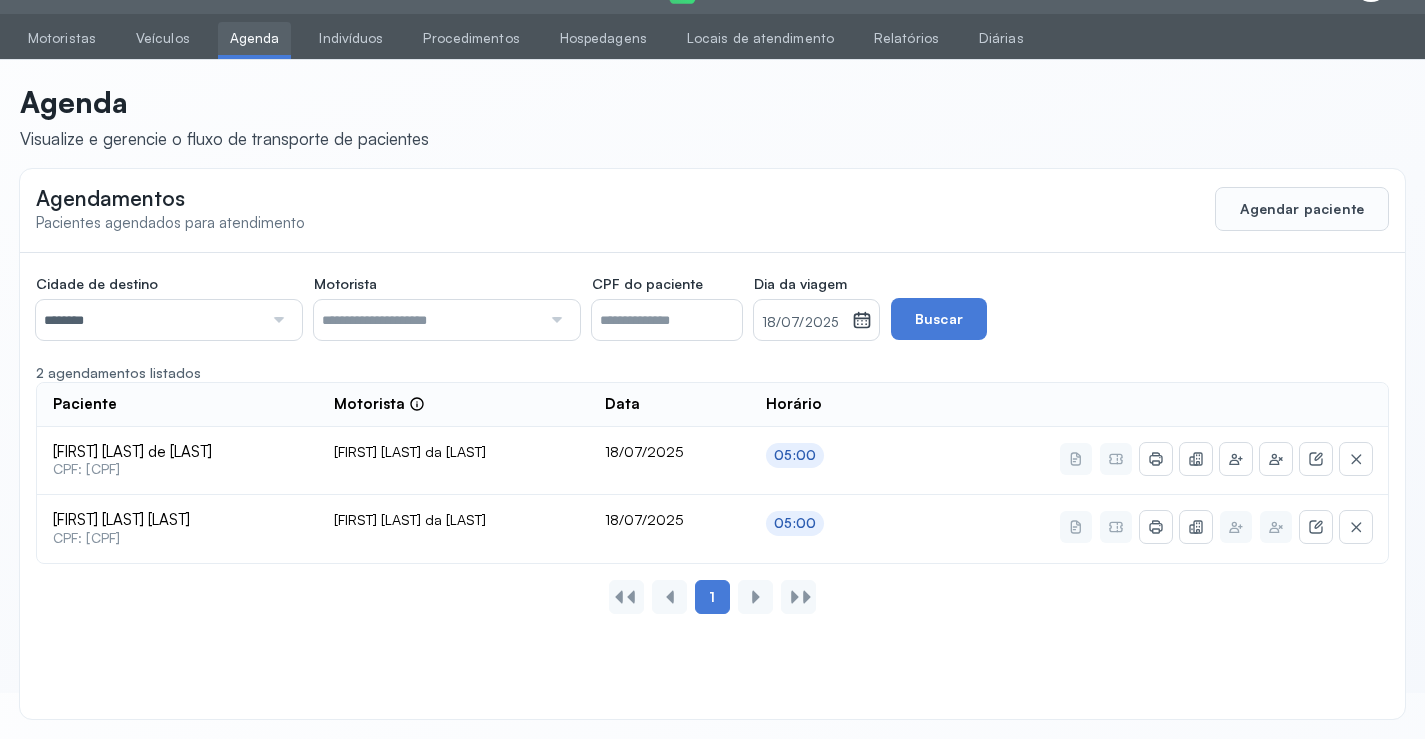 click on "18/07/2025" at bounding box center (803, 323) 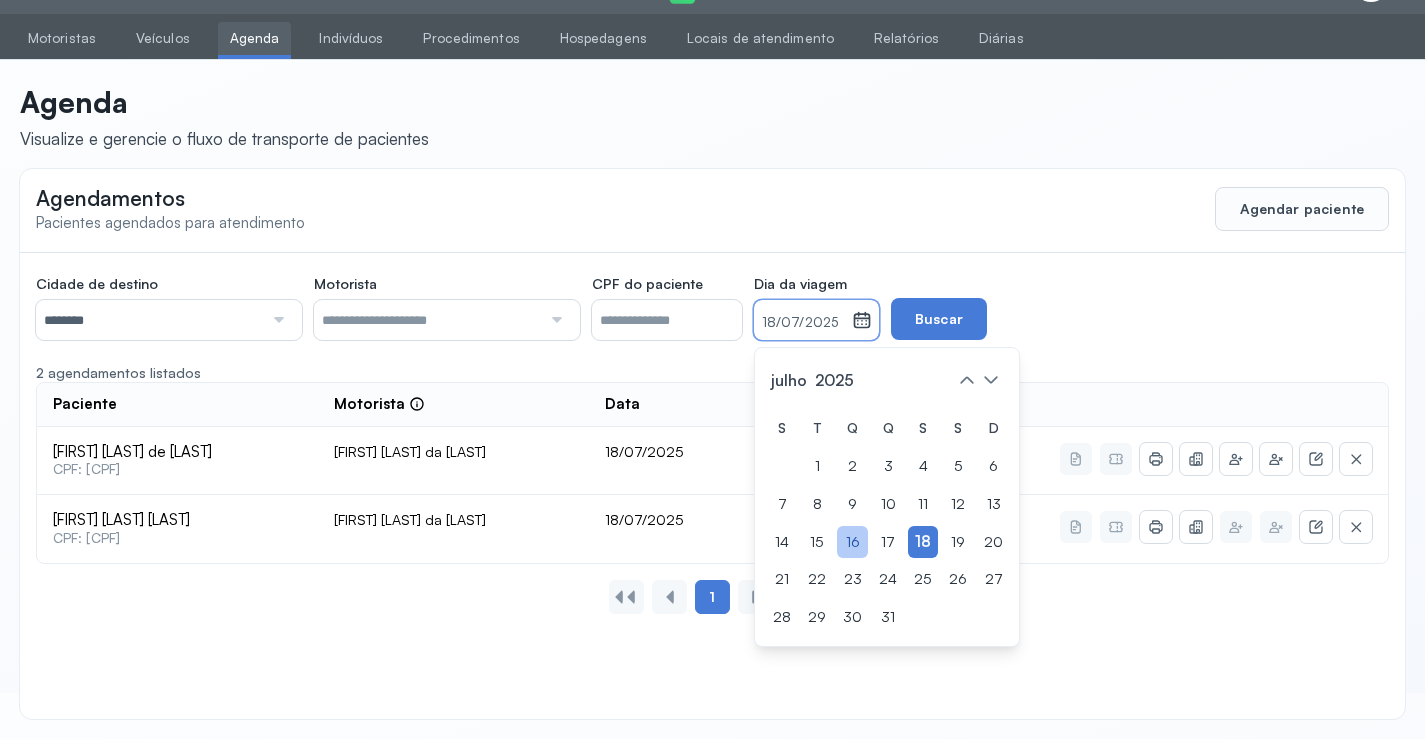 click on "16" 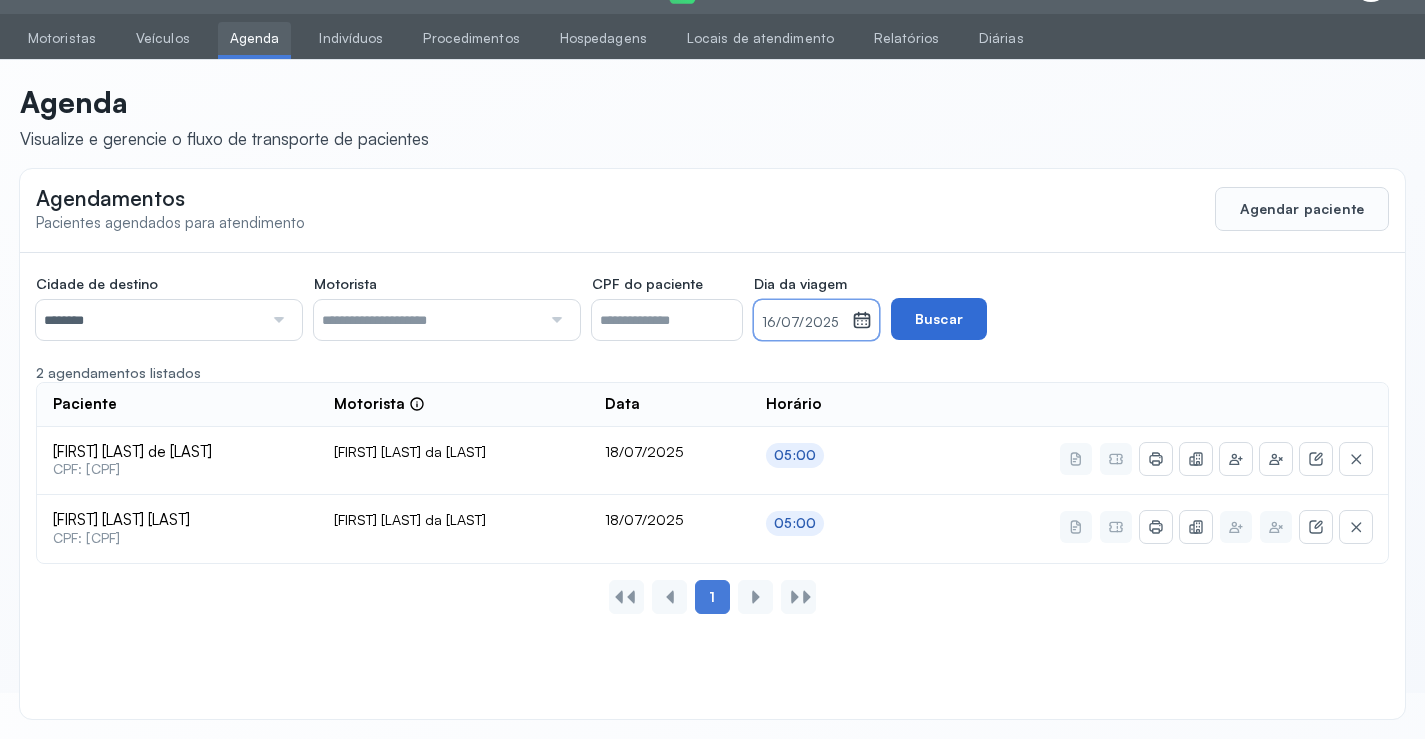 click on "Buscar" at bounding box center [939, 319] 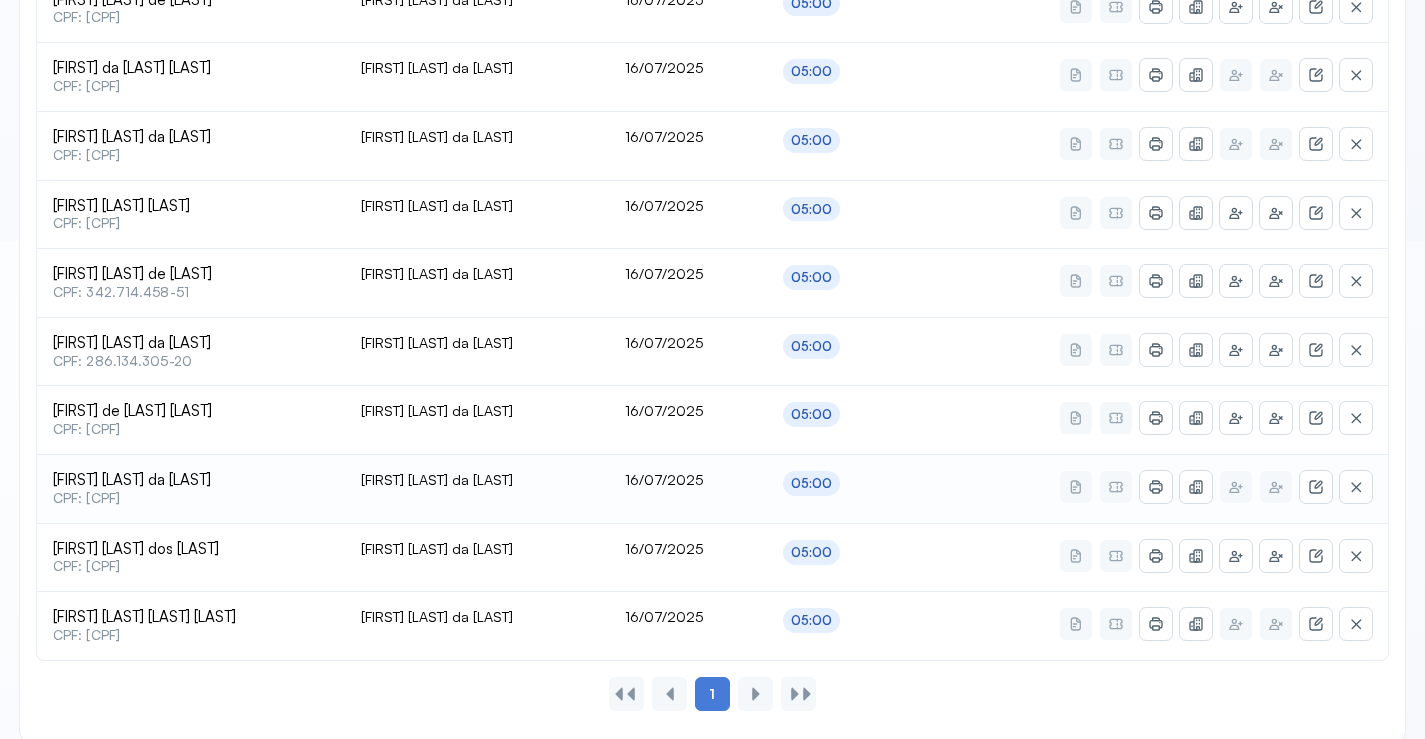 scroll, scrollTop: 522, scrollLeft: 0, axis: vertical 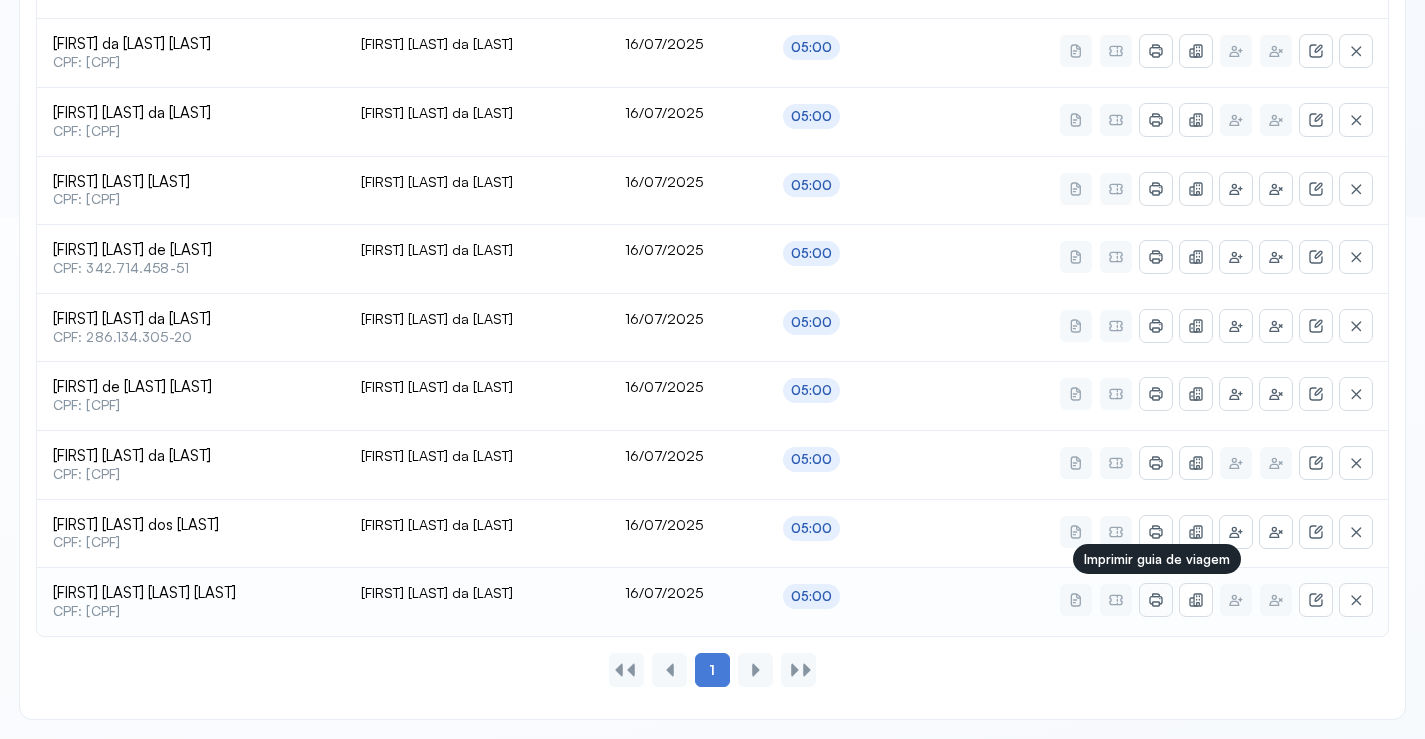 click 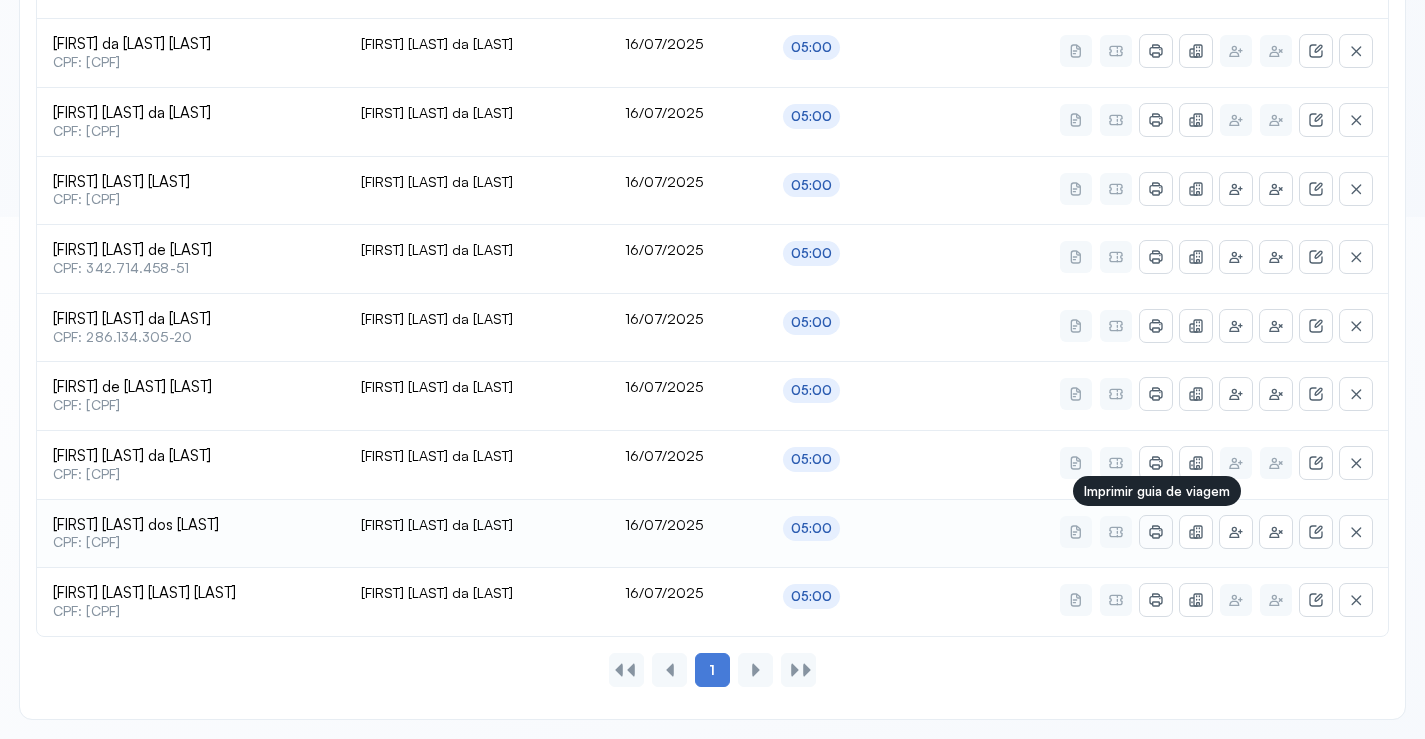 click 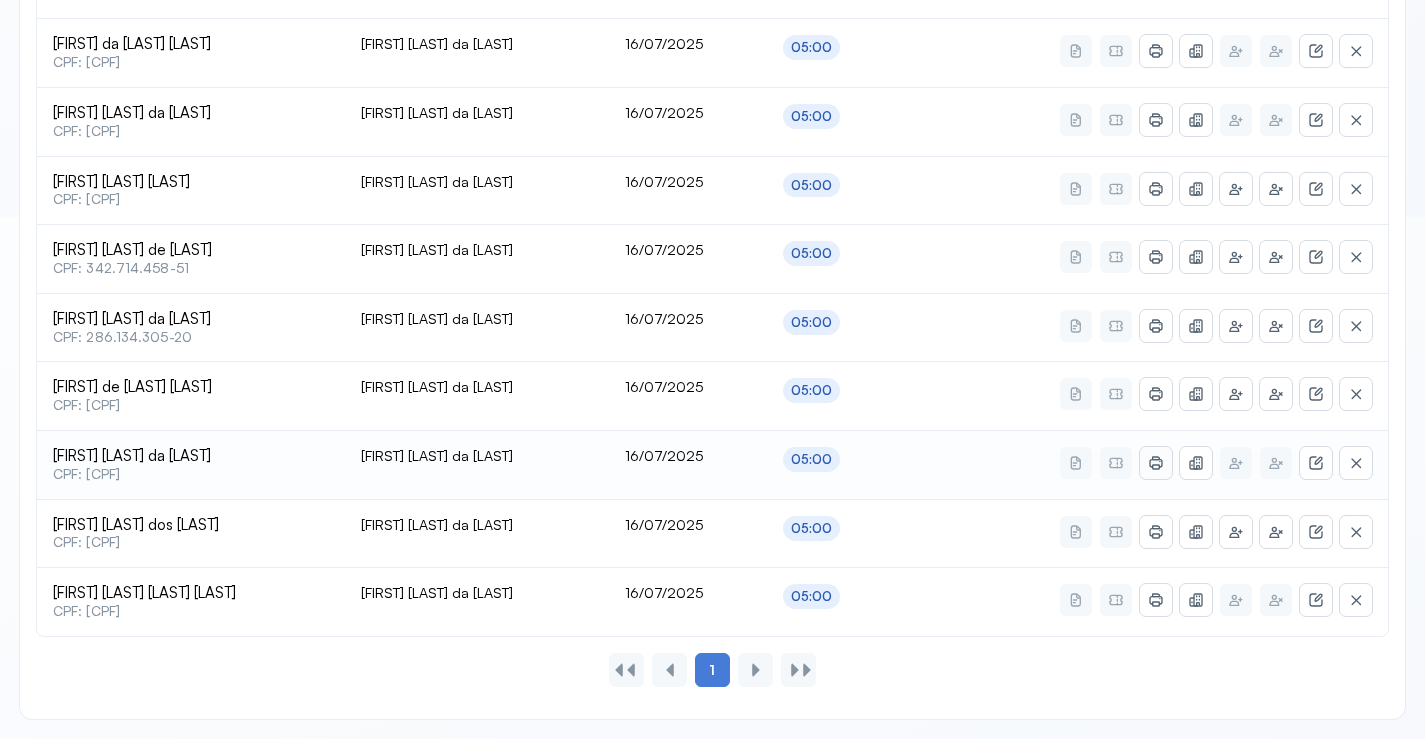 click 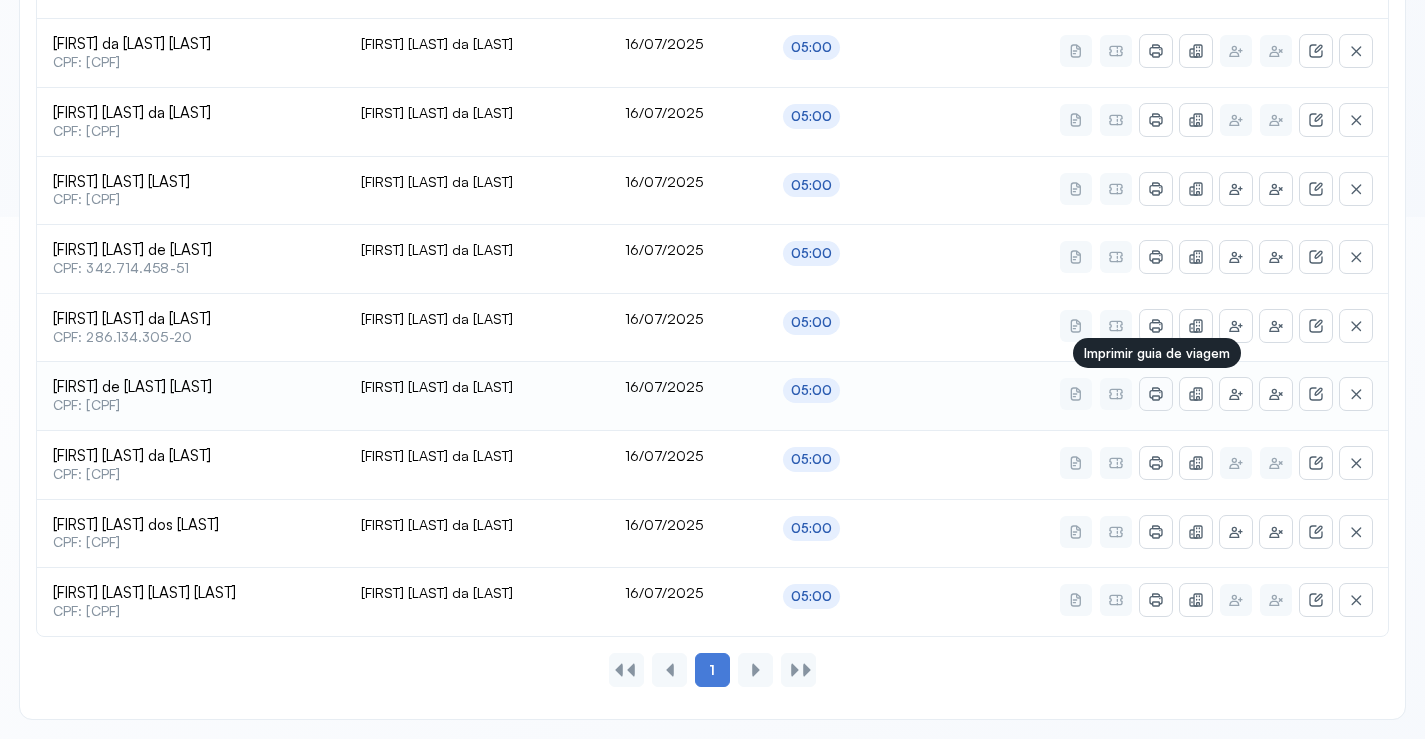 click 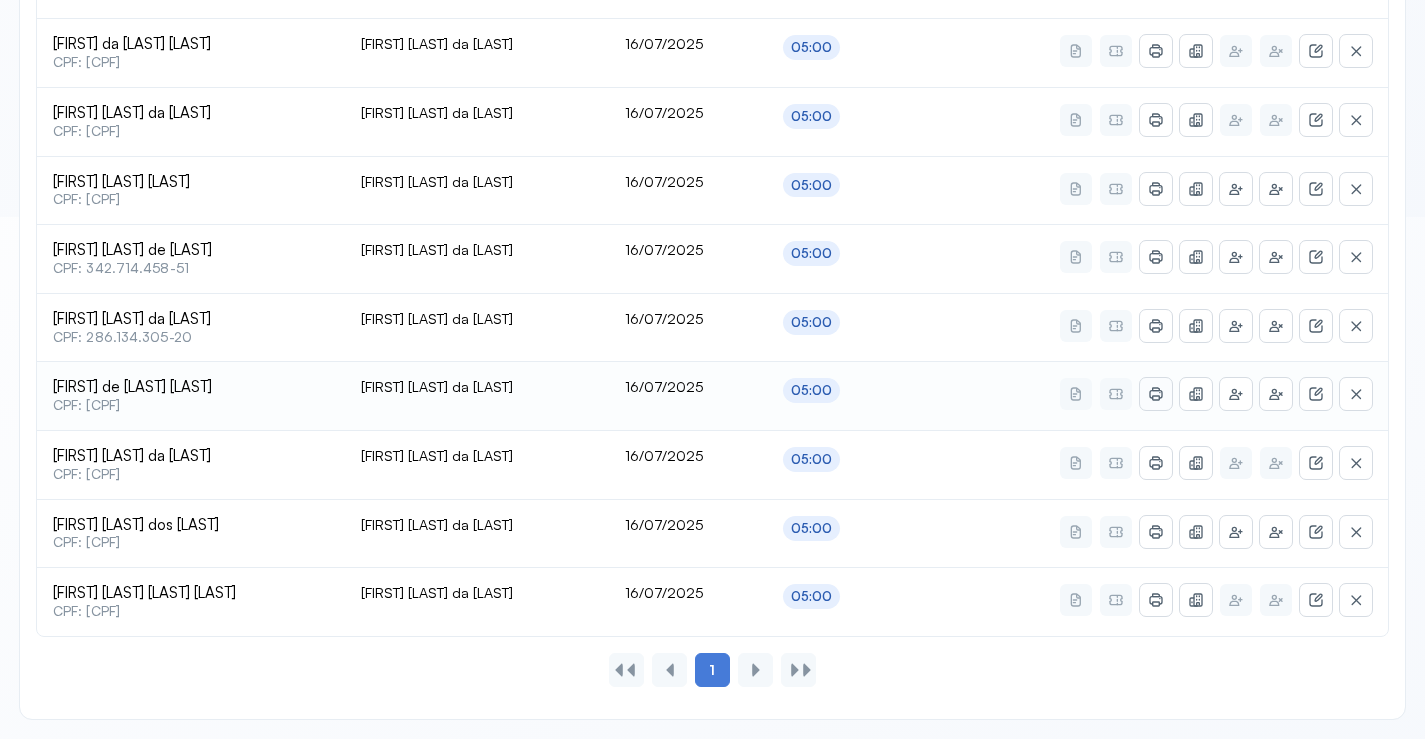 click 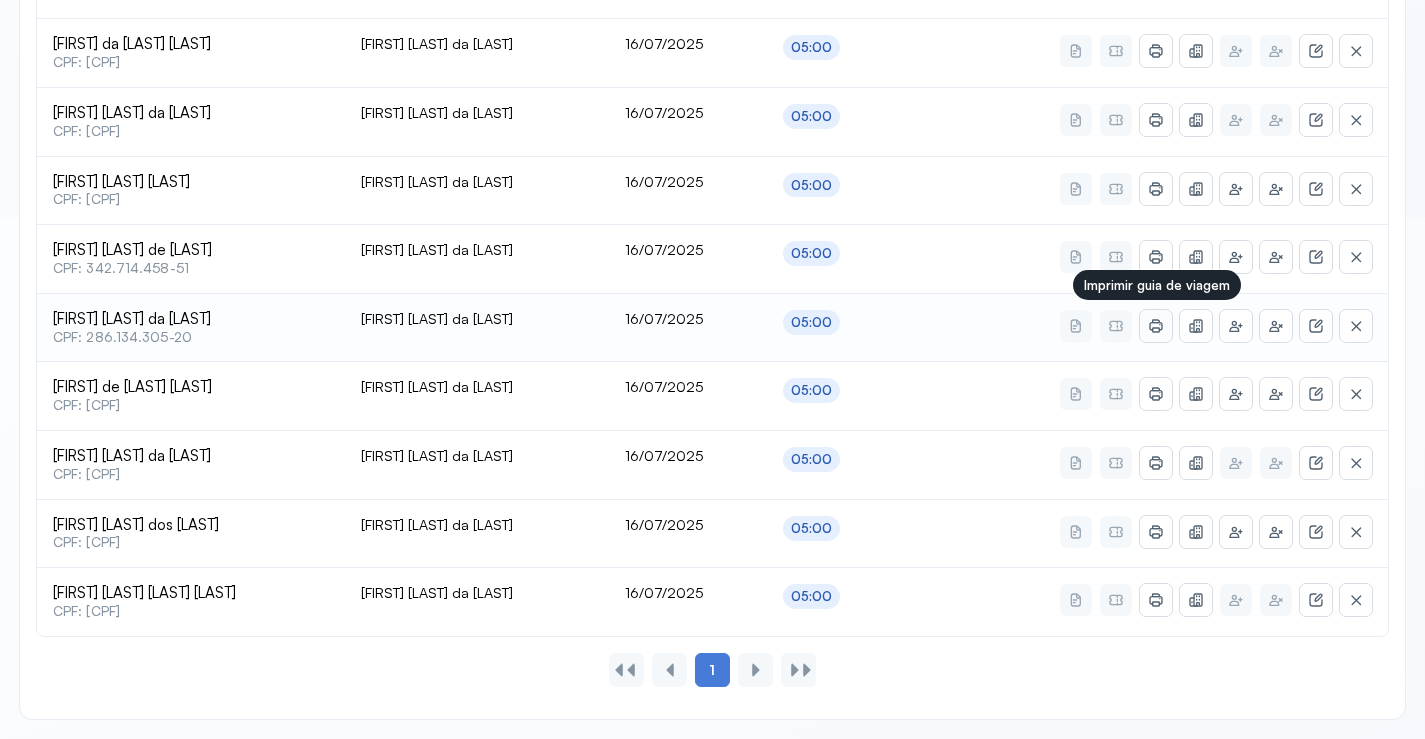 click 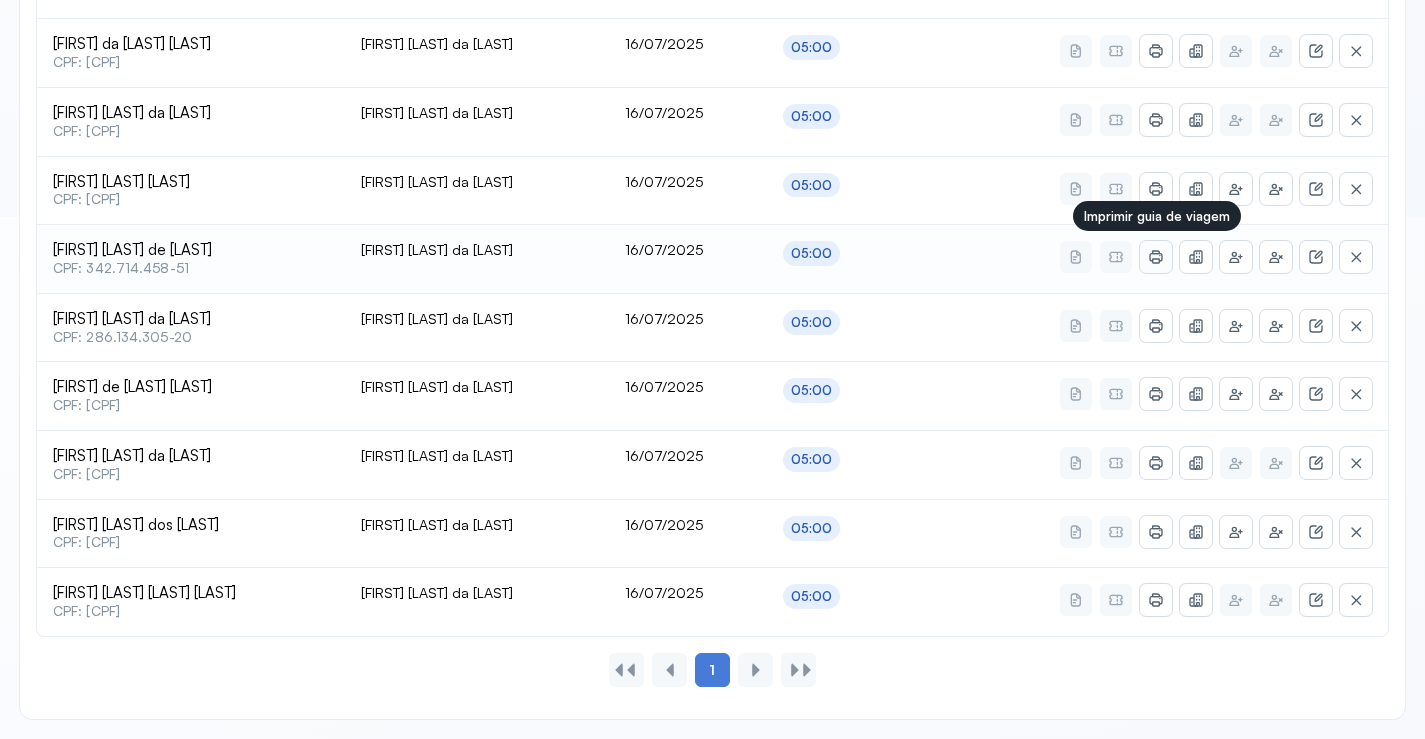 click 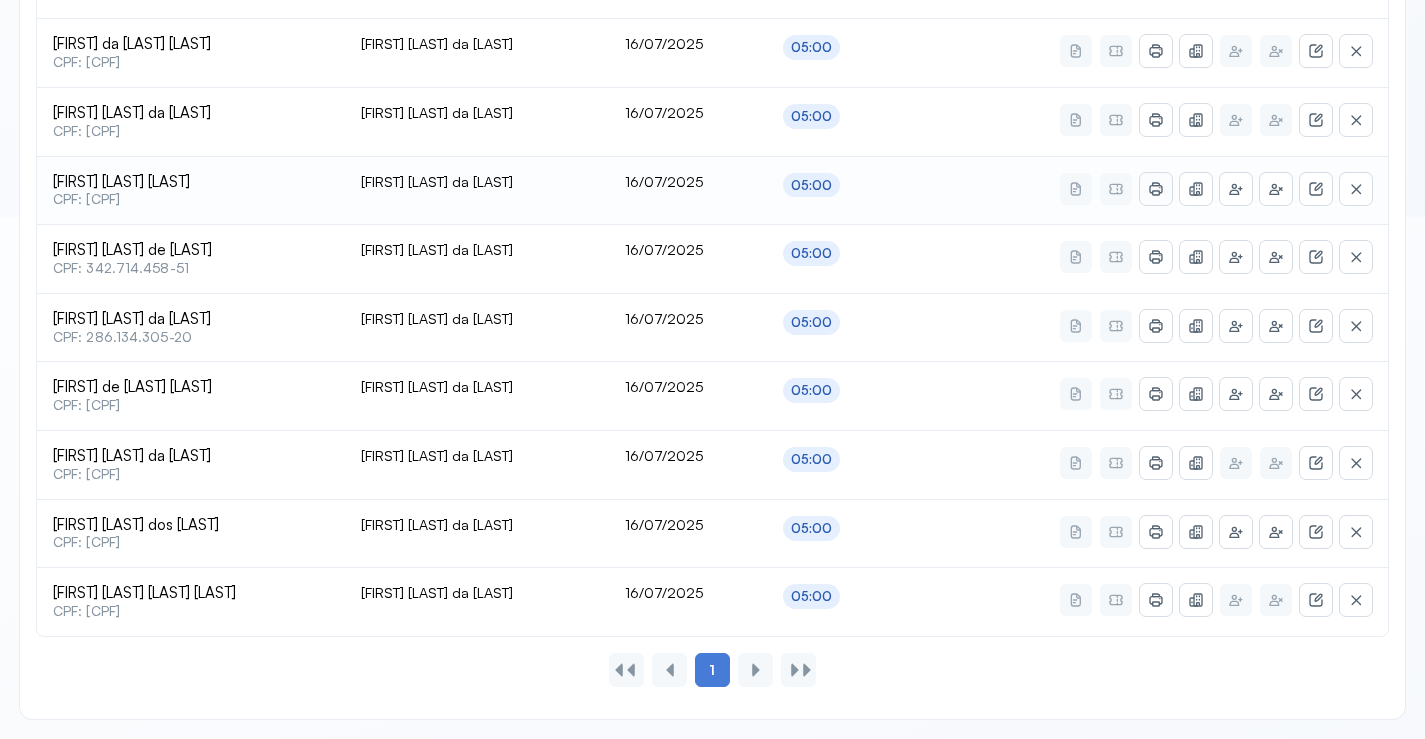 click 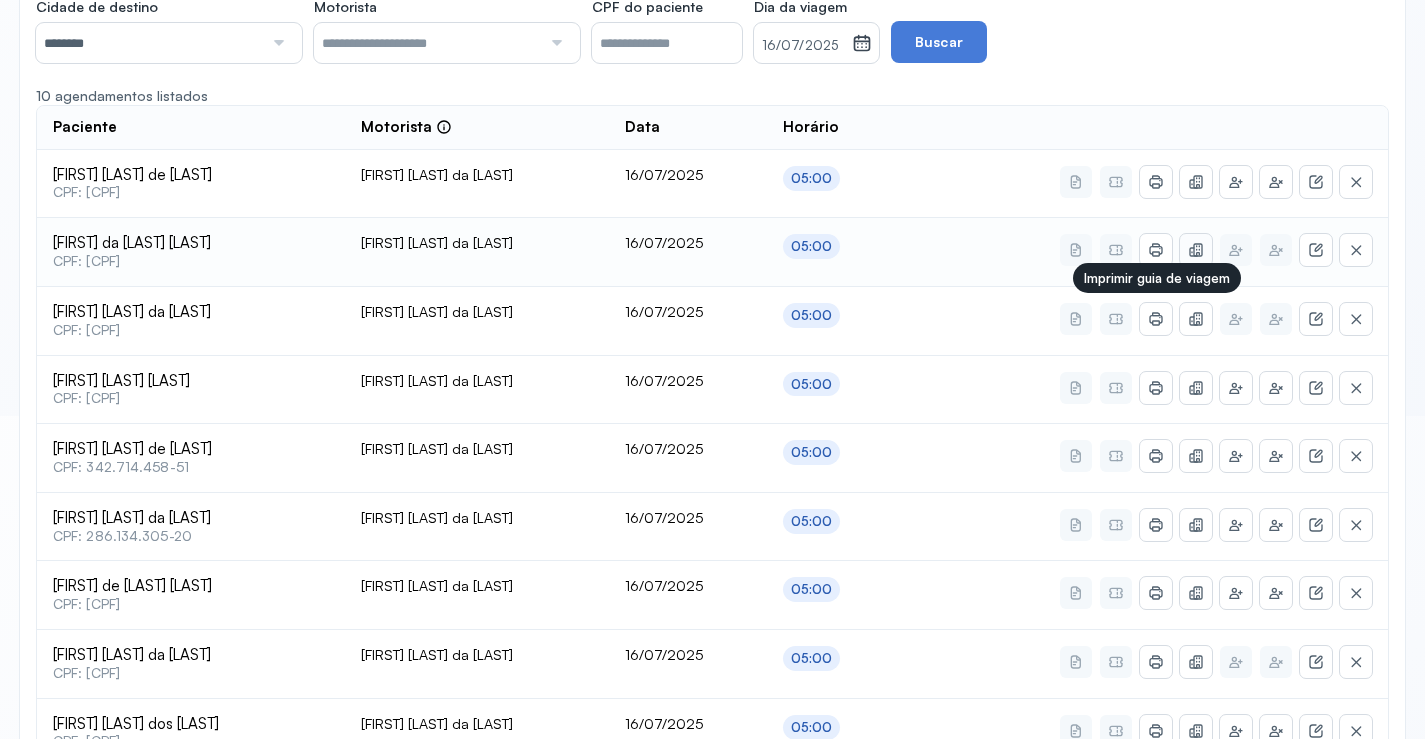 scroll, scrollTop: 322, scrollLeft: 0, axis: vertical 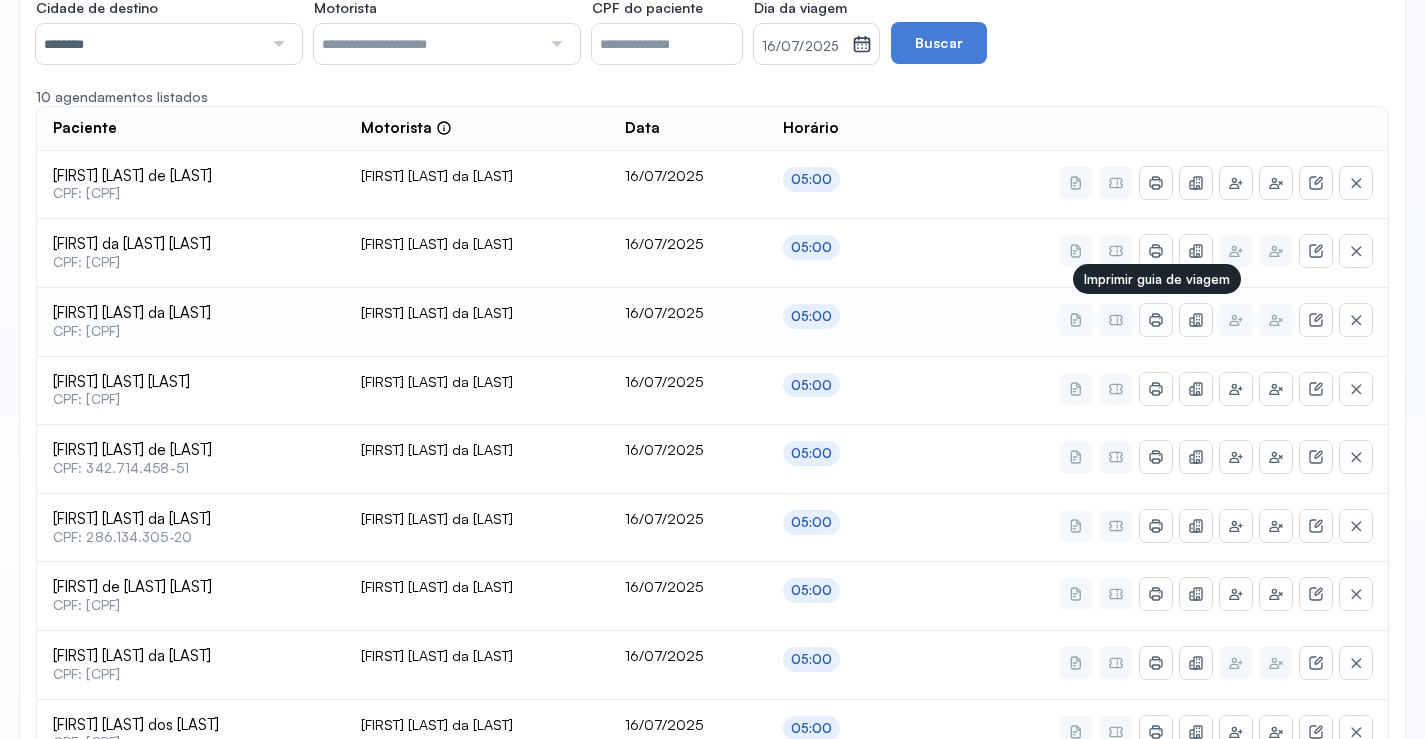 click 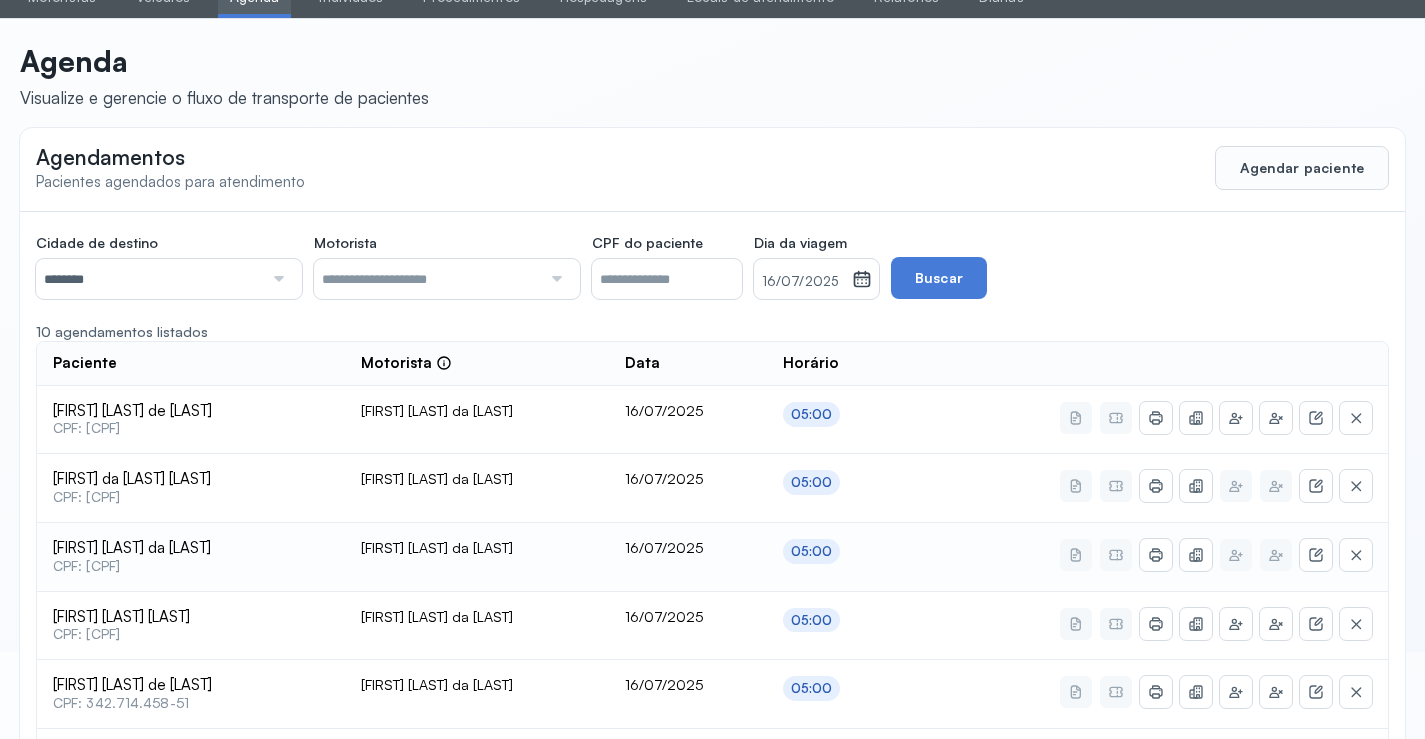 scroll, scrollTop: 122, scrollLeft: 0, axis: vertical 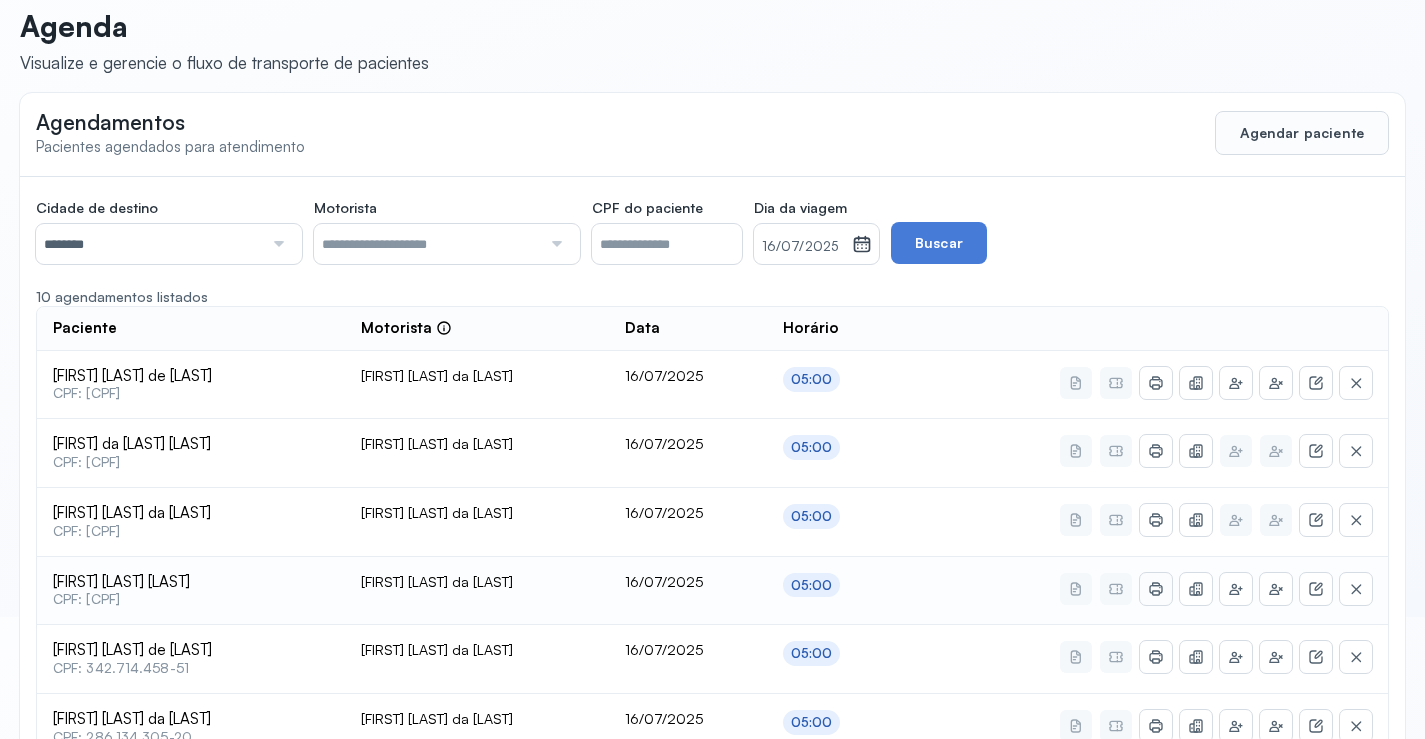 click 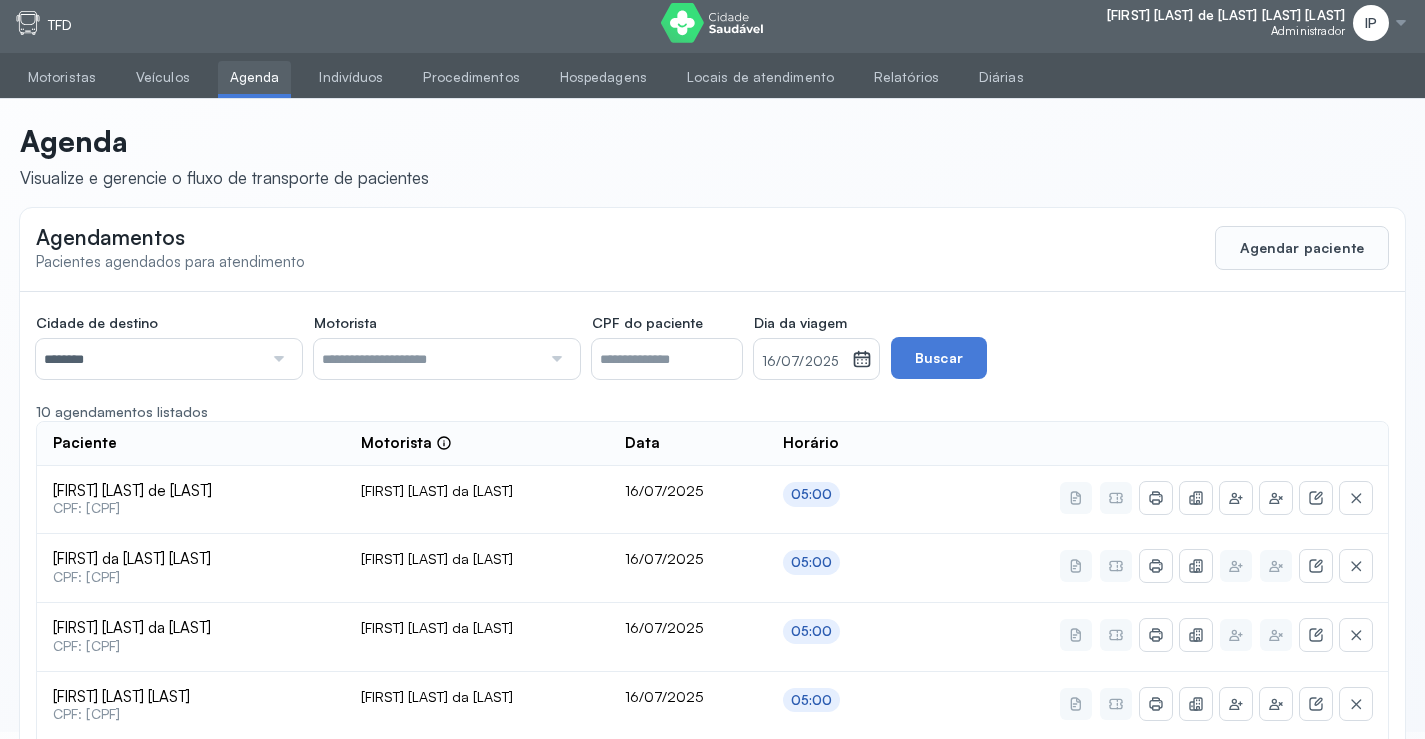 scroll, scrollTop: 0, scrollLeft: 0, axis: both 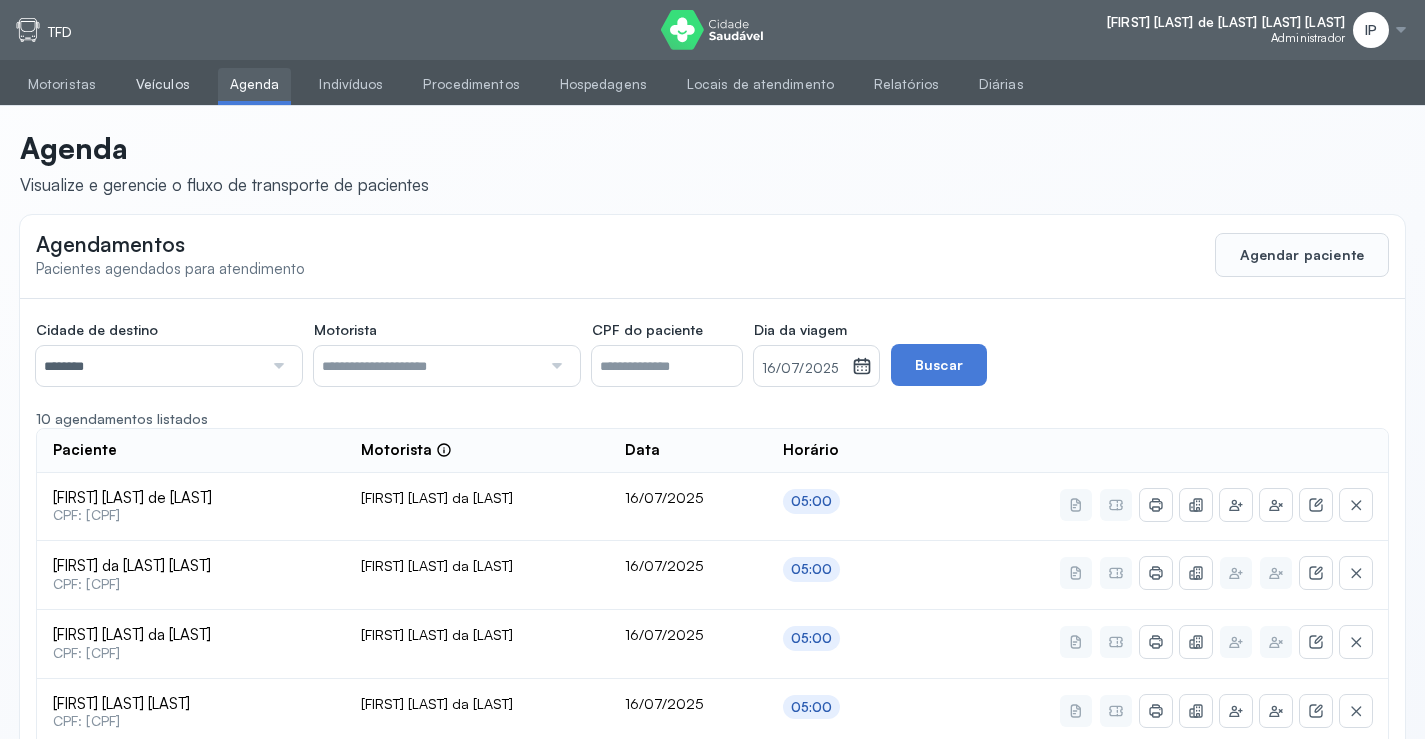 click on "Veículos" at bounding box center (163, 84) 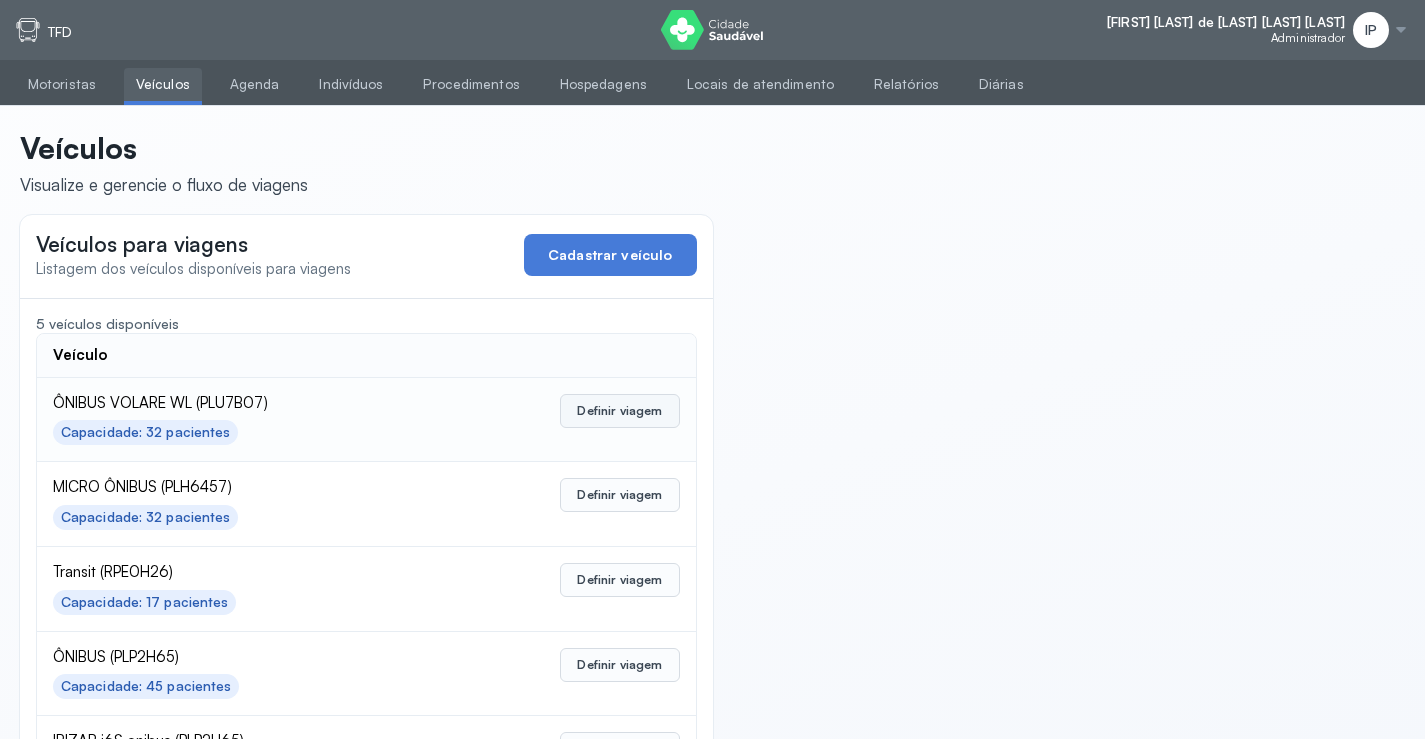 click on "Definir viagem" at bounding box center [619, 411] 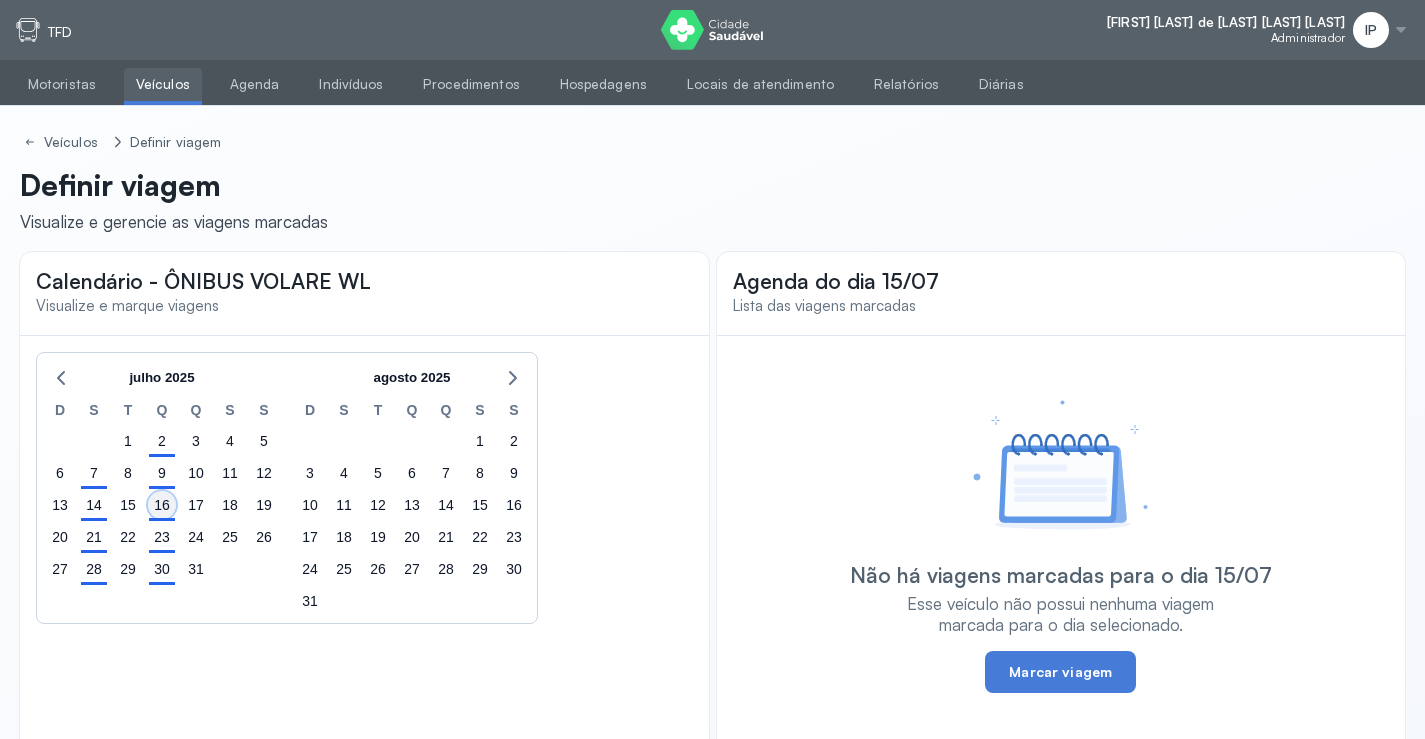 click on "16" 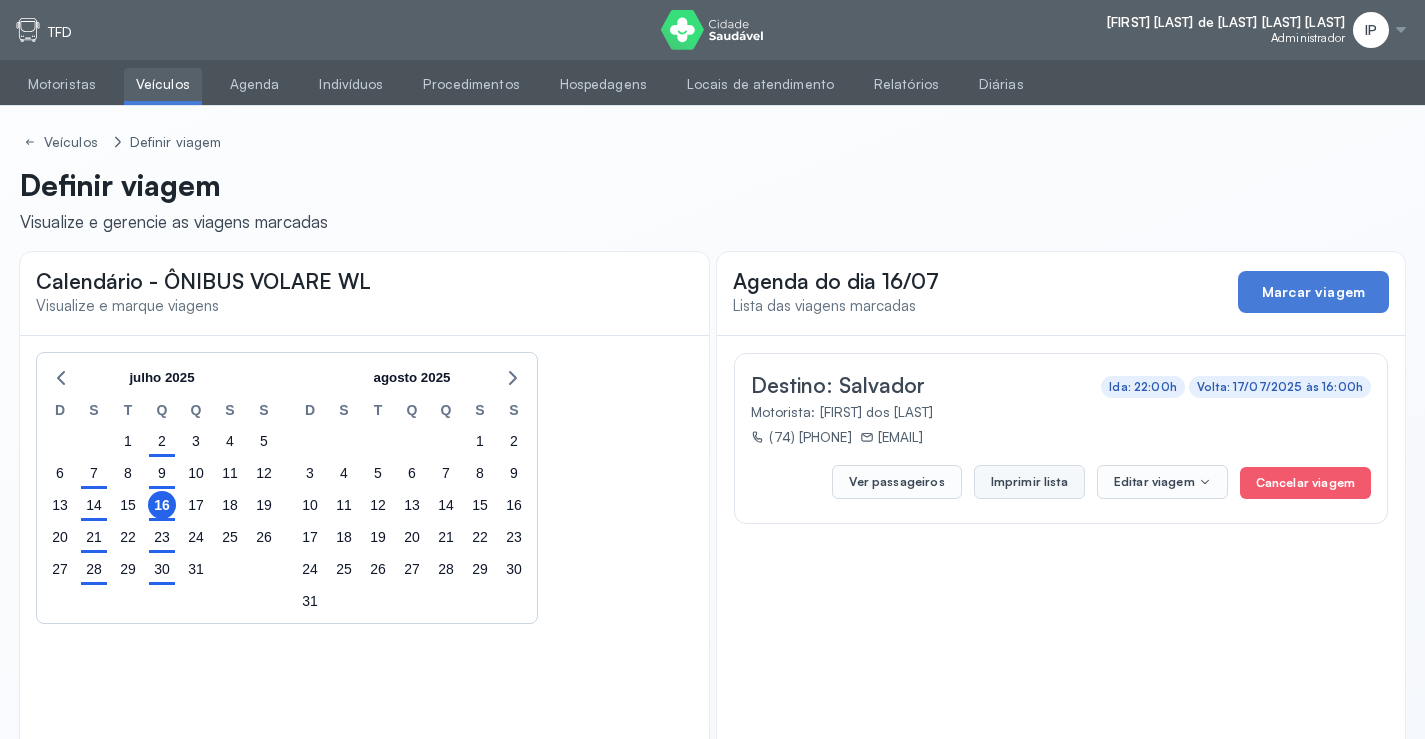 click on "Imprimir lista" at bounding box center [1029, 482] 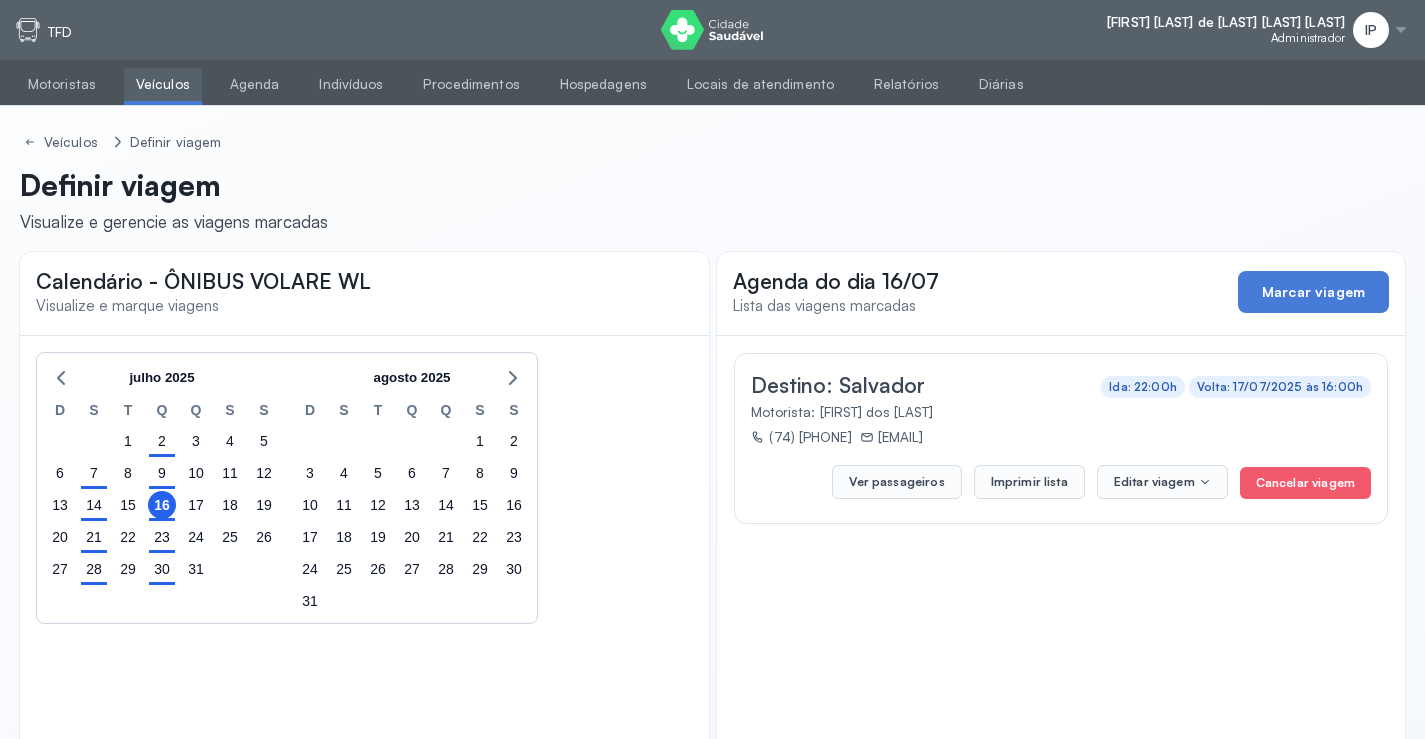 click on "Veículos" at bounding box center (163, 84) 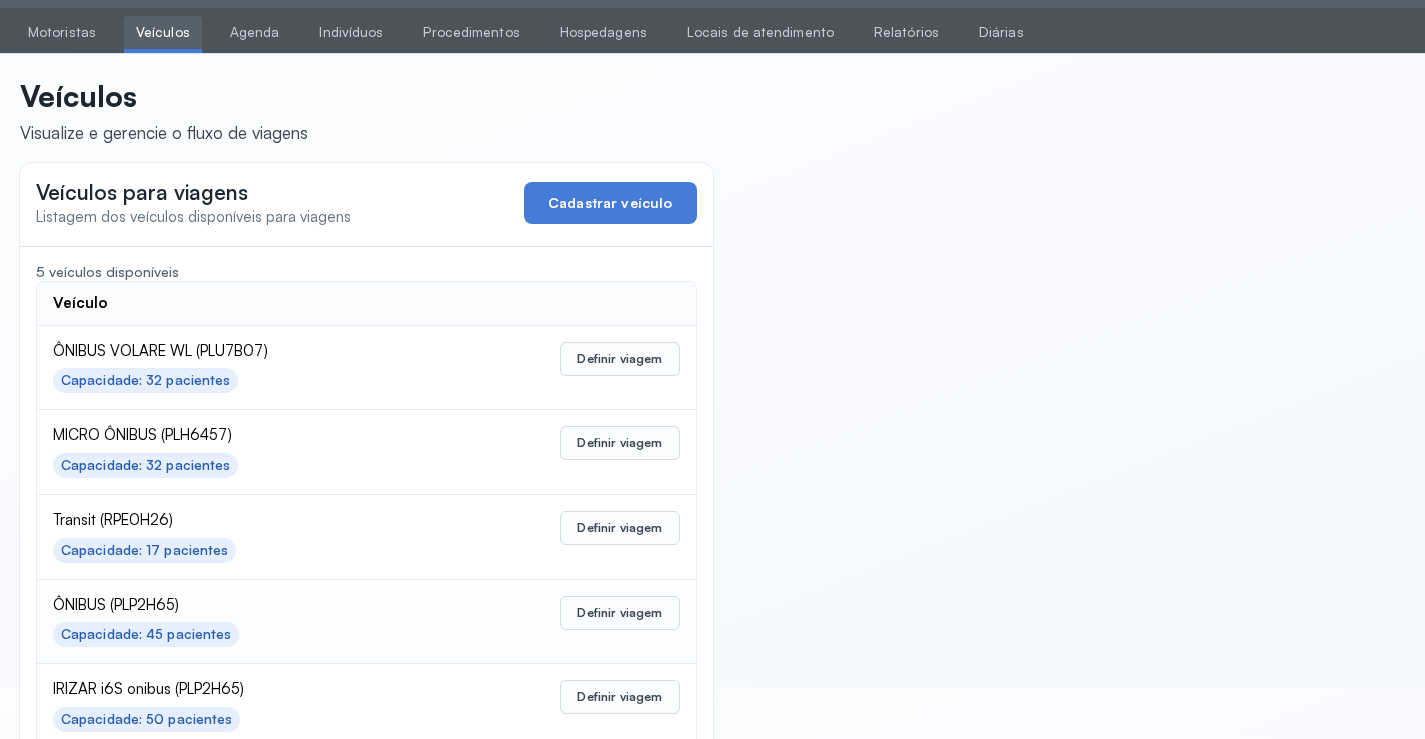 scroll, scrollTop: 98, scrollLeft: 0, axis: vertical 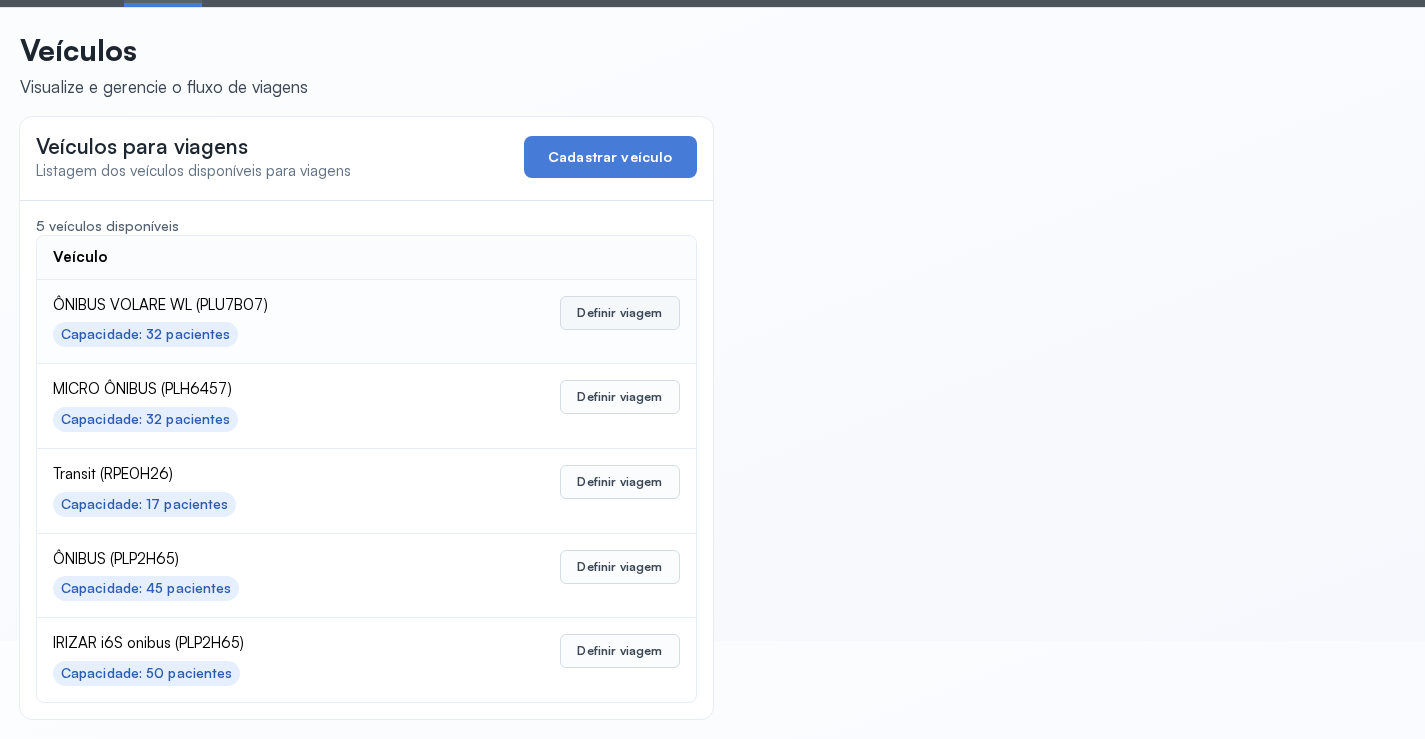 click on "Definir viagem" at bounding box center (619, 313) 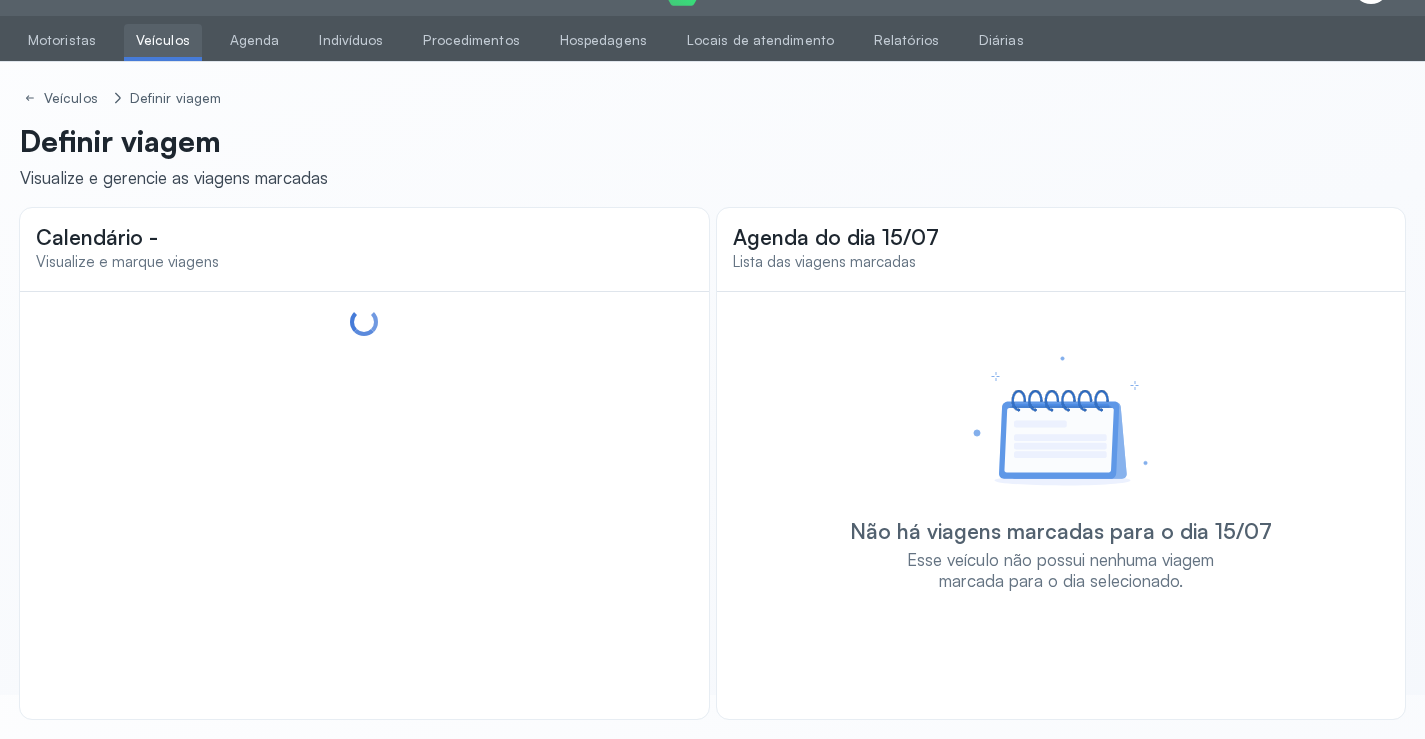 scroll, scrollTop: 44, scrollLeft: 0, axis: vertical 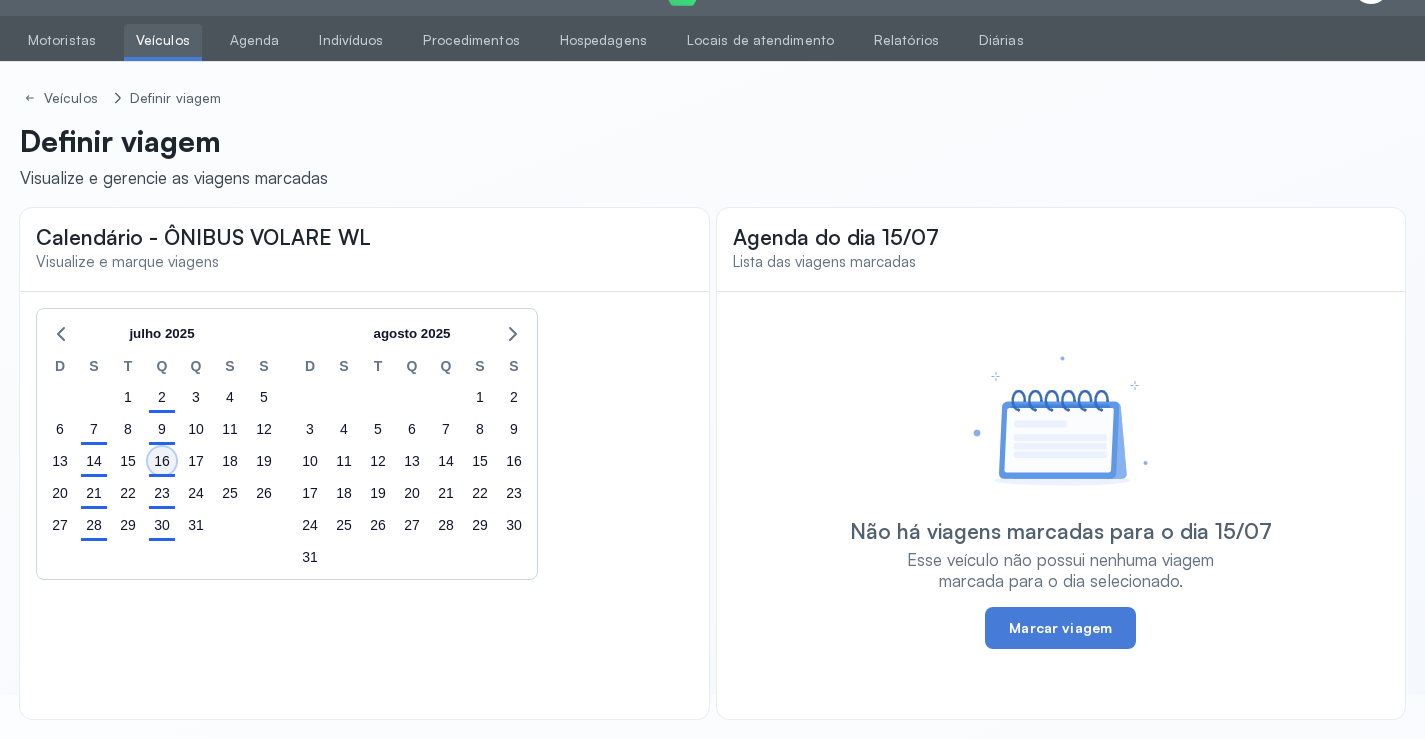 click on "16" 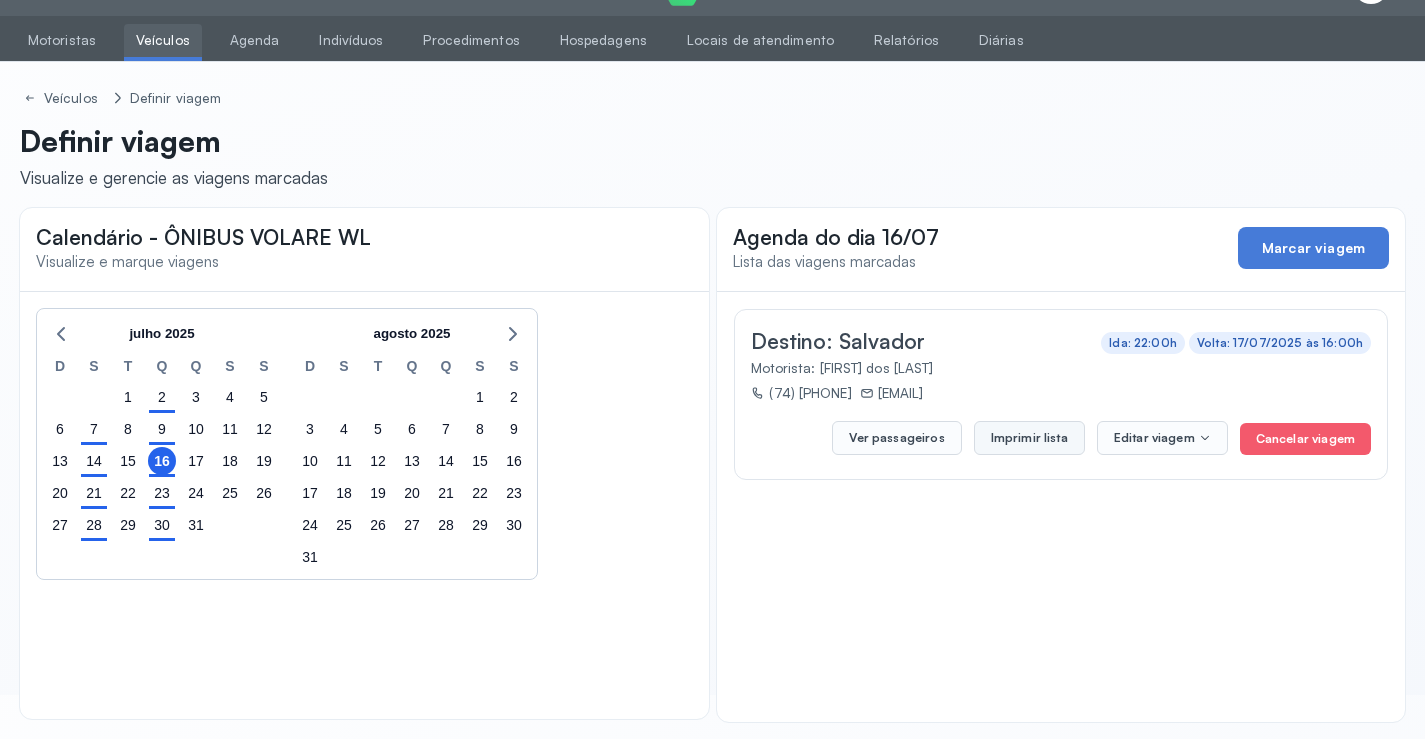 click on "Imprimir lista" at bounding box center [1029, 438] 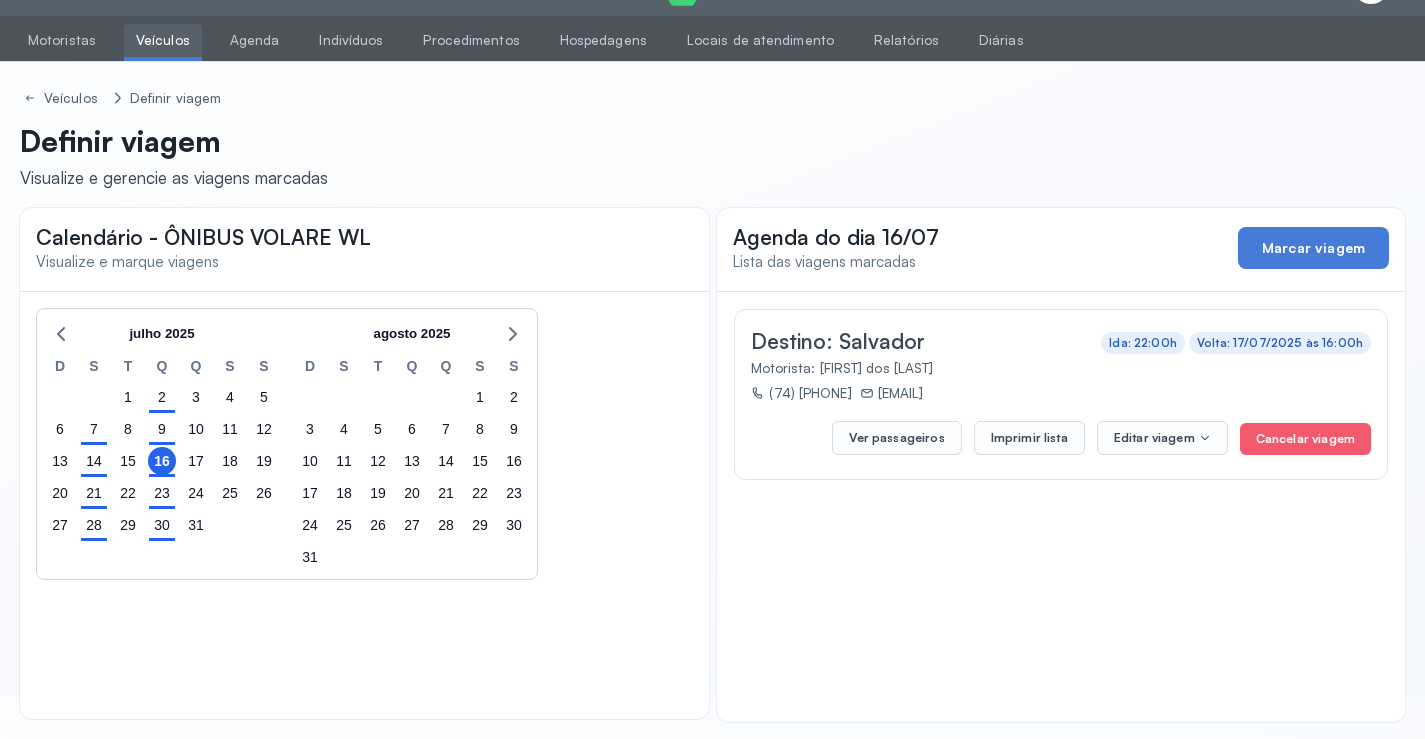 click on "Veículos" at bounding box center (163, 40) 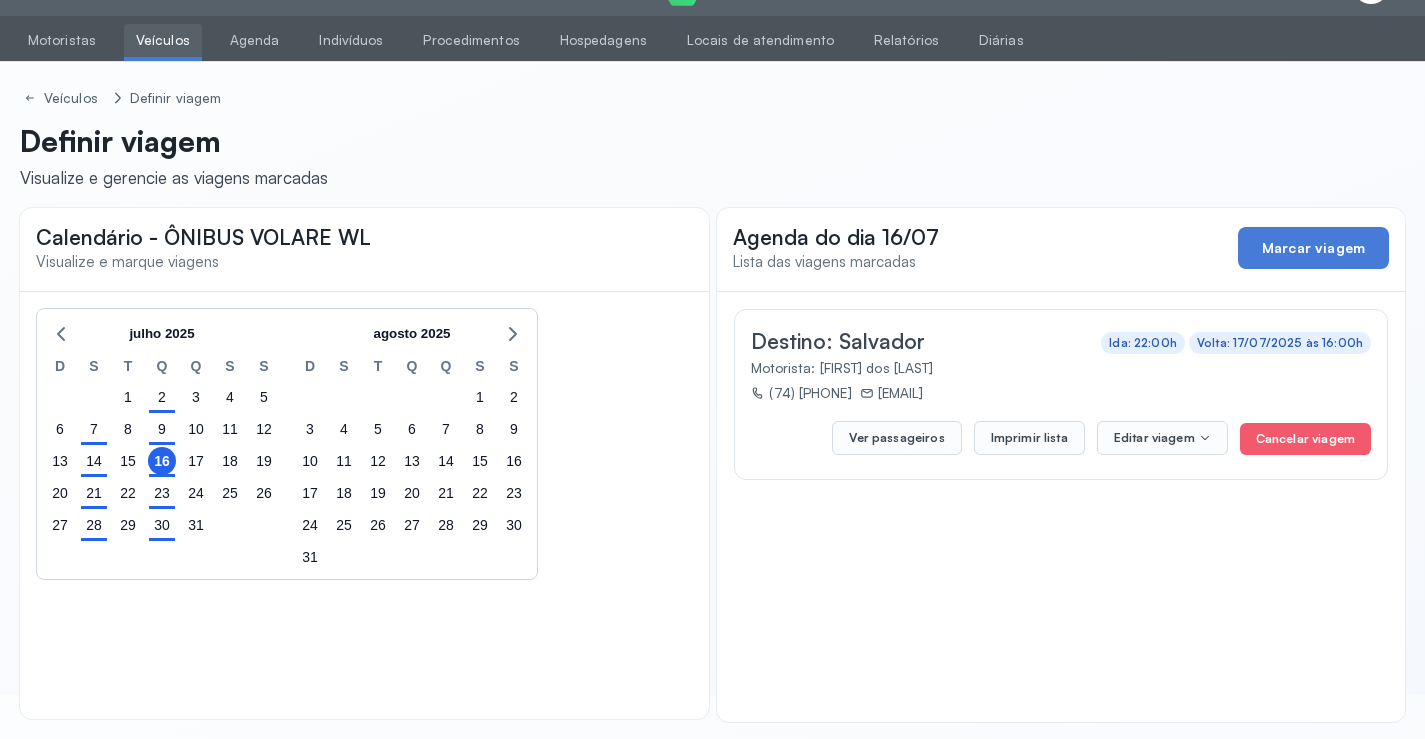 scroll, scrollTop: 0, scrollLeft: 0, axis: both 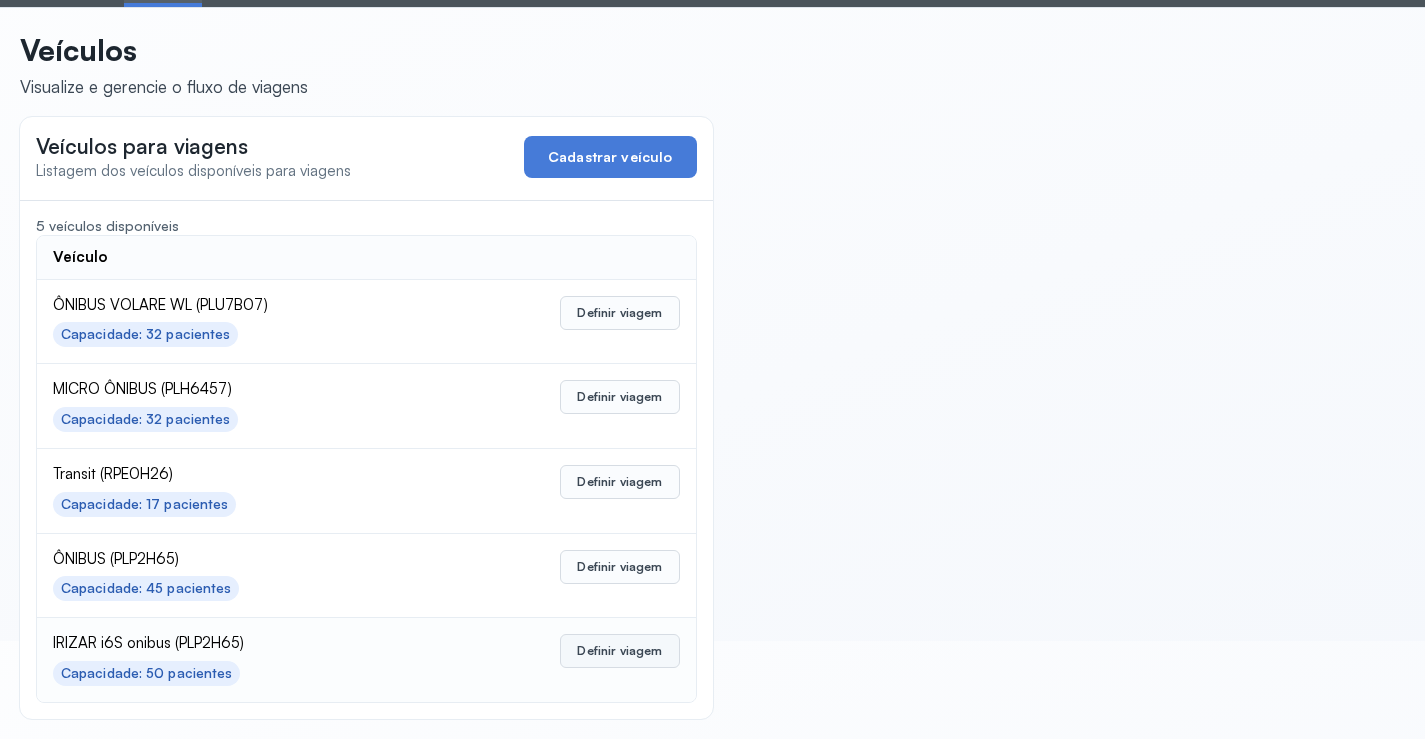 click on "Definir viagem" at bounding box center [619, 651] 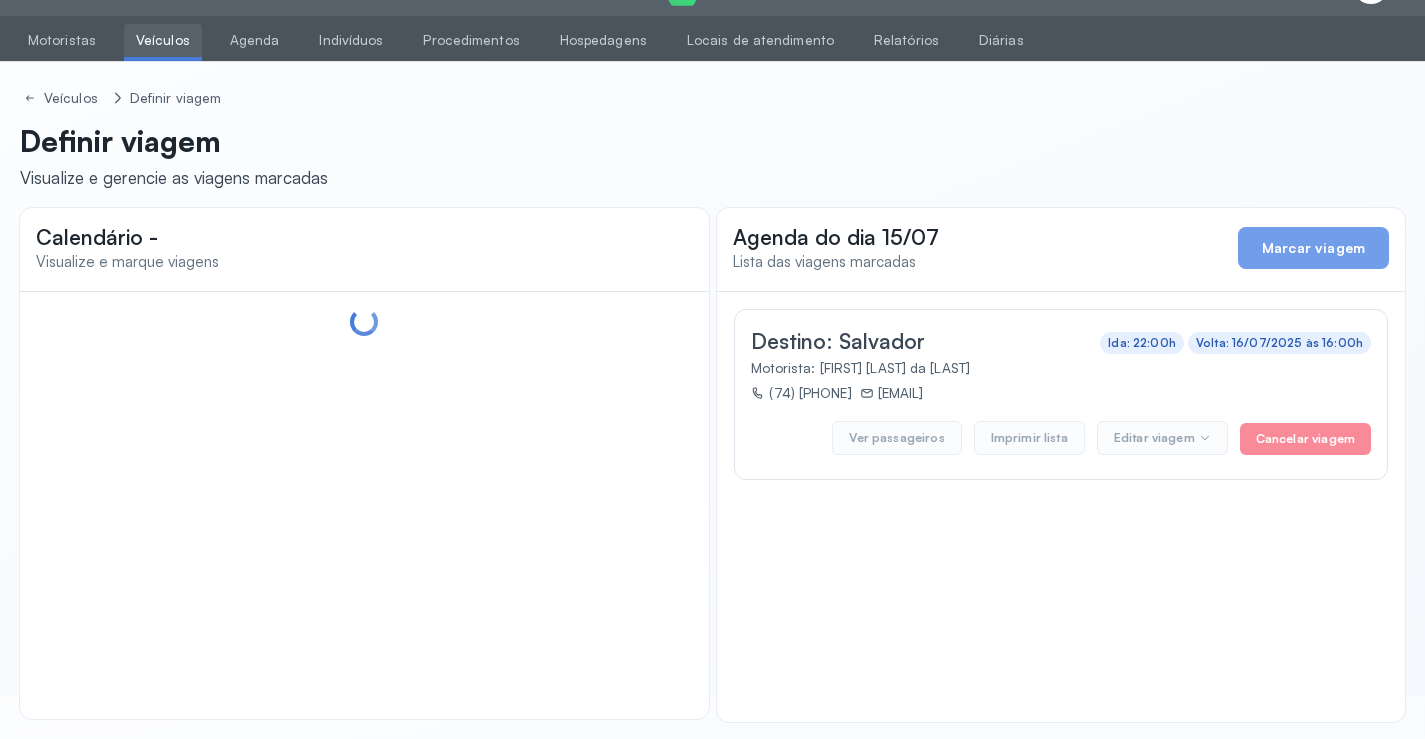 scroll, scrollTop: 47, scrollLeft: 0, axis: vertical 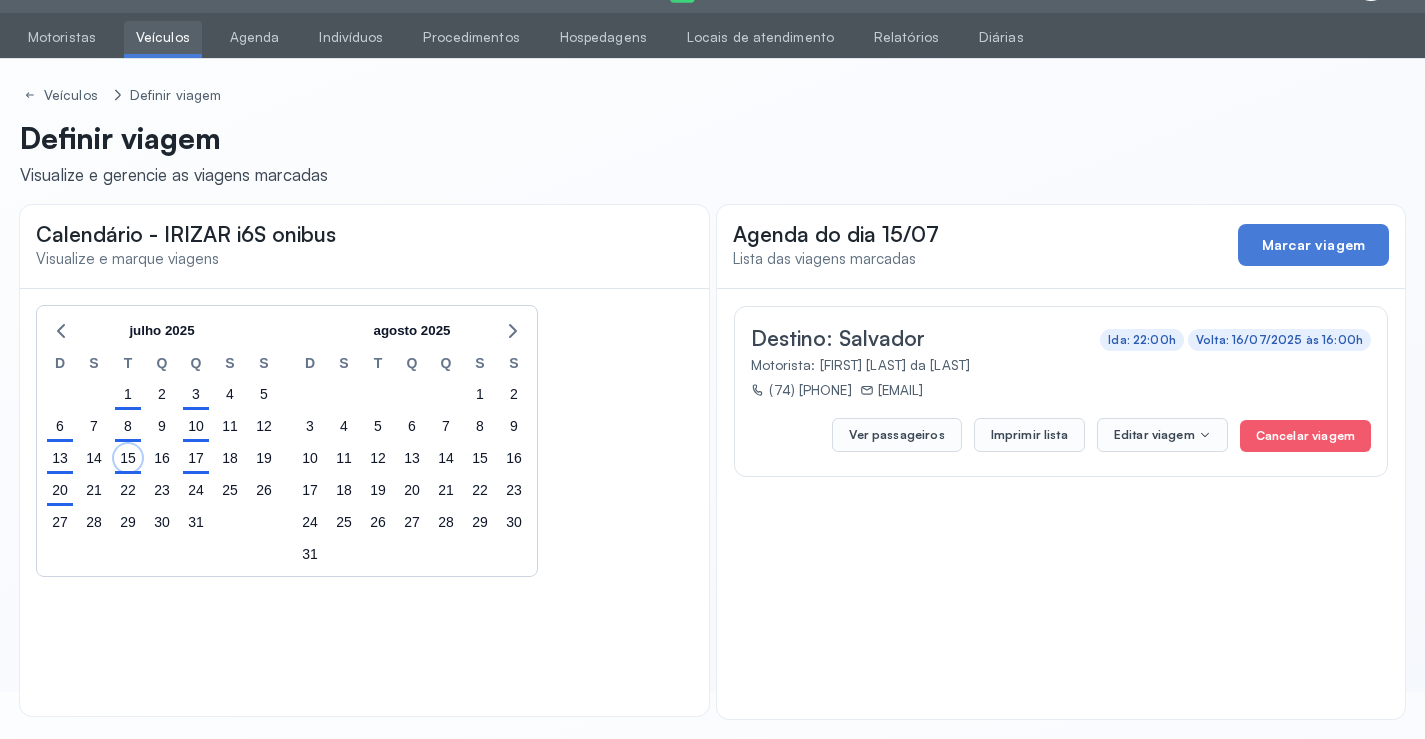 drag, startPoint x: 125, startPoint y: 454, endPoint x: 146, endPoint y: 453, distance: 21.023796 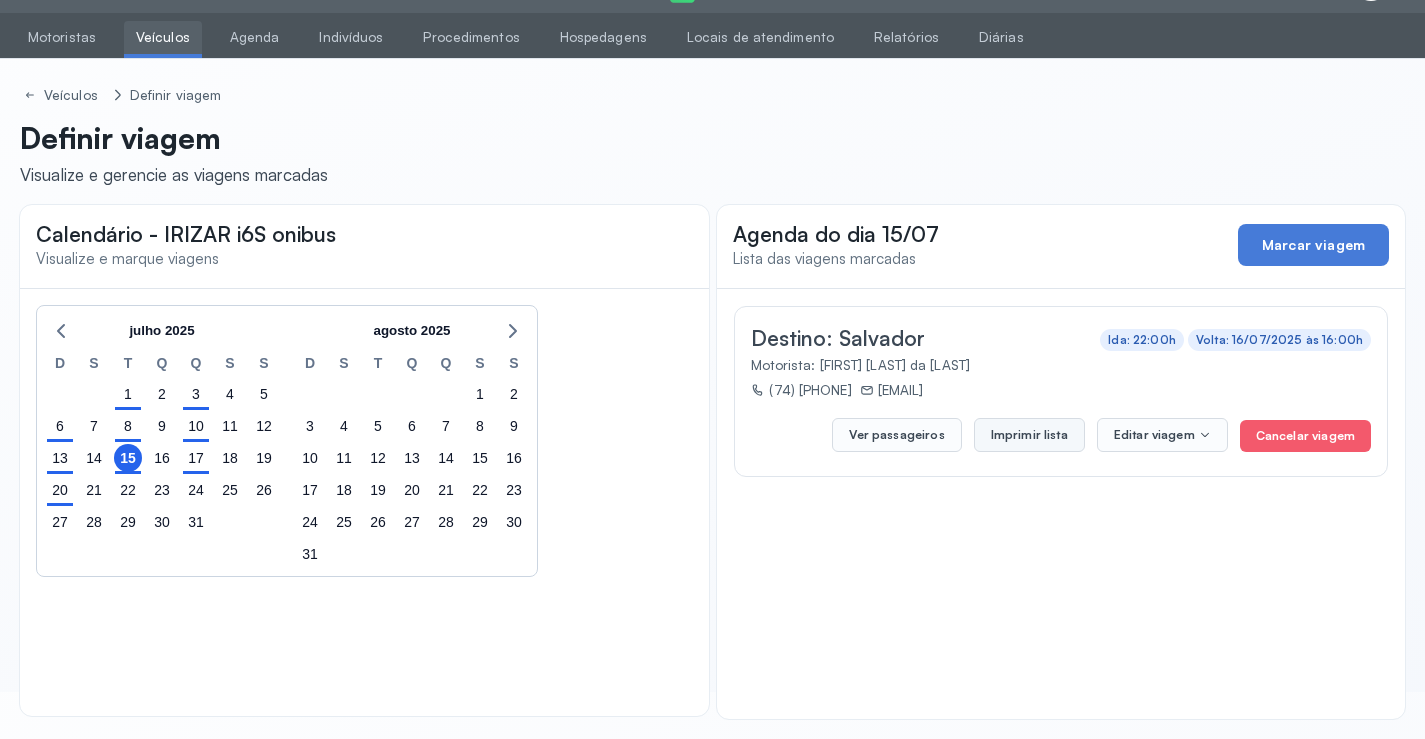 click on "Imprimir lista" at bounding box center (1029, 435) 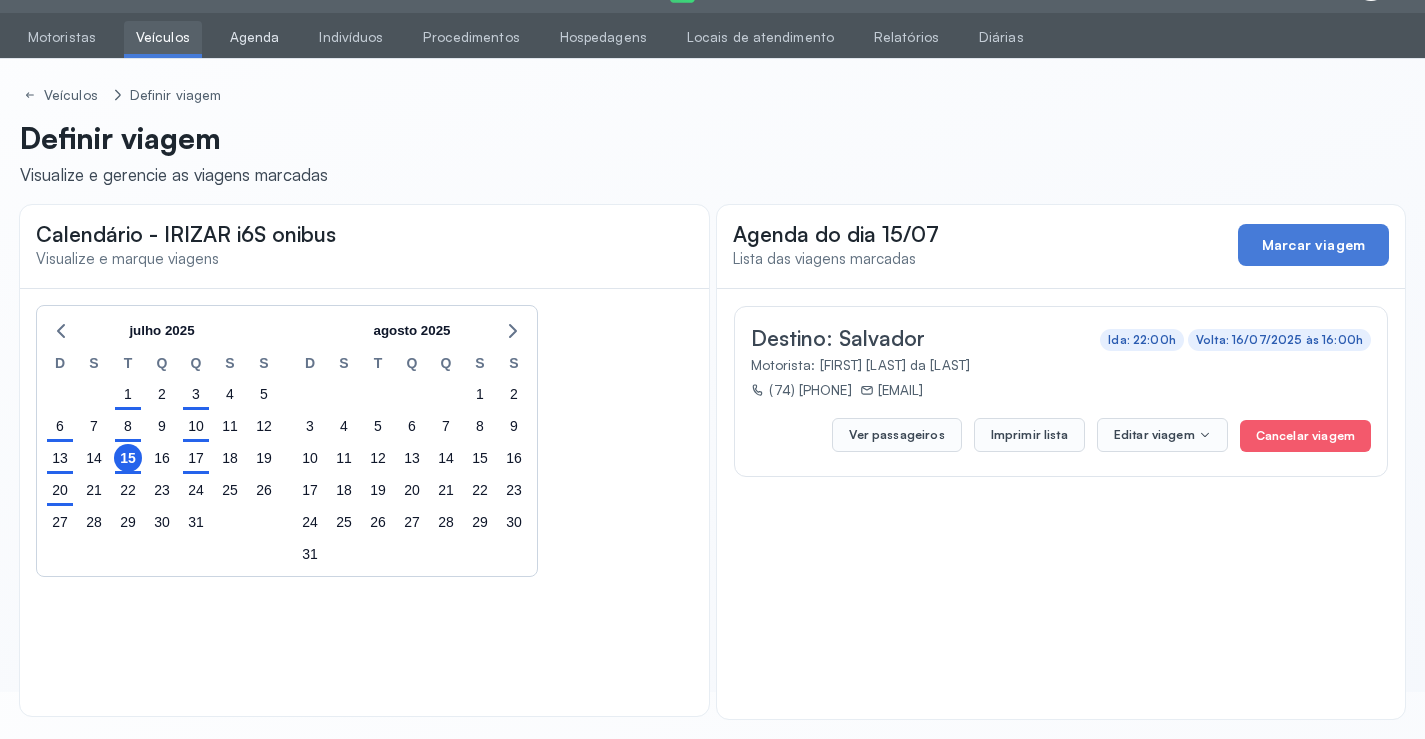 click on "Agenda" at bounding box center [255, 37] 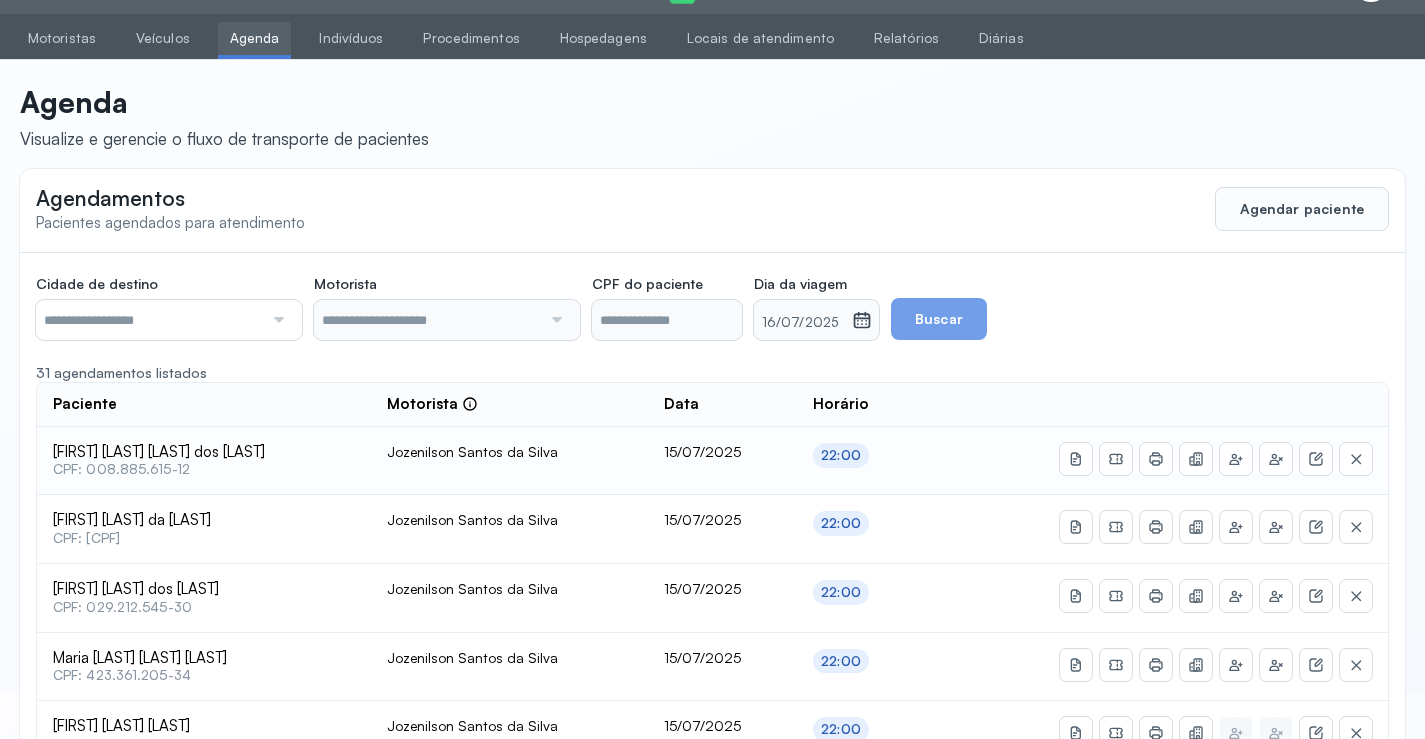 scroll, scrollTop: 47, scrollLeft: 0, axis: vertical 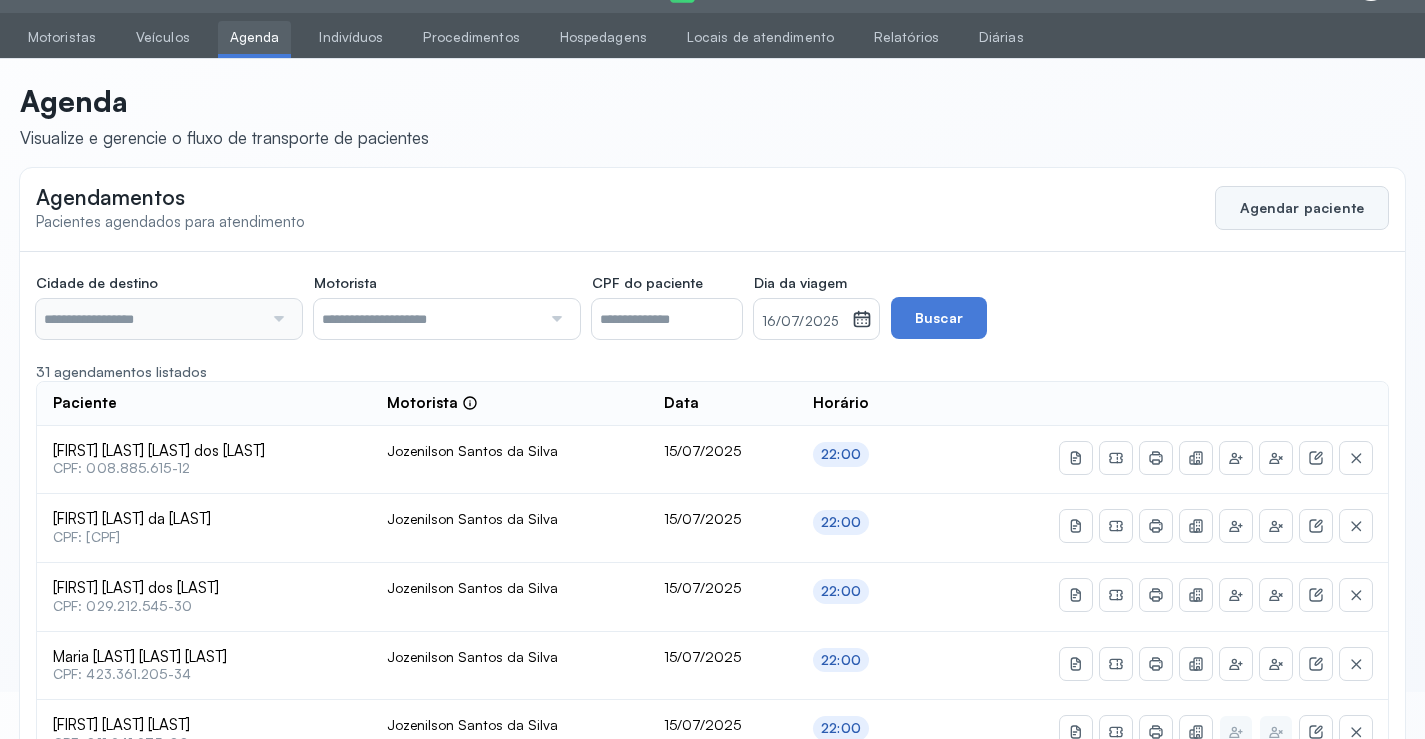 type on "********" 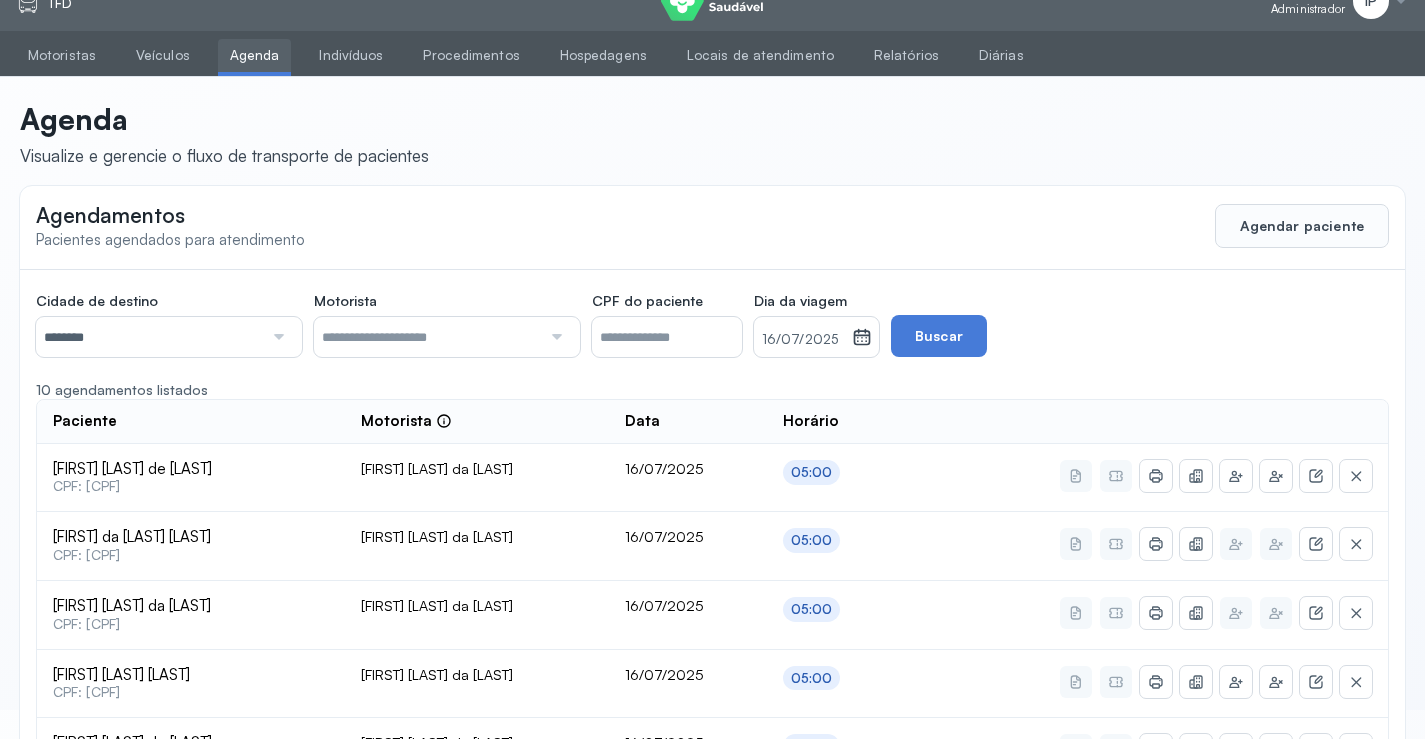 scroll, scrollTop: 0, scrollLeft: 0, axis: both 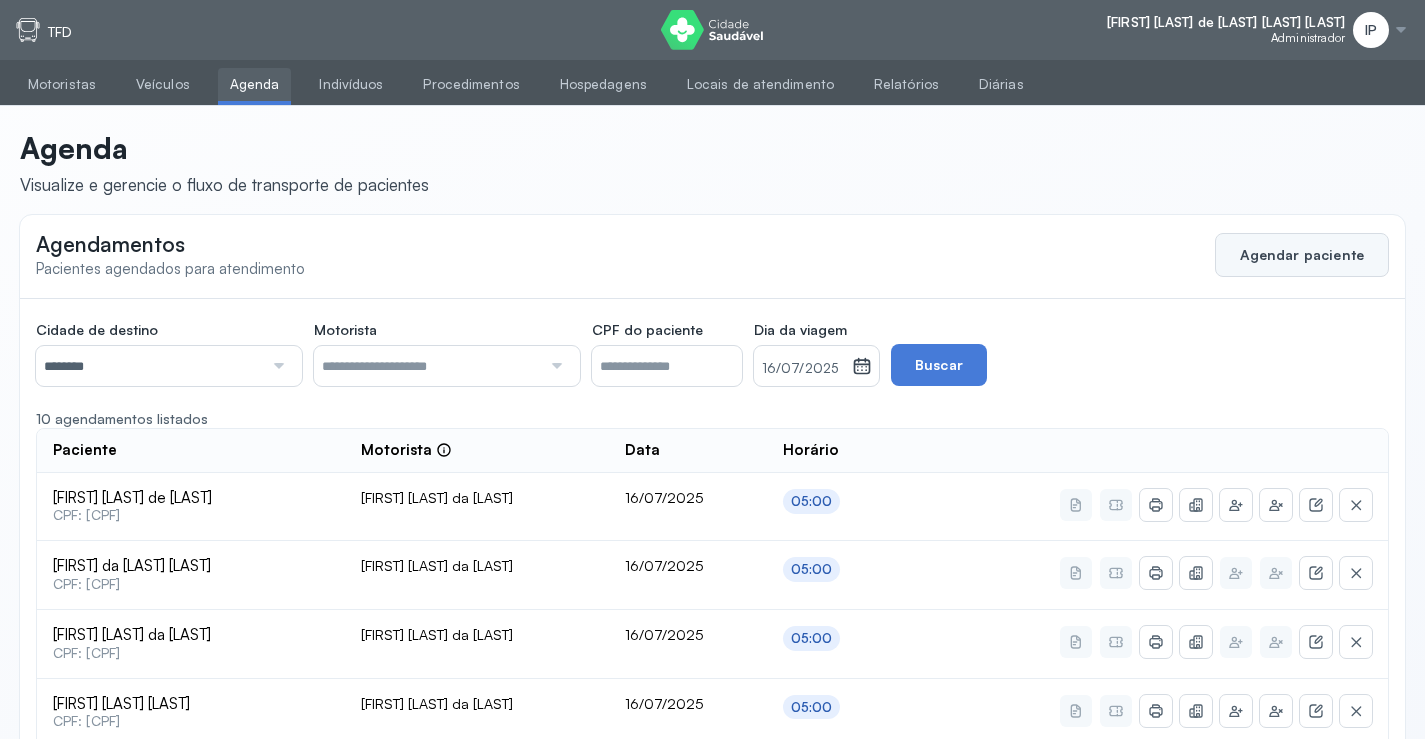 click on "Agendar paciente" 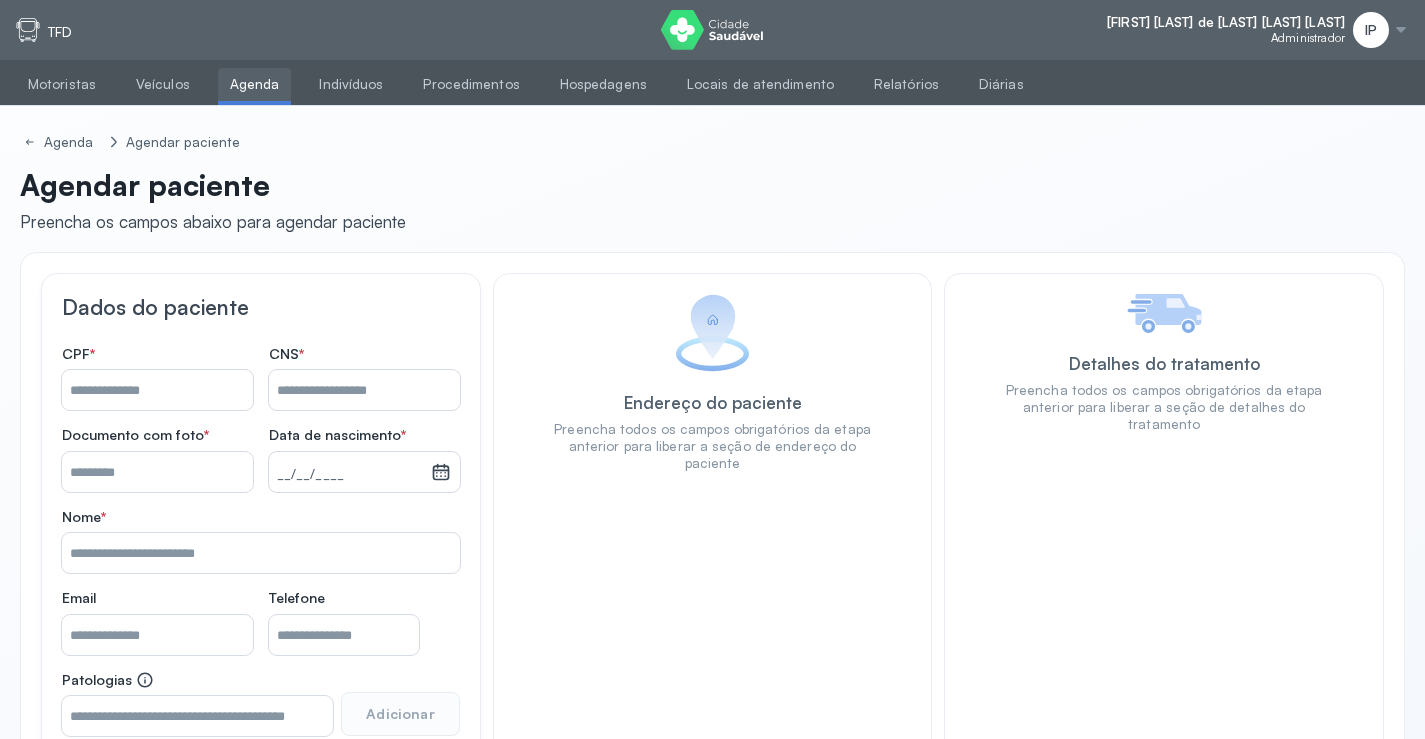 drag, startPoint x: 299, startPoint y: 368, endPoint x: 299, endPoint y: 384, distance: 16 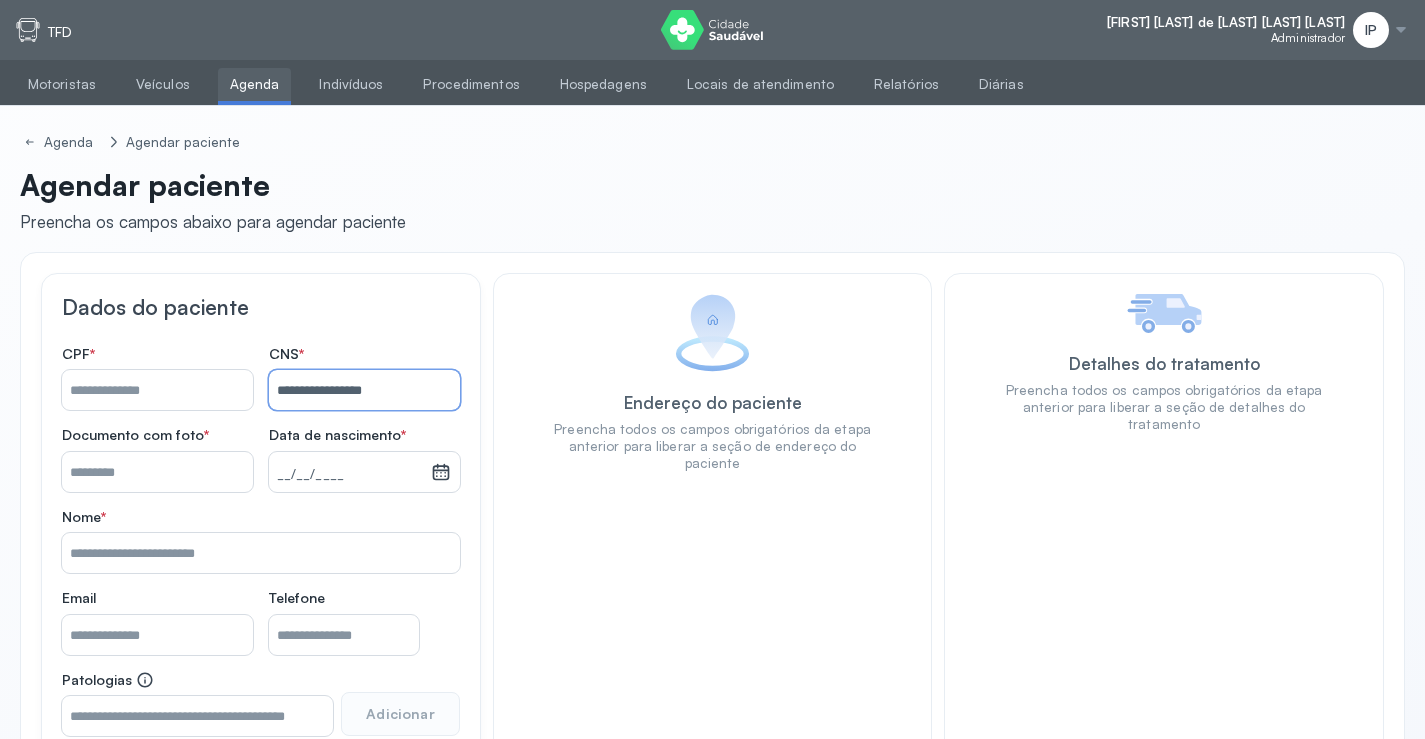 type on "**********" 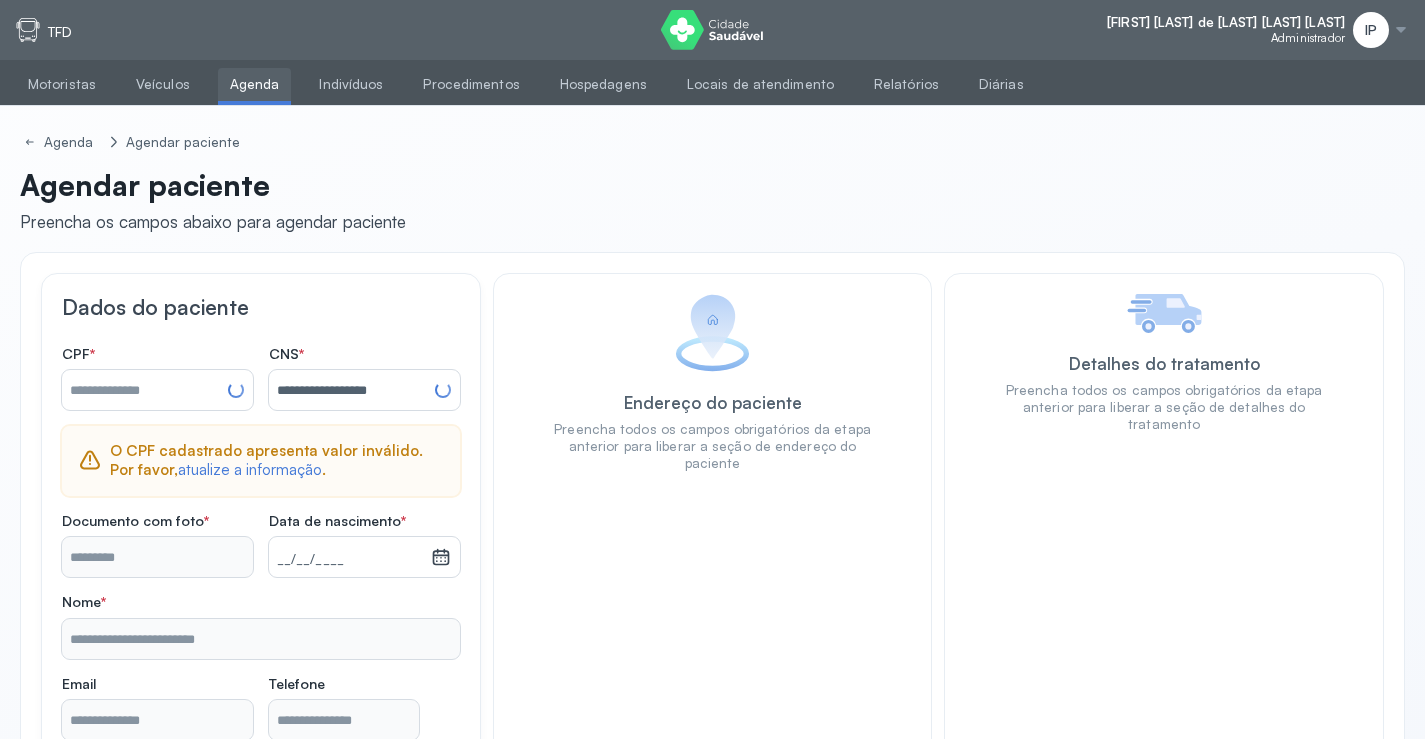 type on "**********" 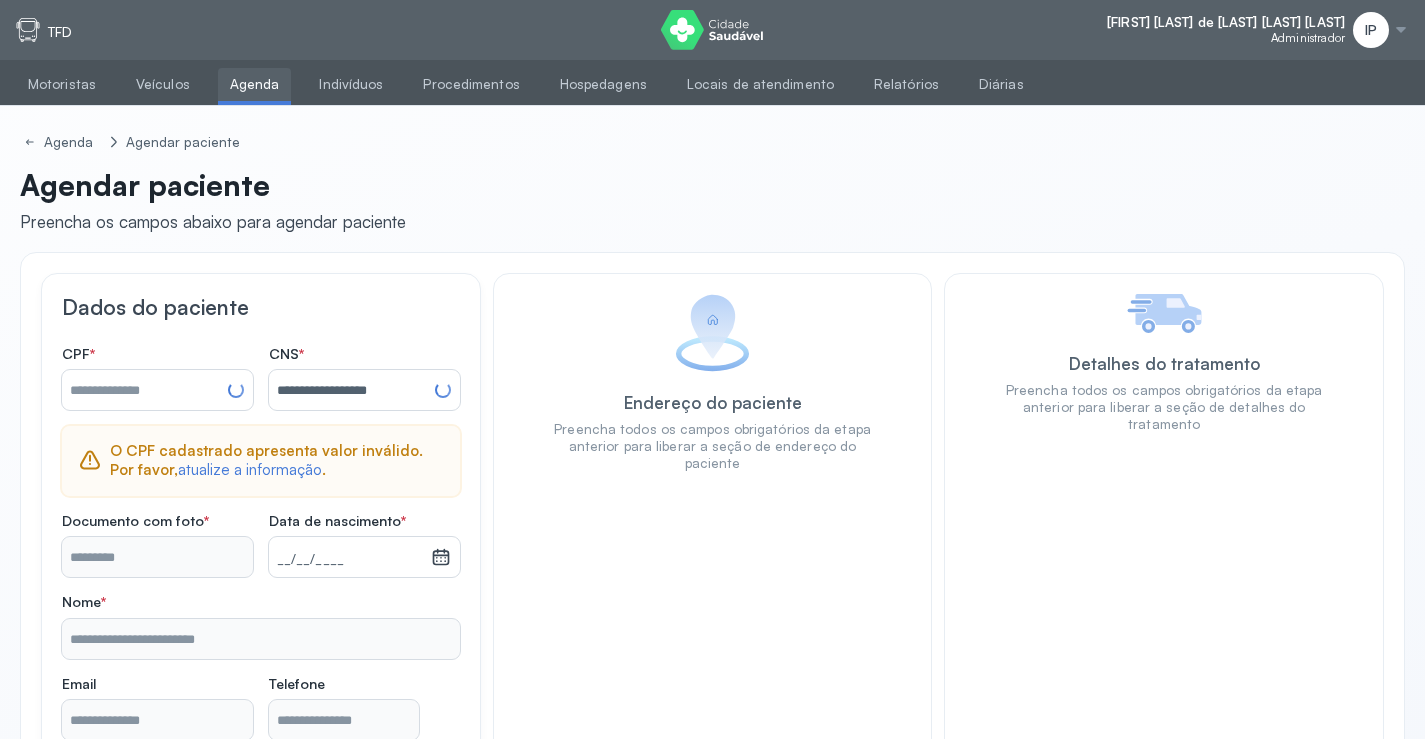 type on "**********" 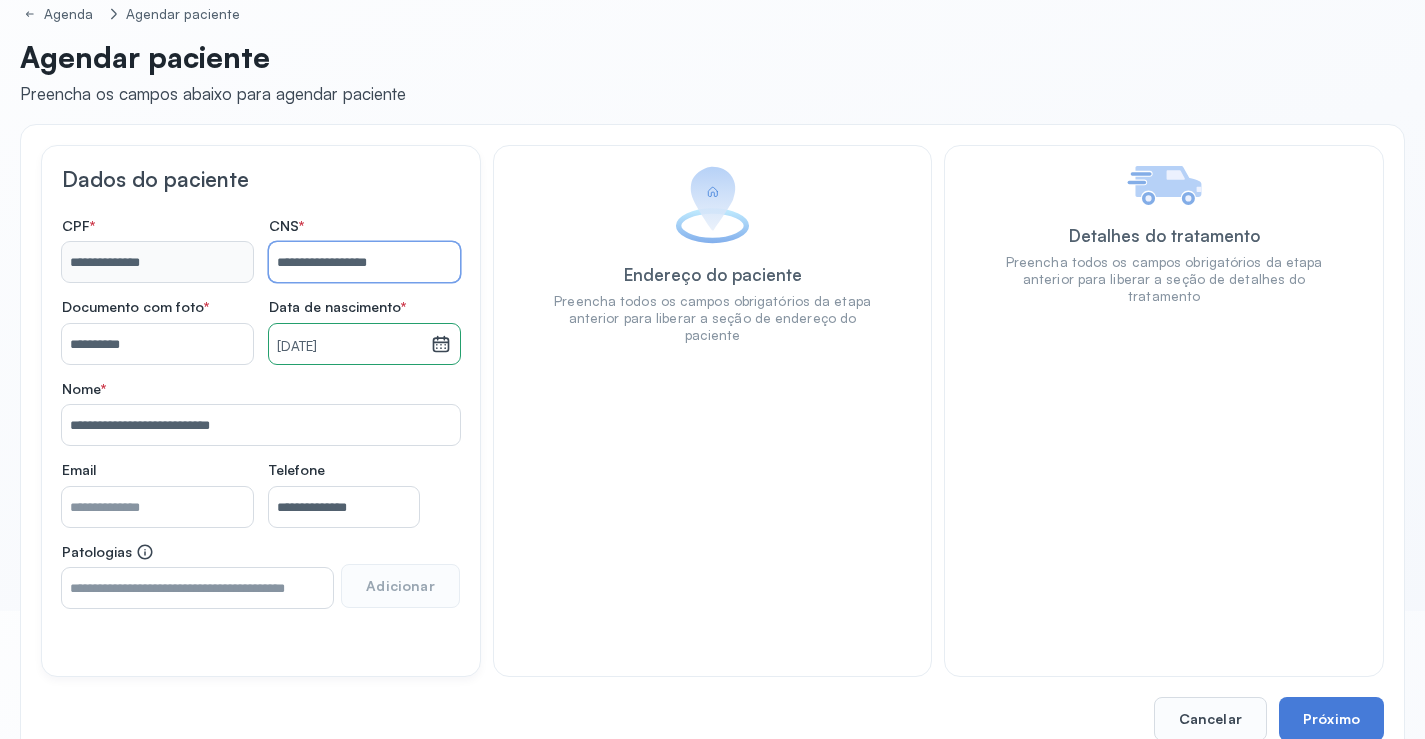 scroll, scrollTop: 171, scrollLeft: 0, axis: vertical 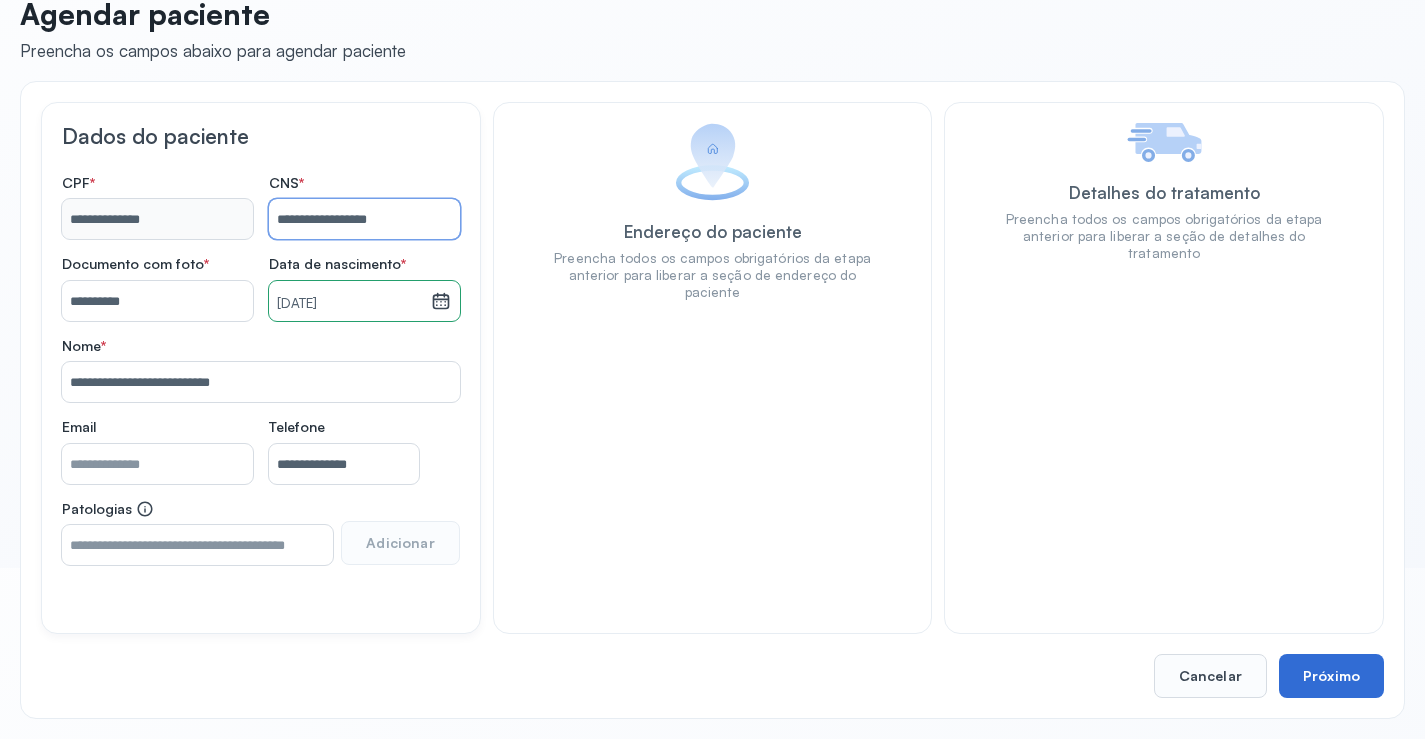 type on "**********" 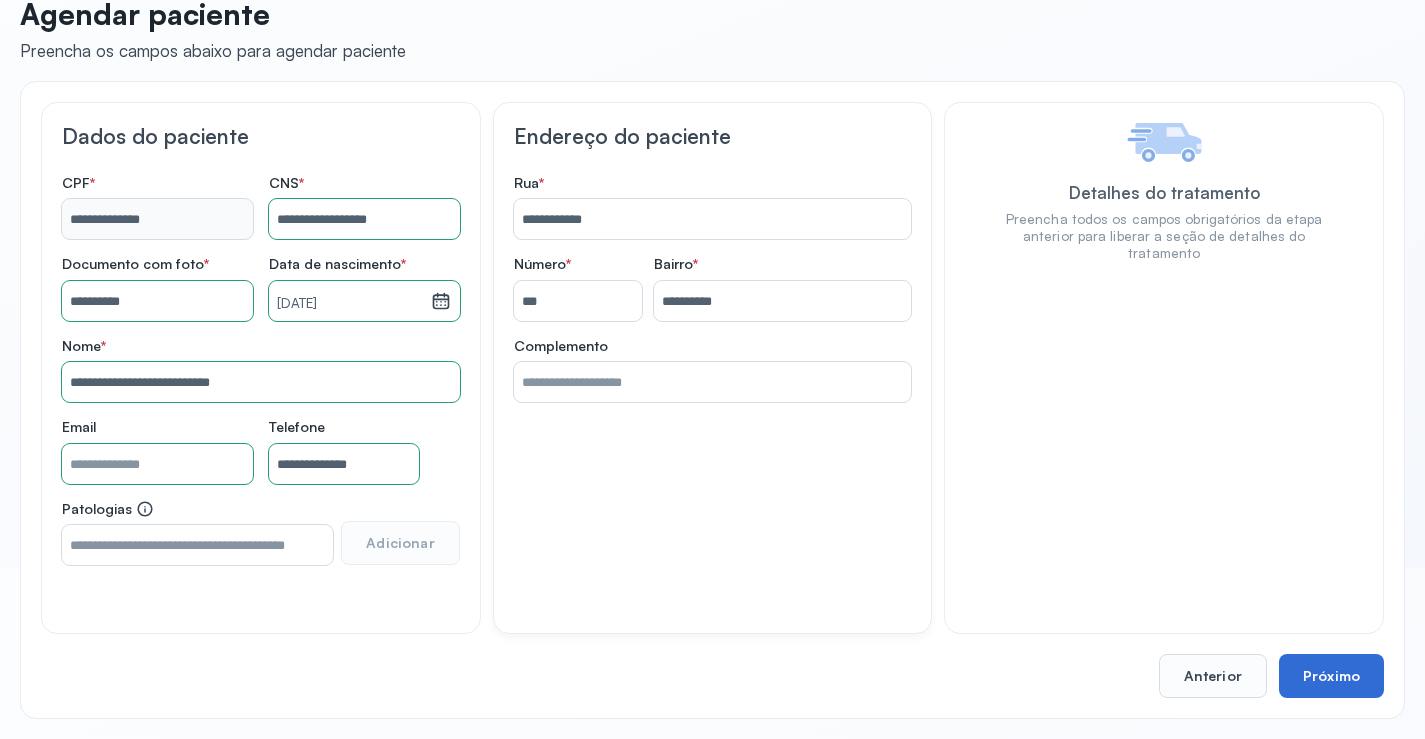 click on "Próximo" at bounding box center (1331, 676) 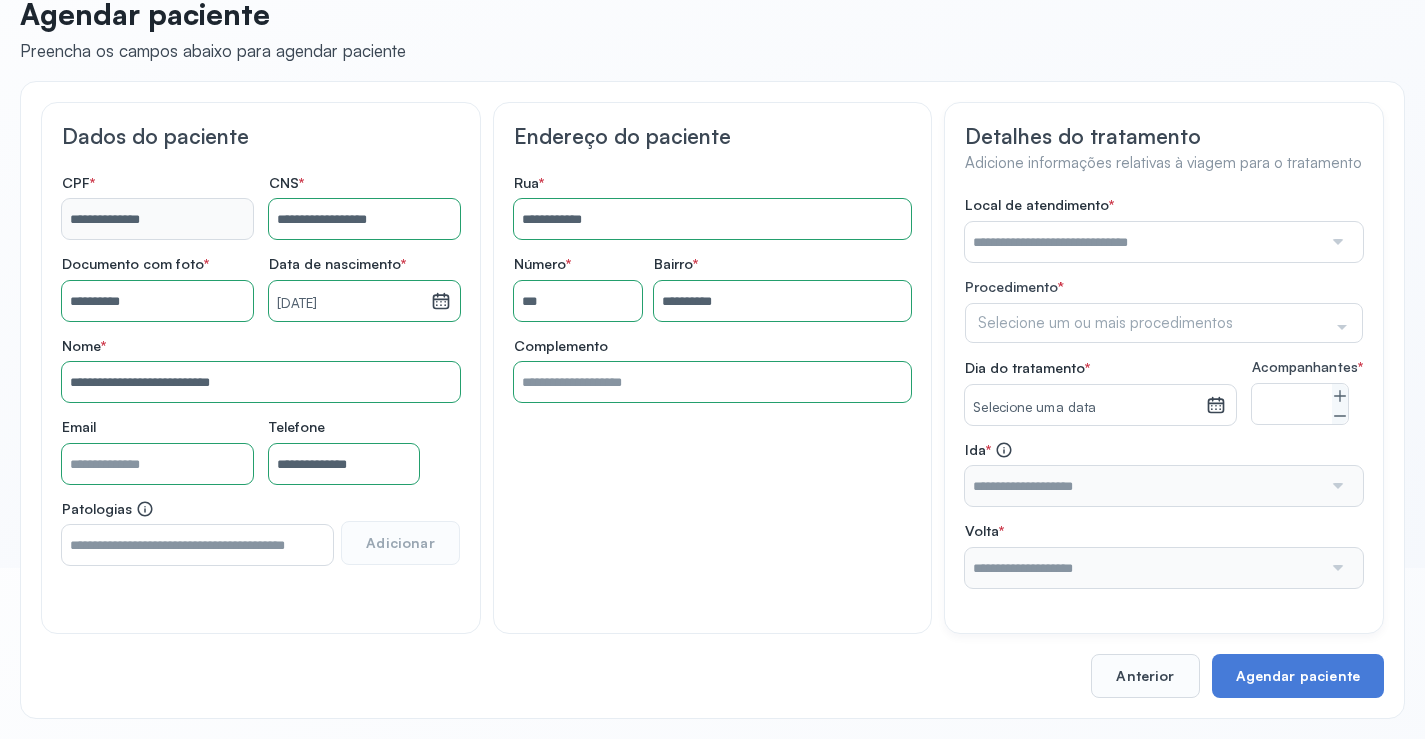 click at bounding box center (1143, 242) 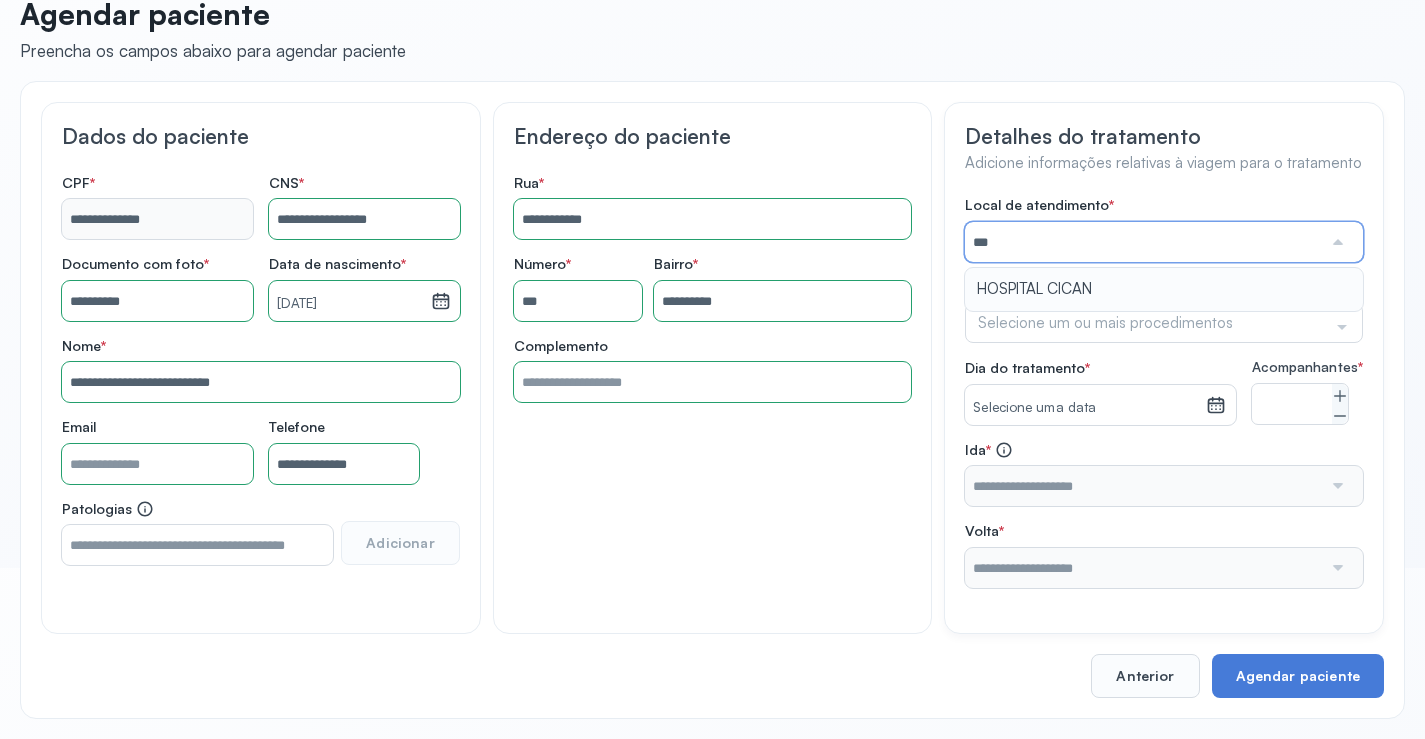 type on "**********" 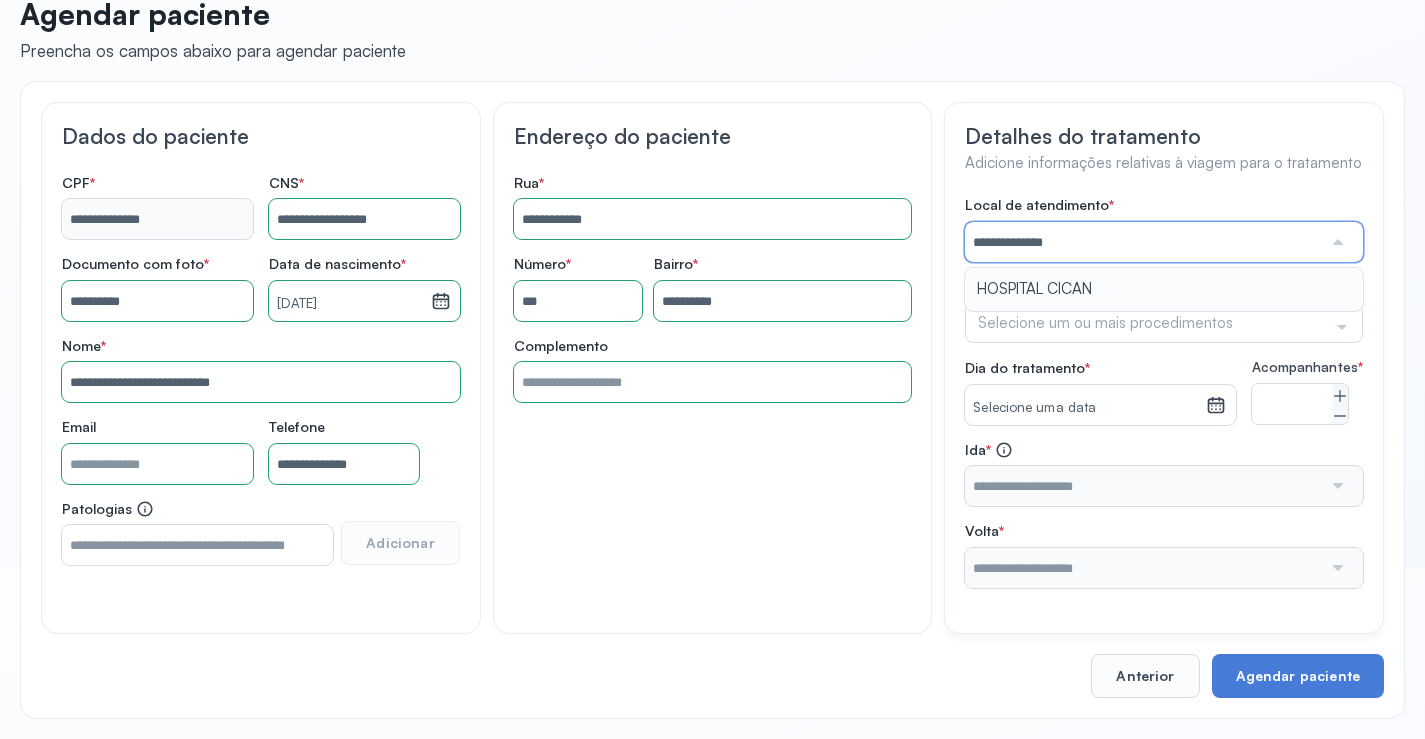 click on "**********" at bounding box center [1164, 392] 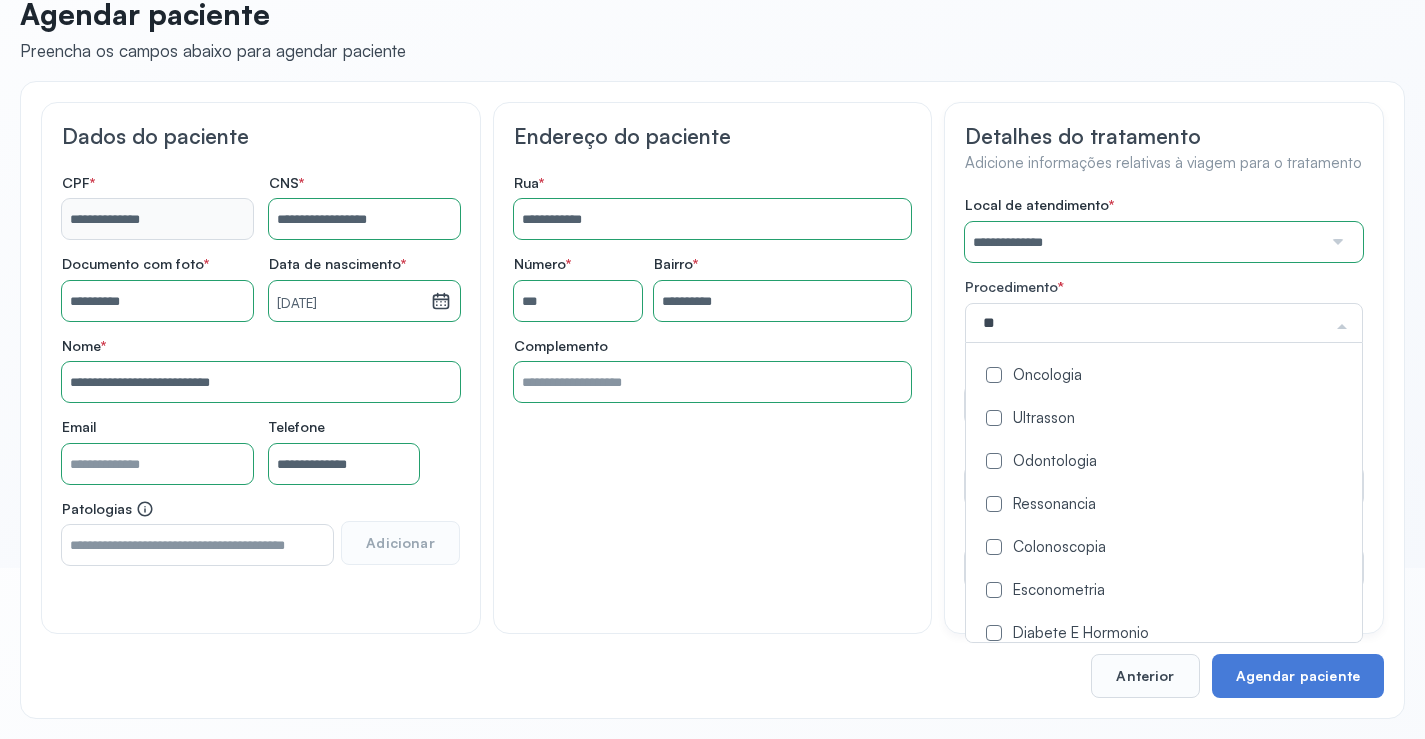type on "***" 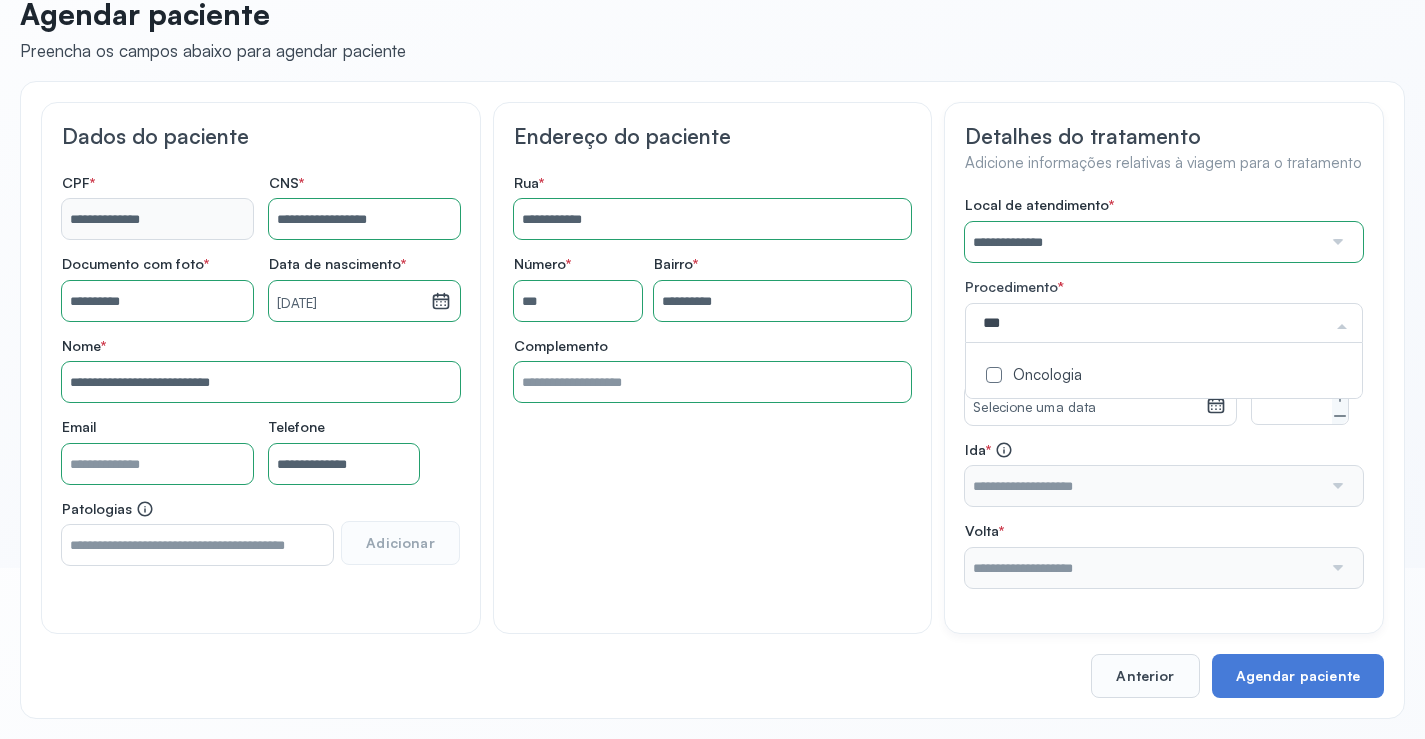 drag, startPoint x: 1091, startPoint y: 368, endPoint x: 1056, endPoint y: 368, distance: 35 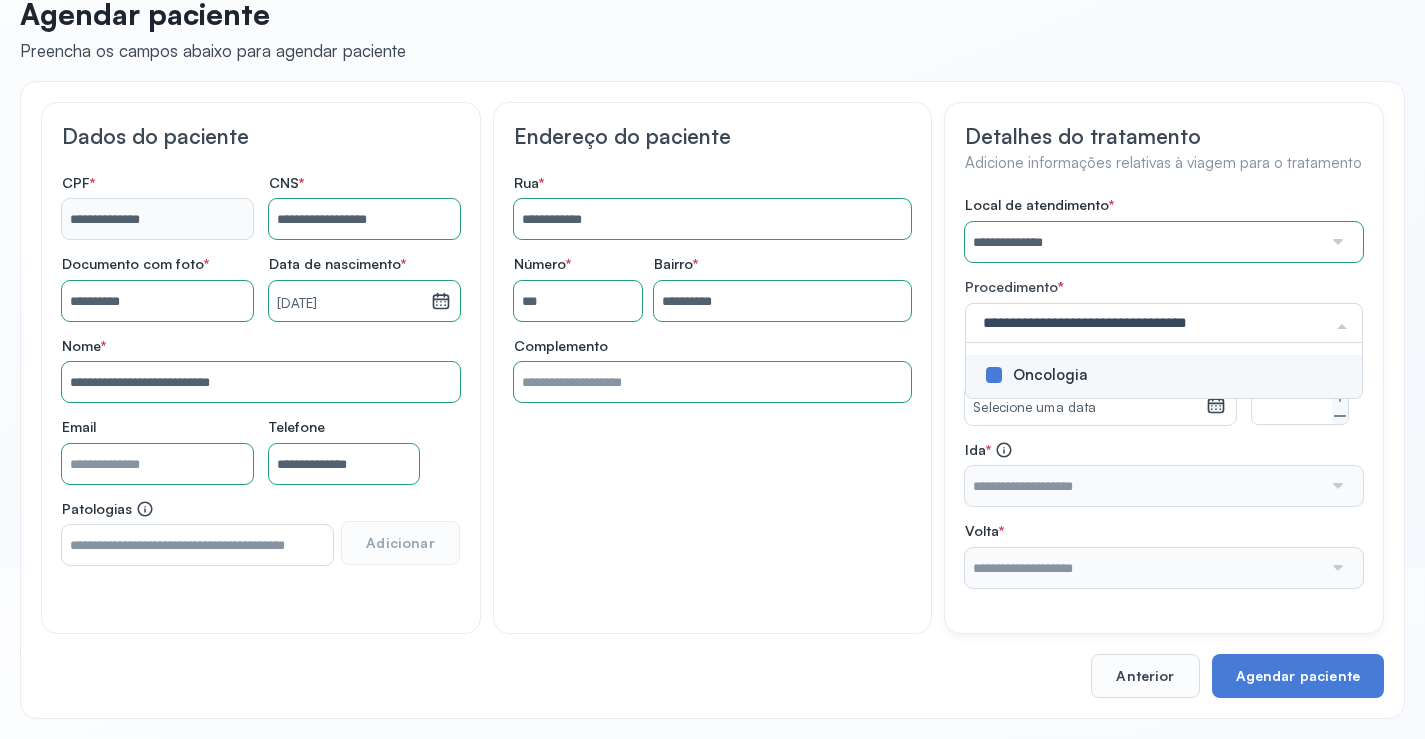 click on "**********" 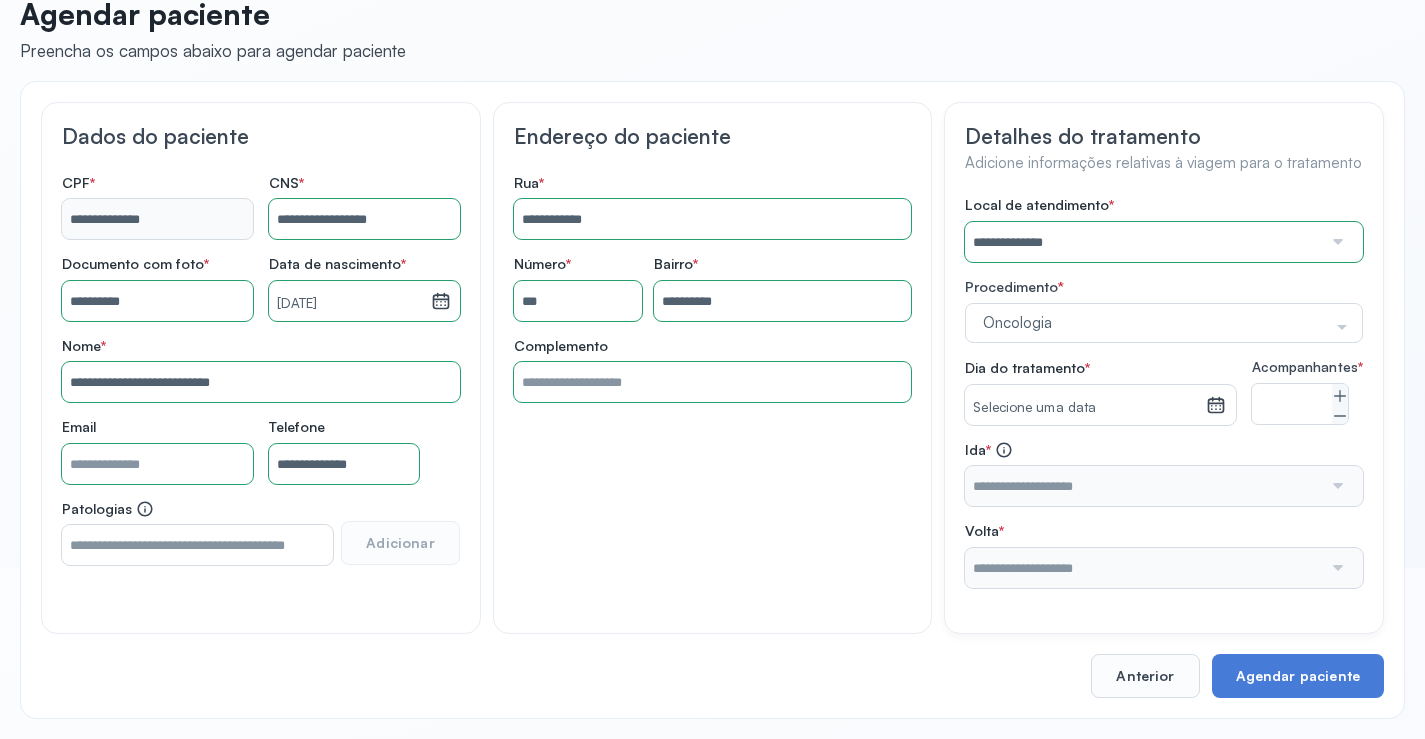 click on "Selecione uma data" at bounding box center [1085, 408] 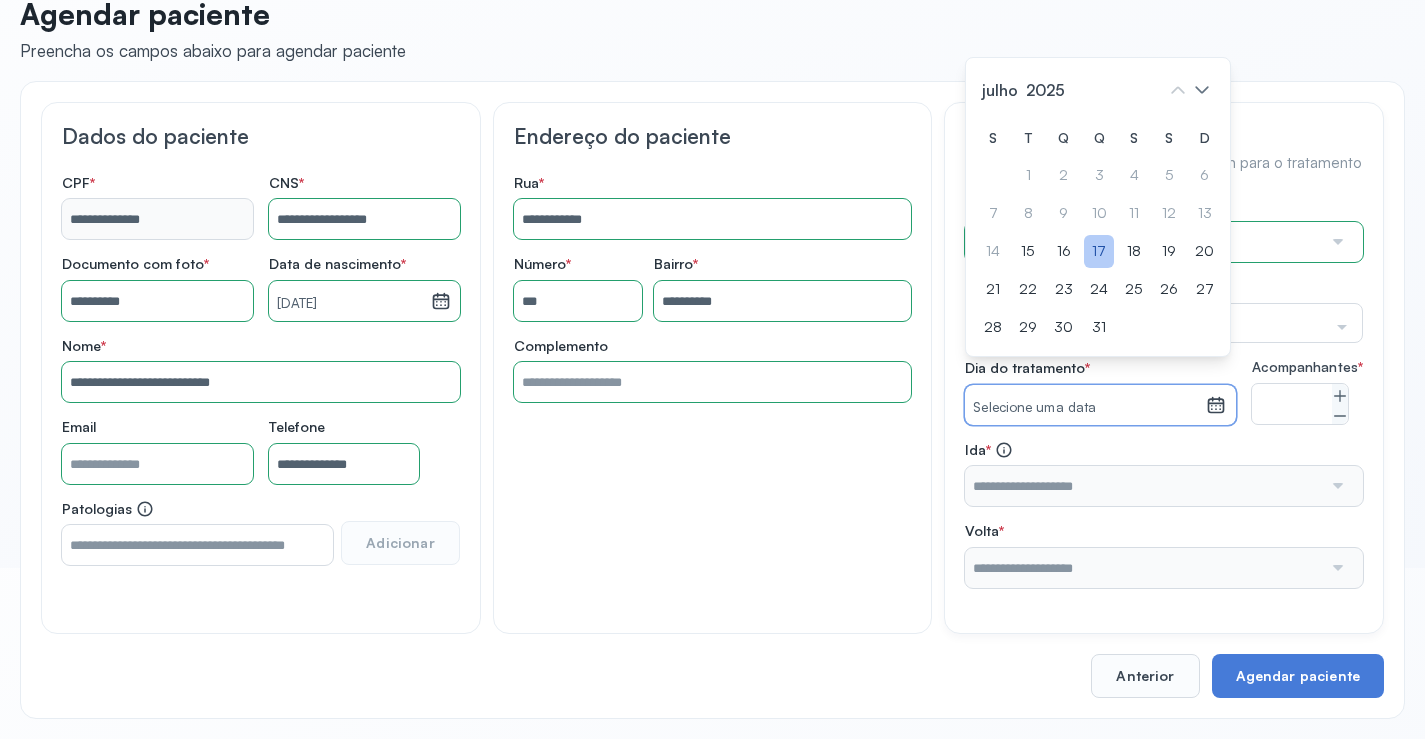 click on "17" 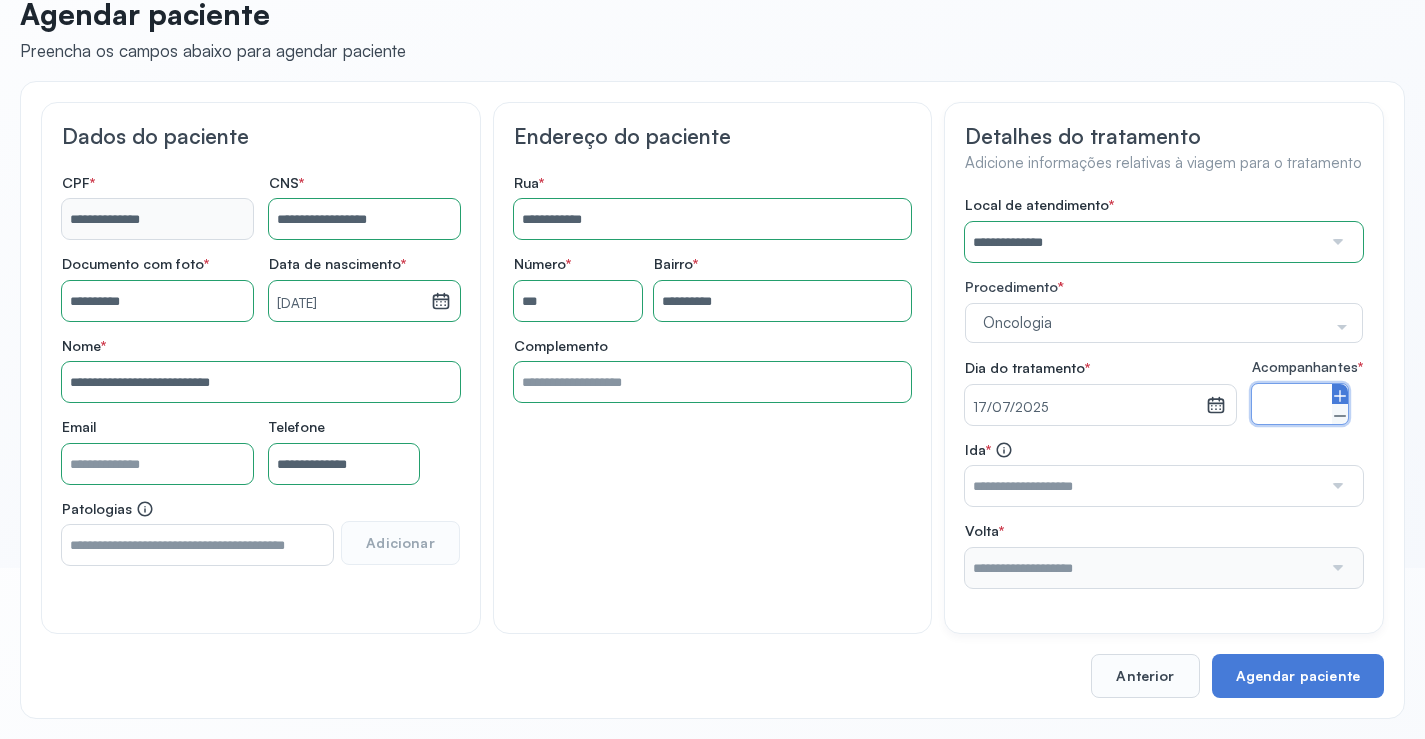click 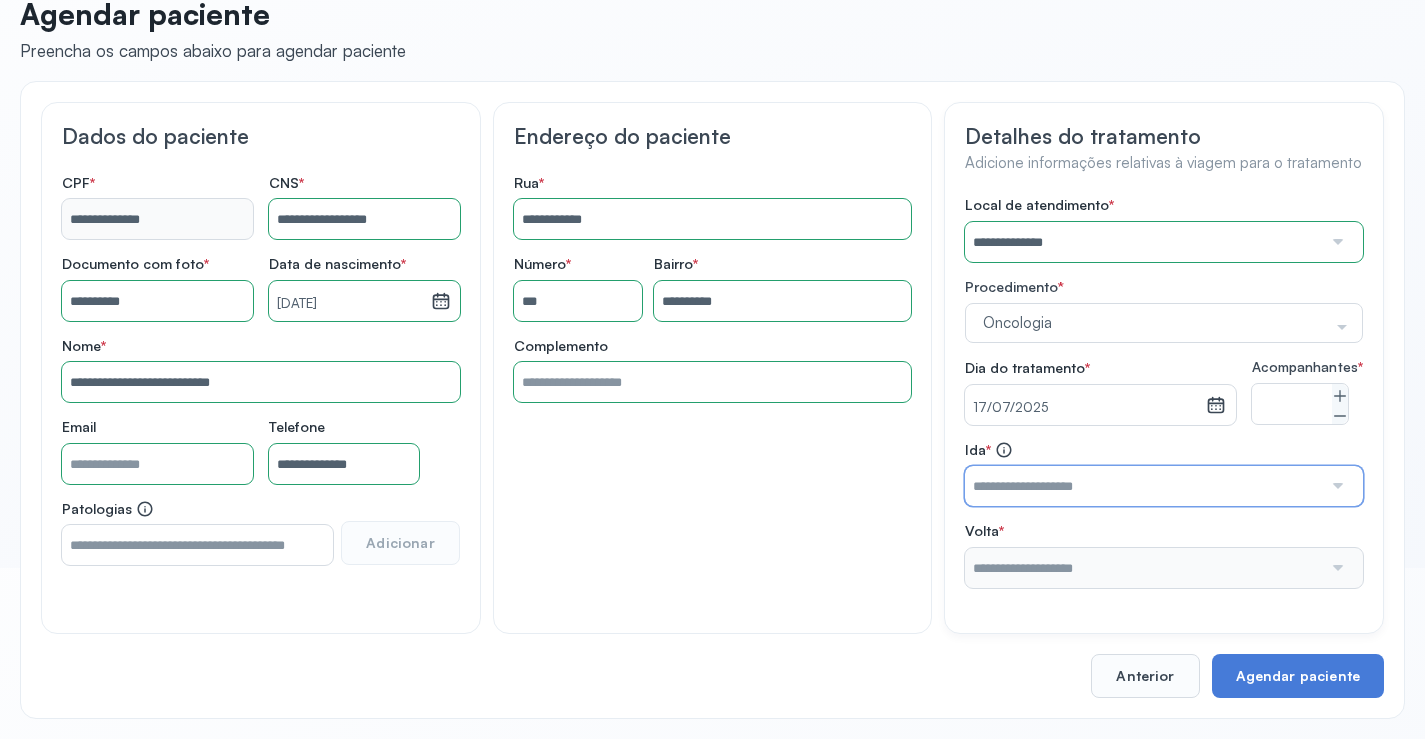 click at bounding box center (1143, 486) 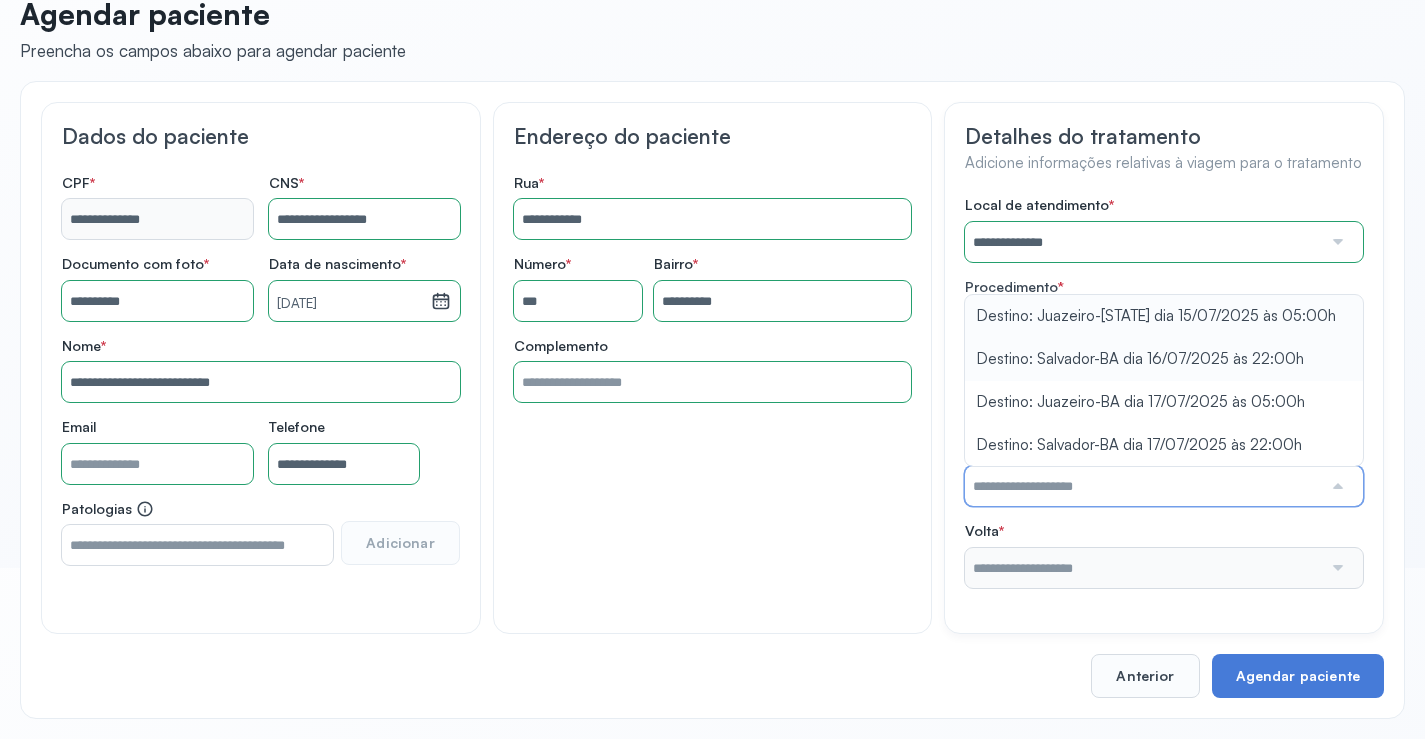 type on "**********" 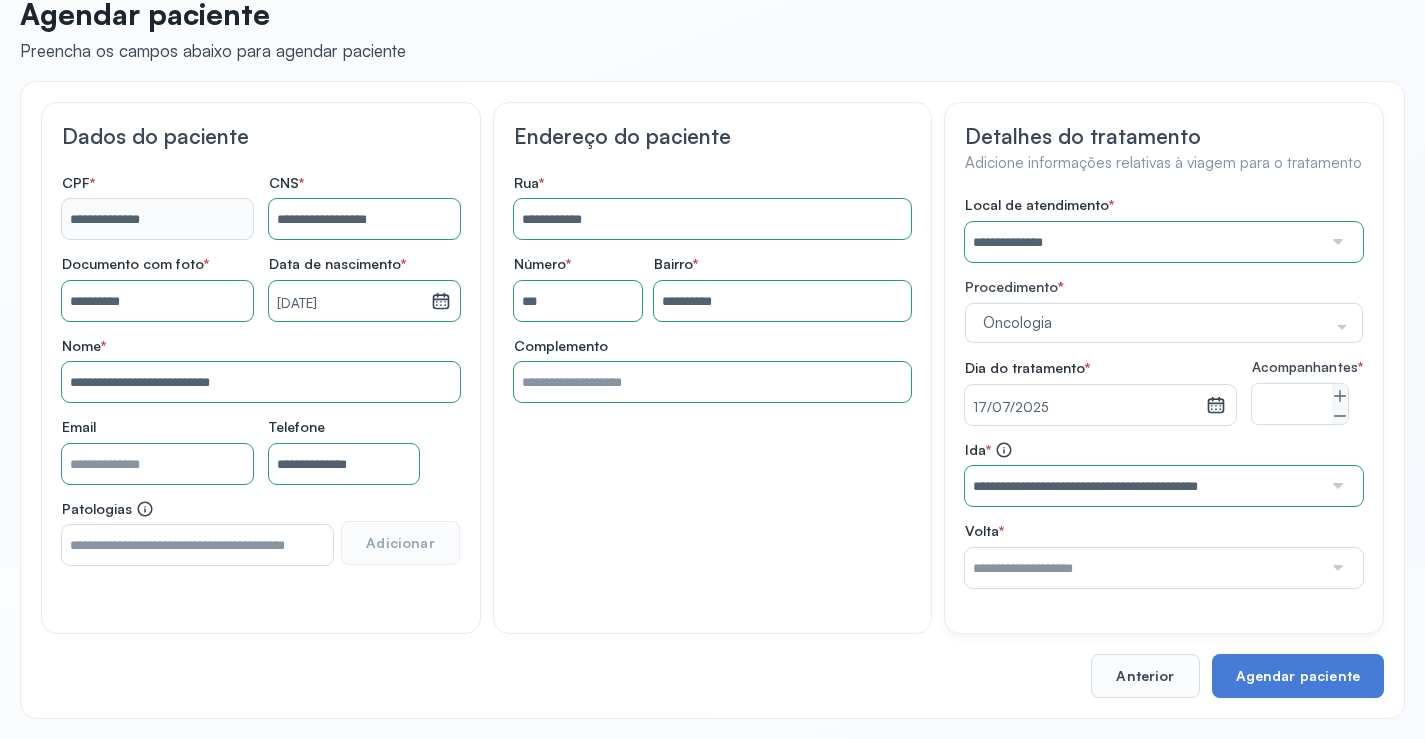 click on "**********" at bounding box center [1164, 392] 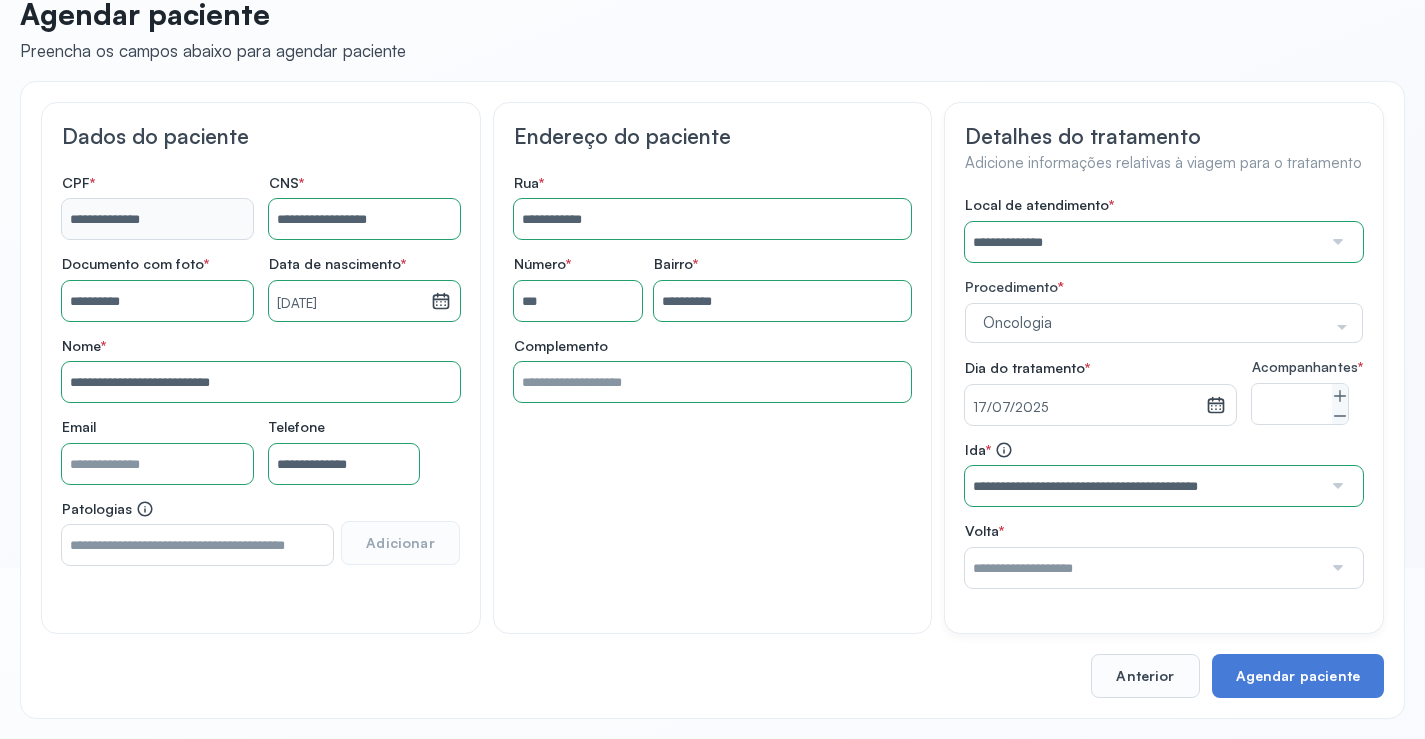 click at bounding box center [1143, 568] 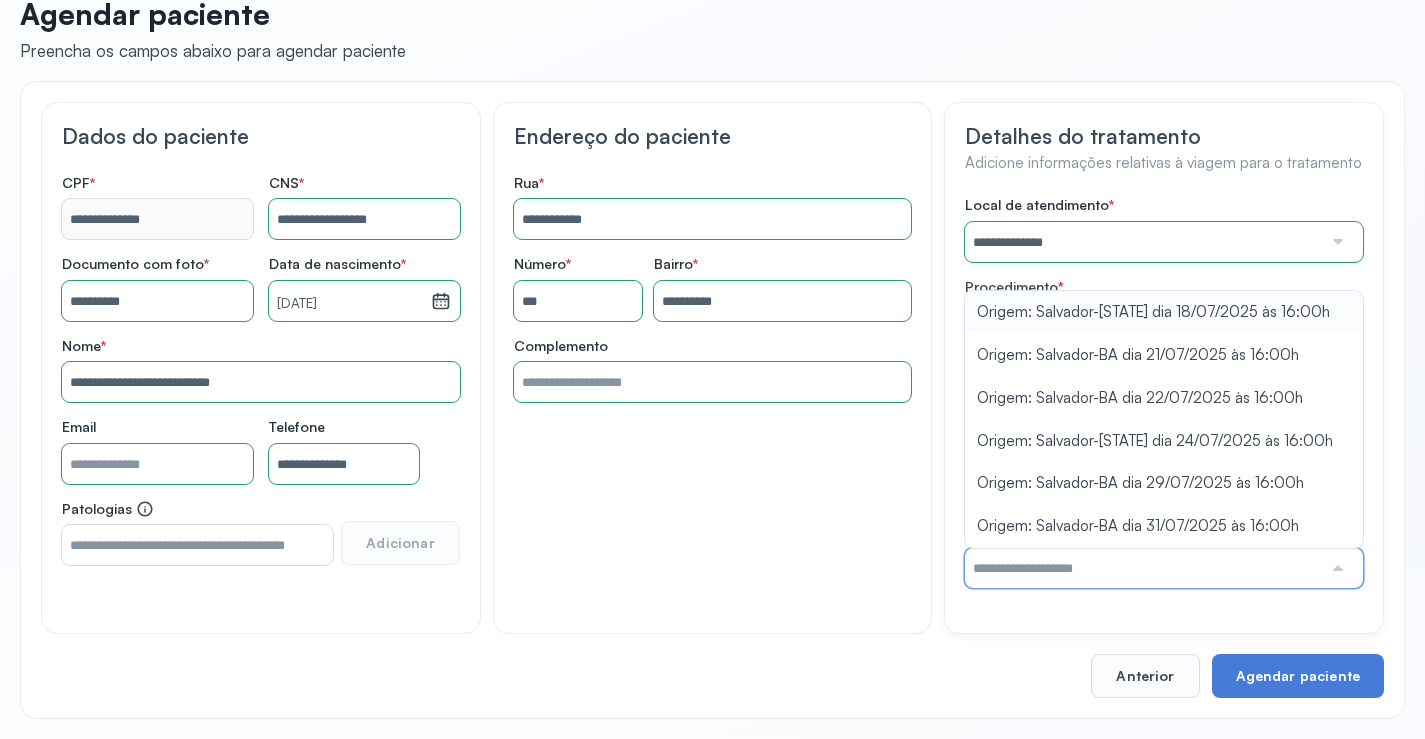 type on "**********" 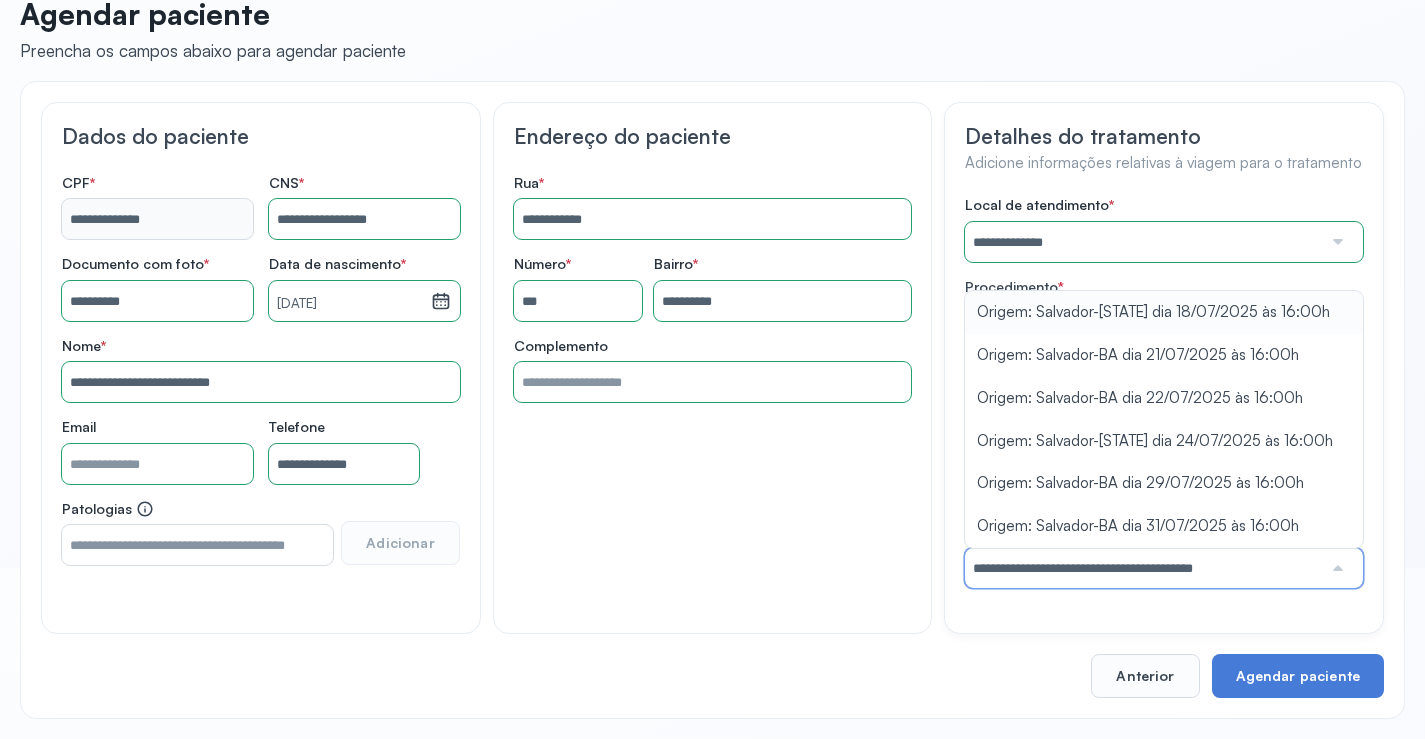 click on "**********" at bounding box center [1164, 392] 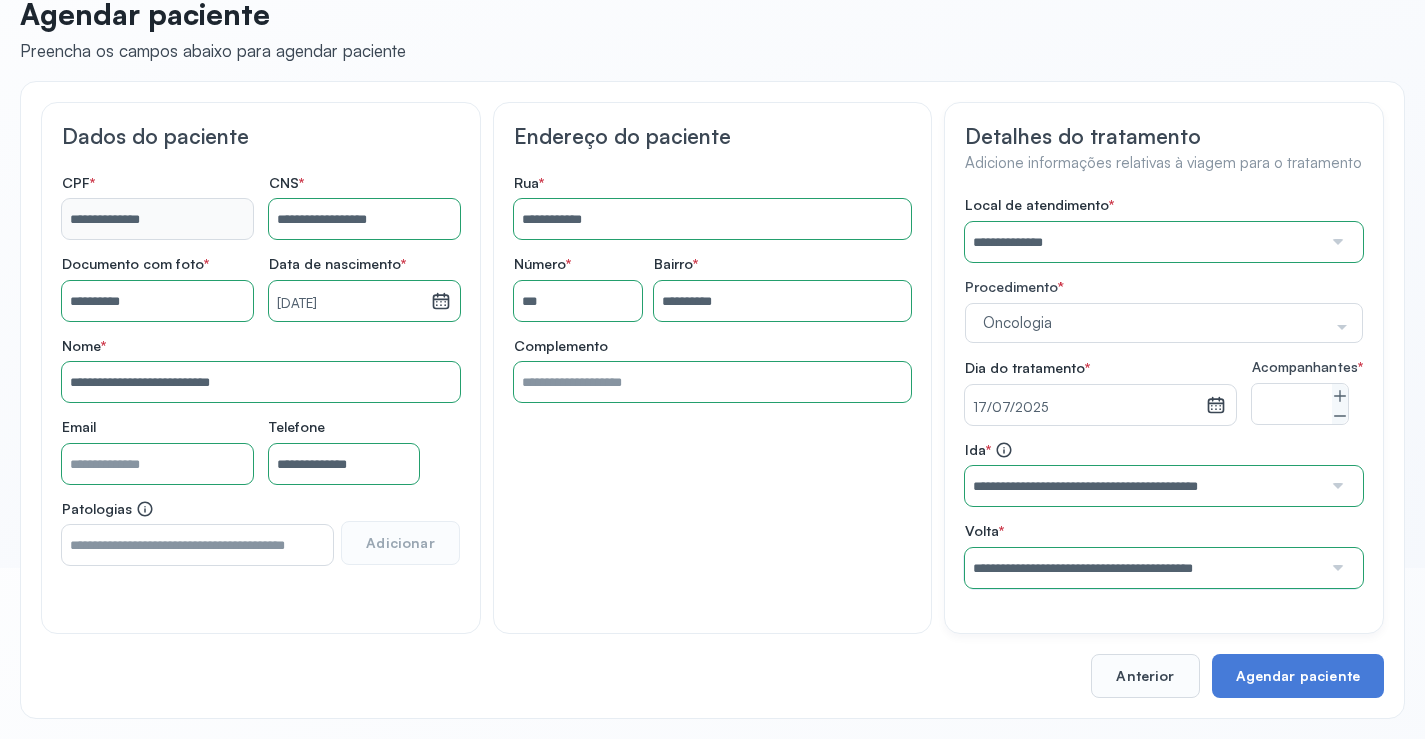 scroll, scrollTop: 186, scrollLeft: 0, axis: vertical 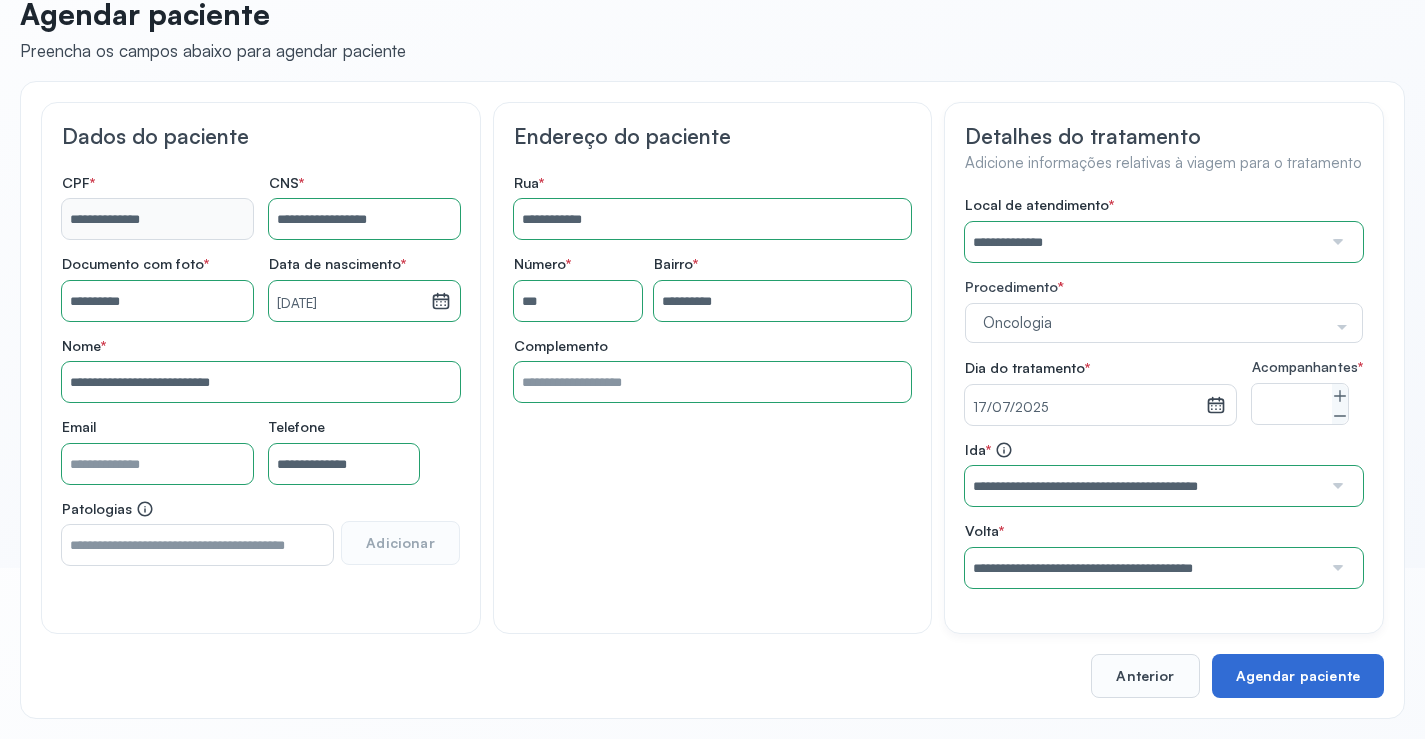 click on "Agendar paciente" at bounding box center (1298, 676) 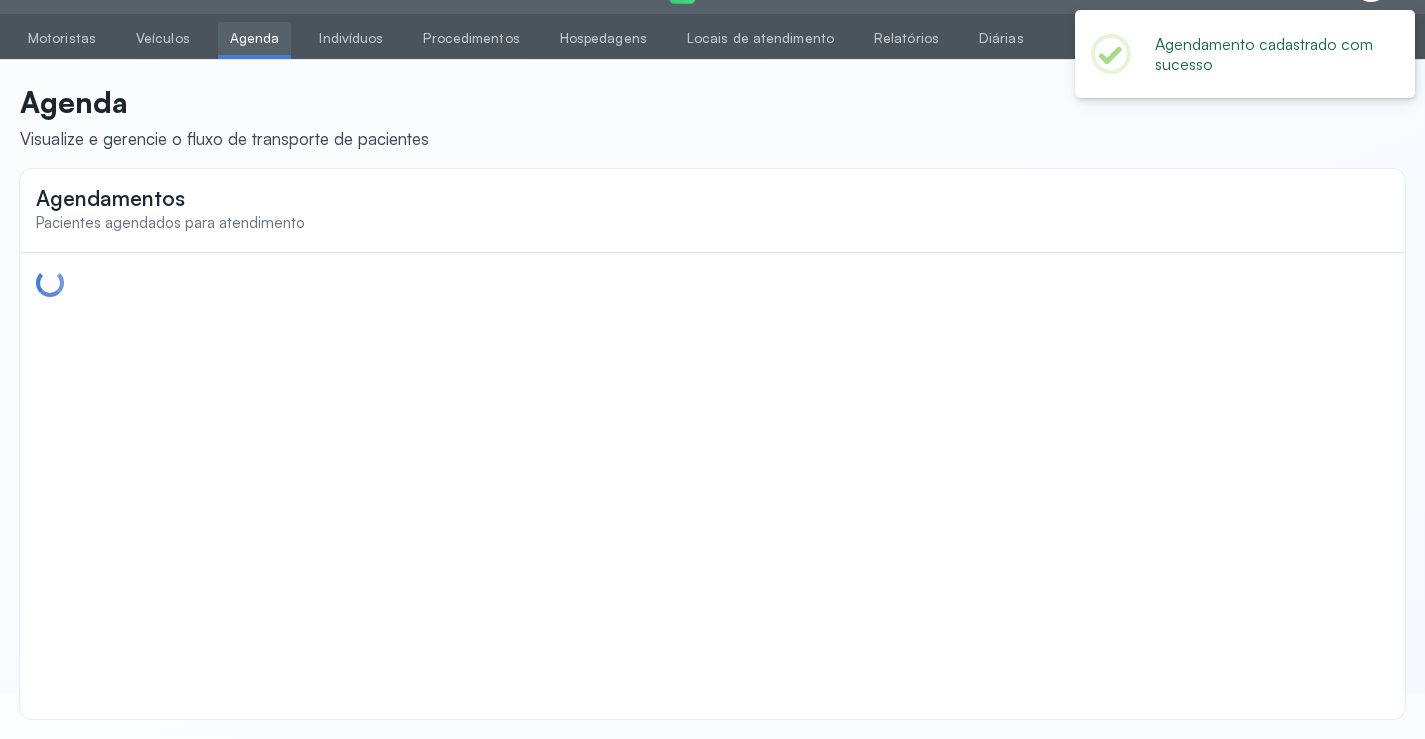 scroll, scrollTop: 0, scrollLeft: 0, axis: both 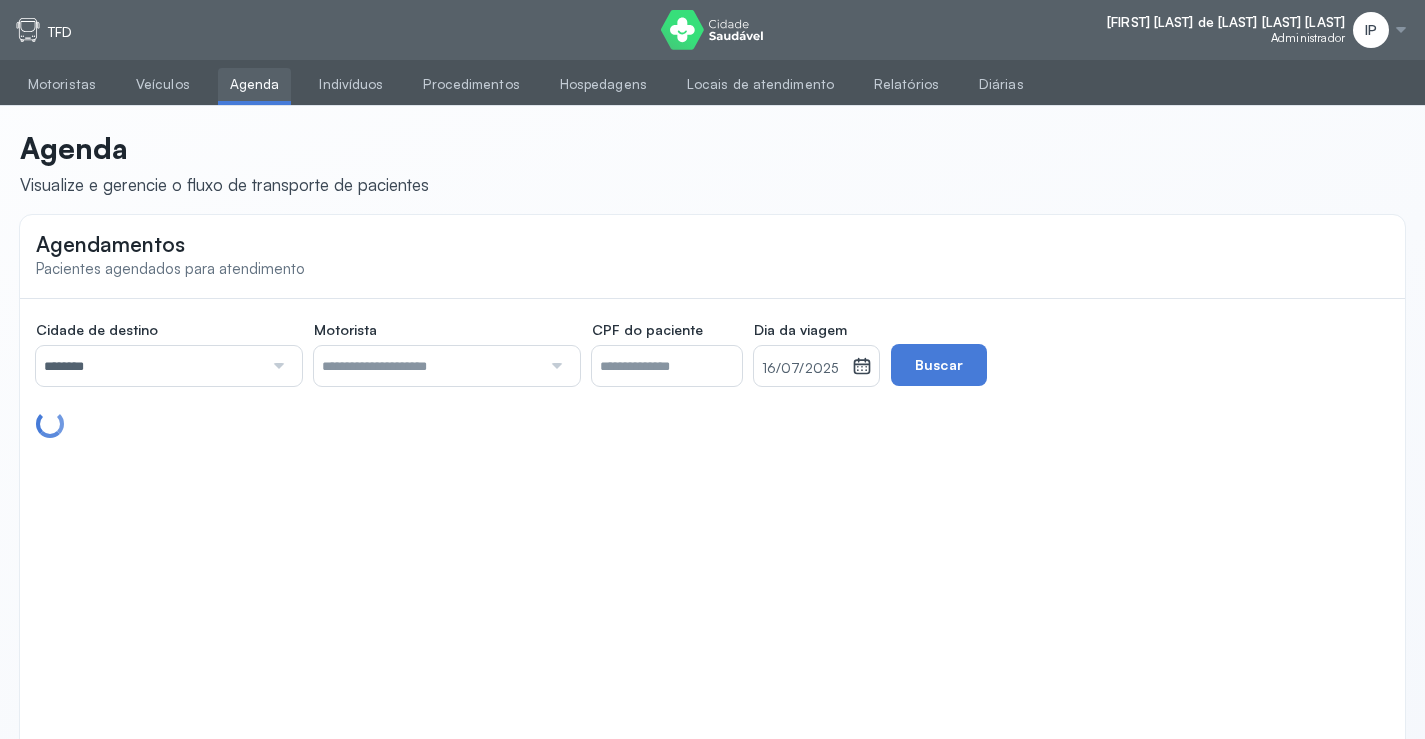 click on "********" at bounding box center [149, 366] 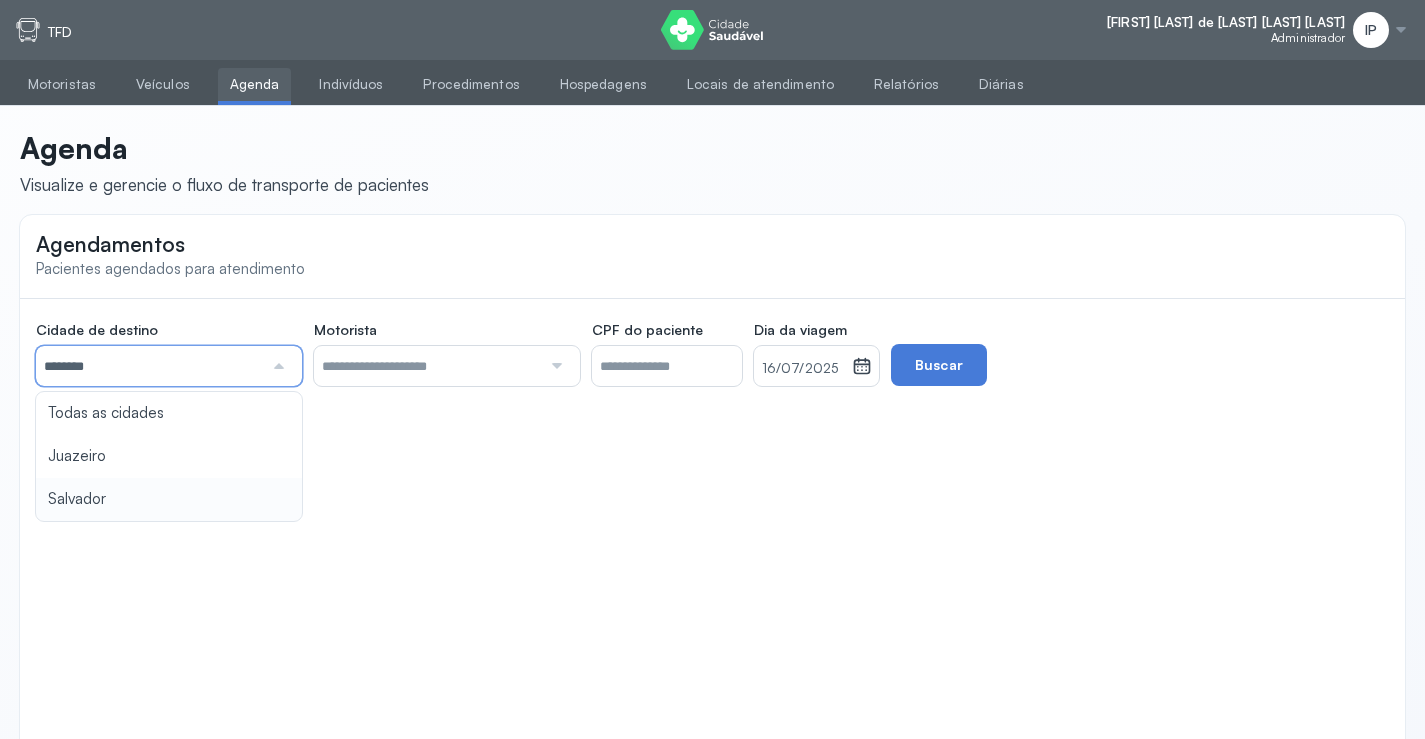 type on "********" 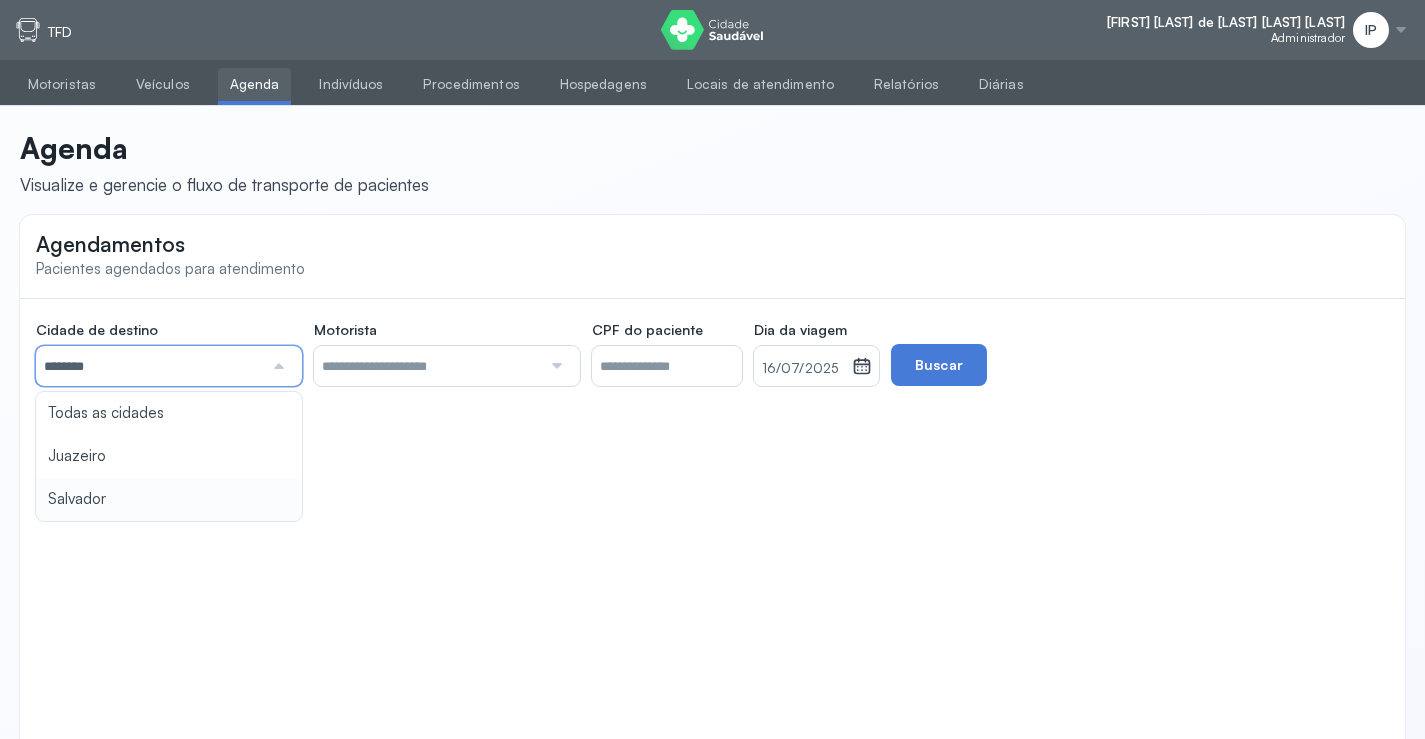 click on "Agendamentos Pacientes agendados para atendimento Cidade de destino  ******** Todas as cidades Juazeiro Salvador Motorista  Todos os motoristas Diego dos Santos Edevon dos Santos Souza Edevon dos Santos Souza Elto Lima de Almeida Genivaldo Rodrigues da Silva Jozenilson Santos da Silva CPF do paciente  Dia da viagem  16/07/2025 julho 2025 S T Q Q S S D 1 2 3 4 5 6 7 8 9 10 11 12 13 14 15 16 17 18 19 20 21 22 23 24 25 26 27 28 29 30 31 jan fev mar abr maio jun jul ago set out nov dez 2018 2019 2020 2021 2022 2023 2024 2025 2026 2027 2028 2029  Buscar" at bounding box center (712, 490) 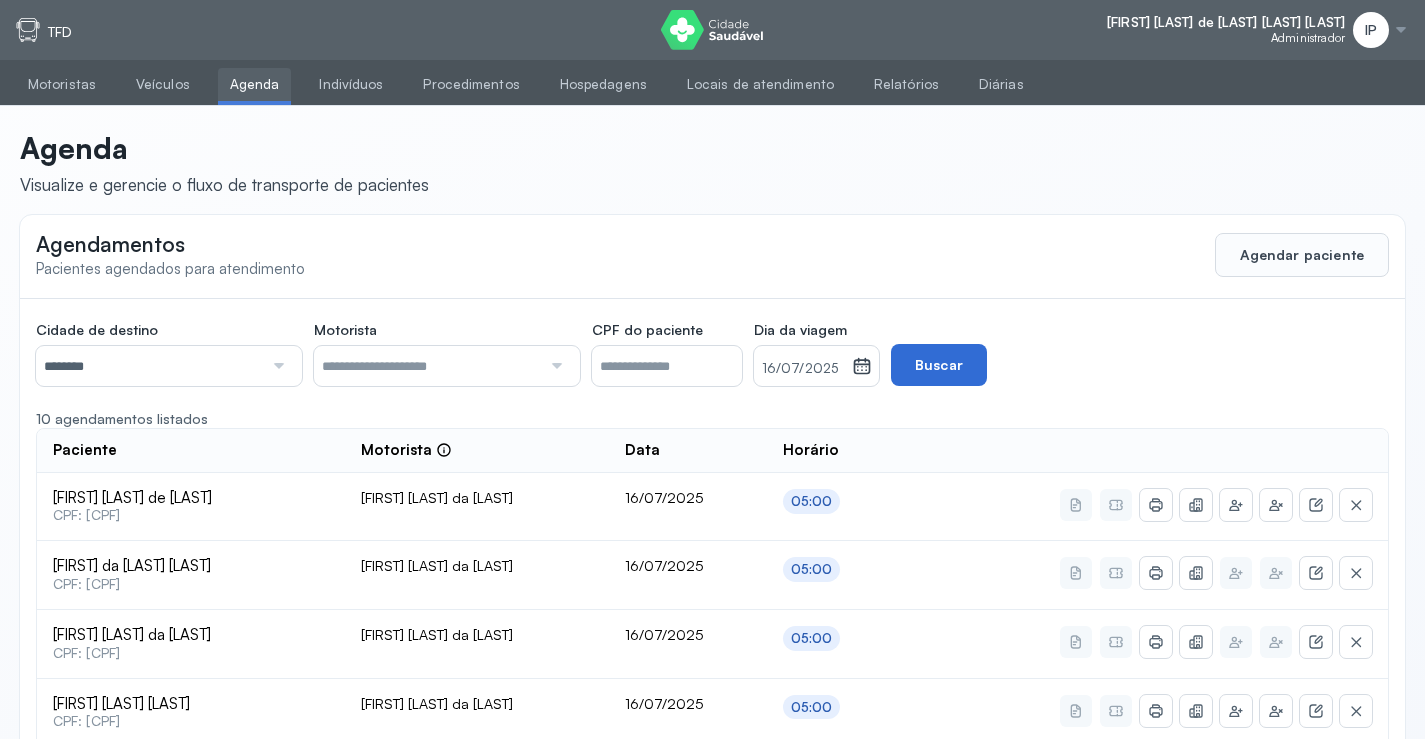 drag, startPoint x: 912, startPoint y: 364, endPoint x: 959, endPoint y: 371, distance: 47.518417 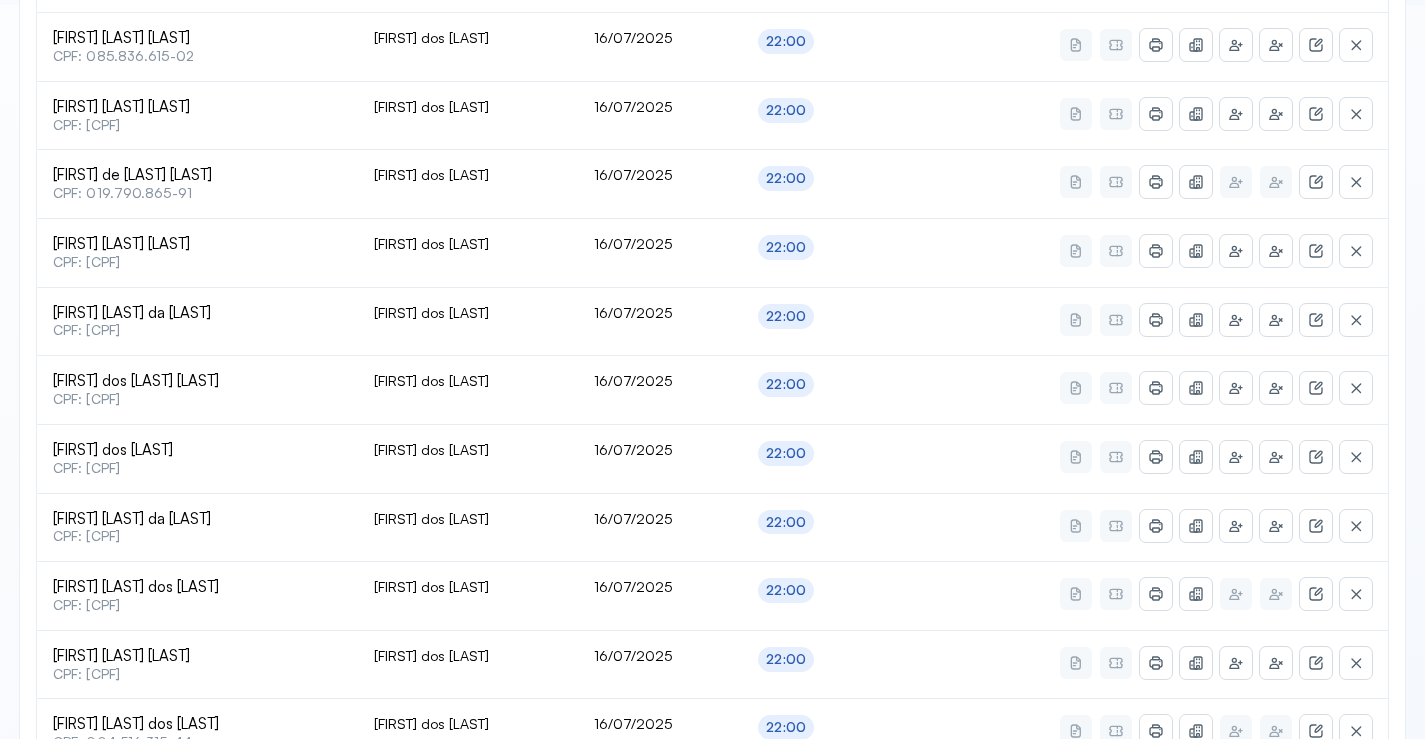 scroll, scrollTop: 865, scrollLeft: 0, axis: vertical 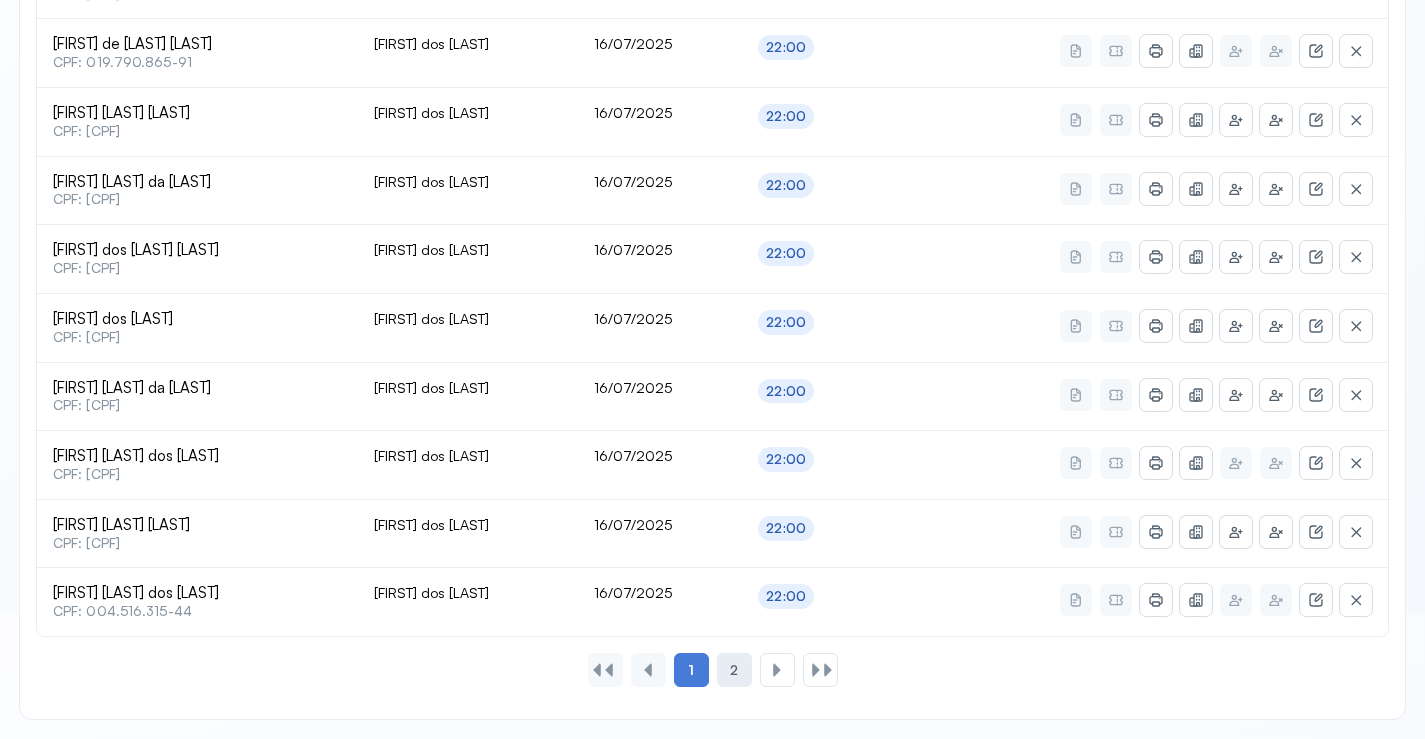 click on "2" at bounding box center [734, 670] 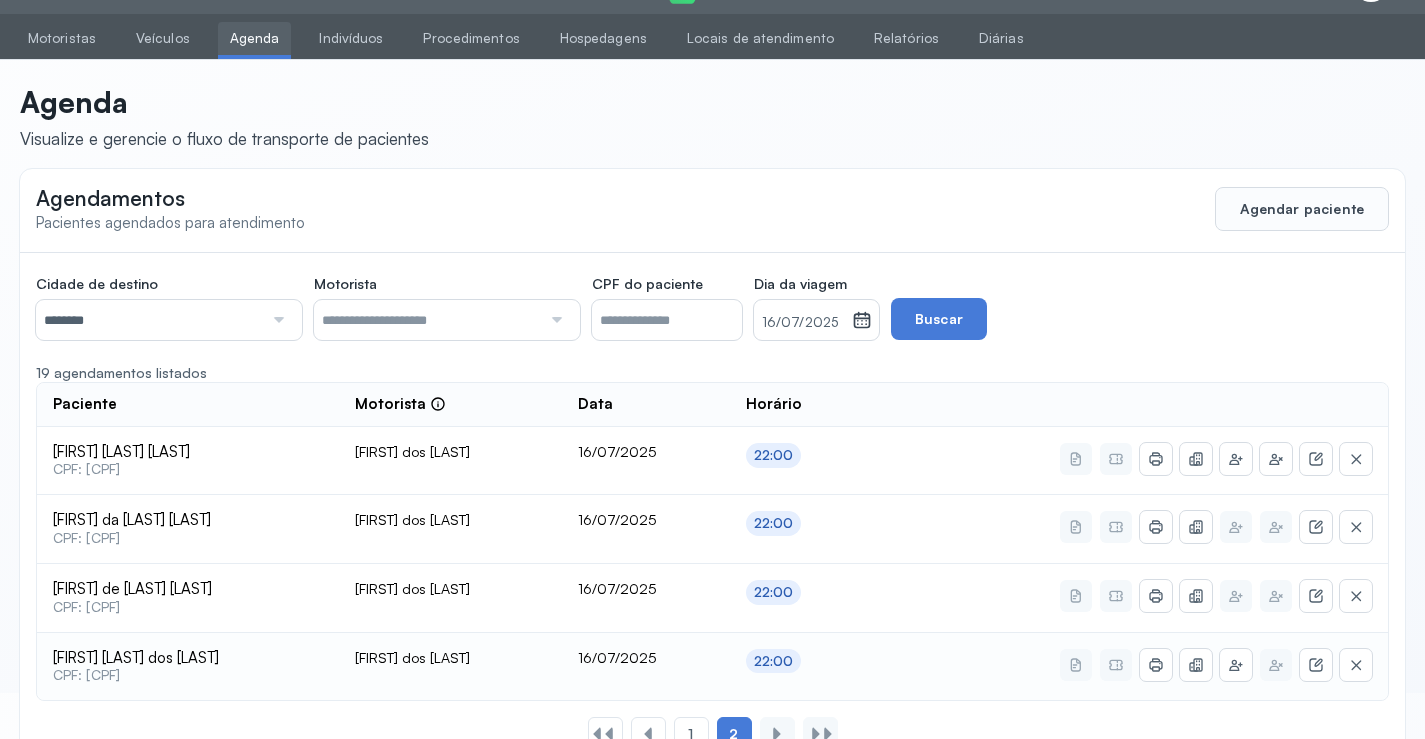 scroll, scrollTop: 110, scrollLeft: 0, axis: vertical 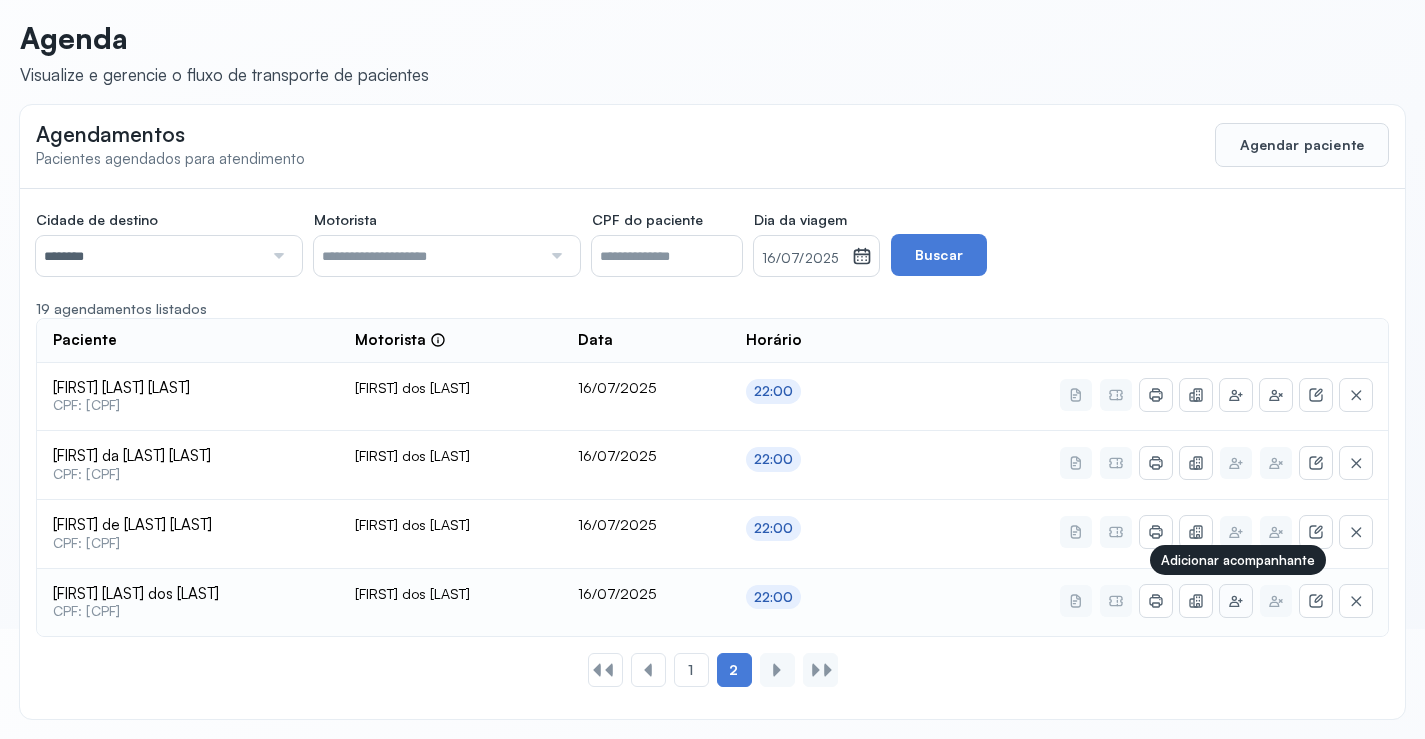 click 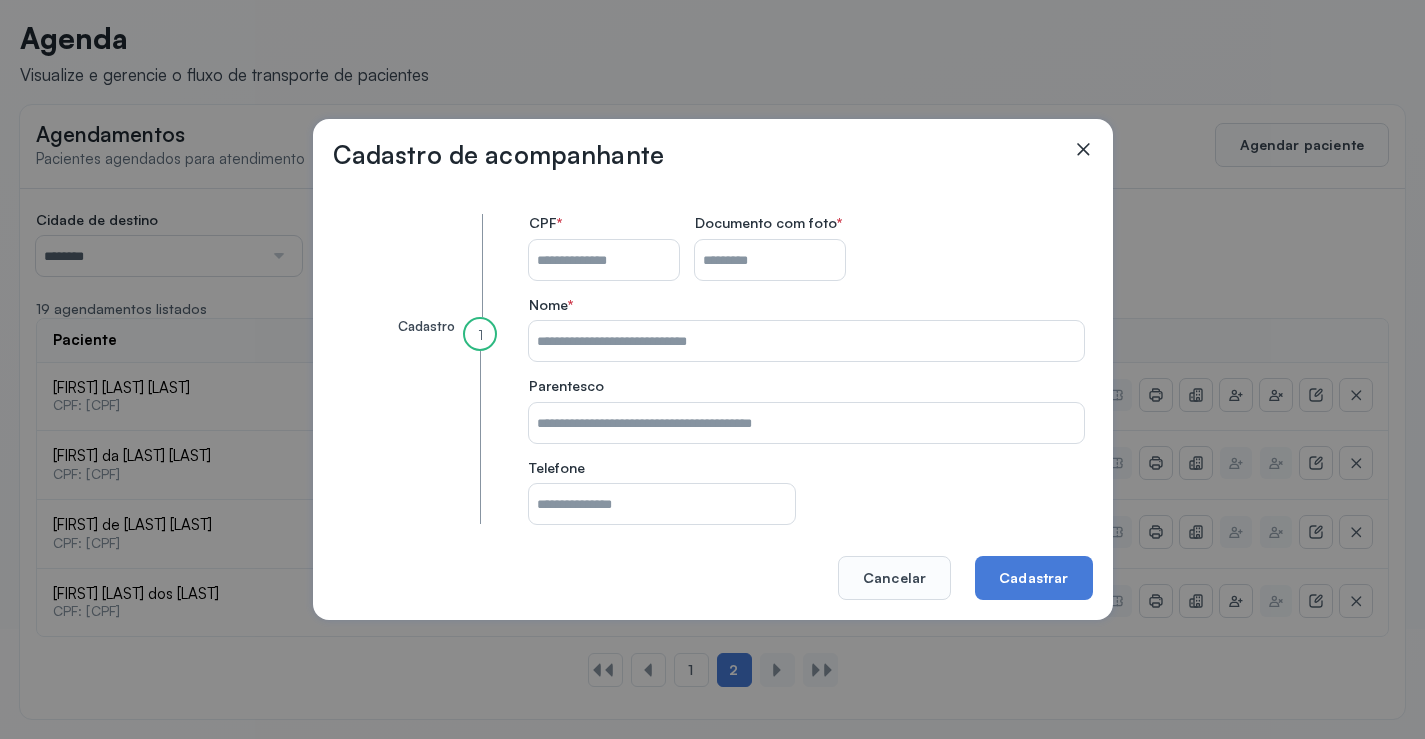 click on "CPF do paciente" at bounding box center [604, 260] 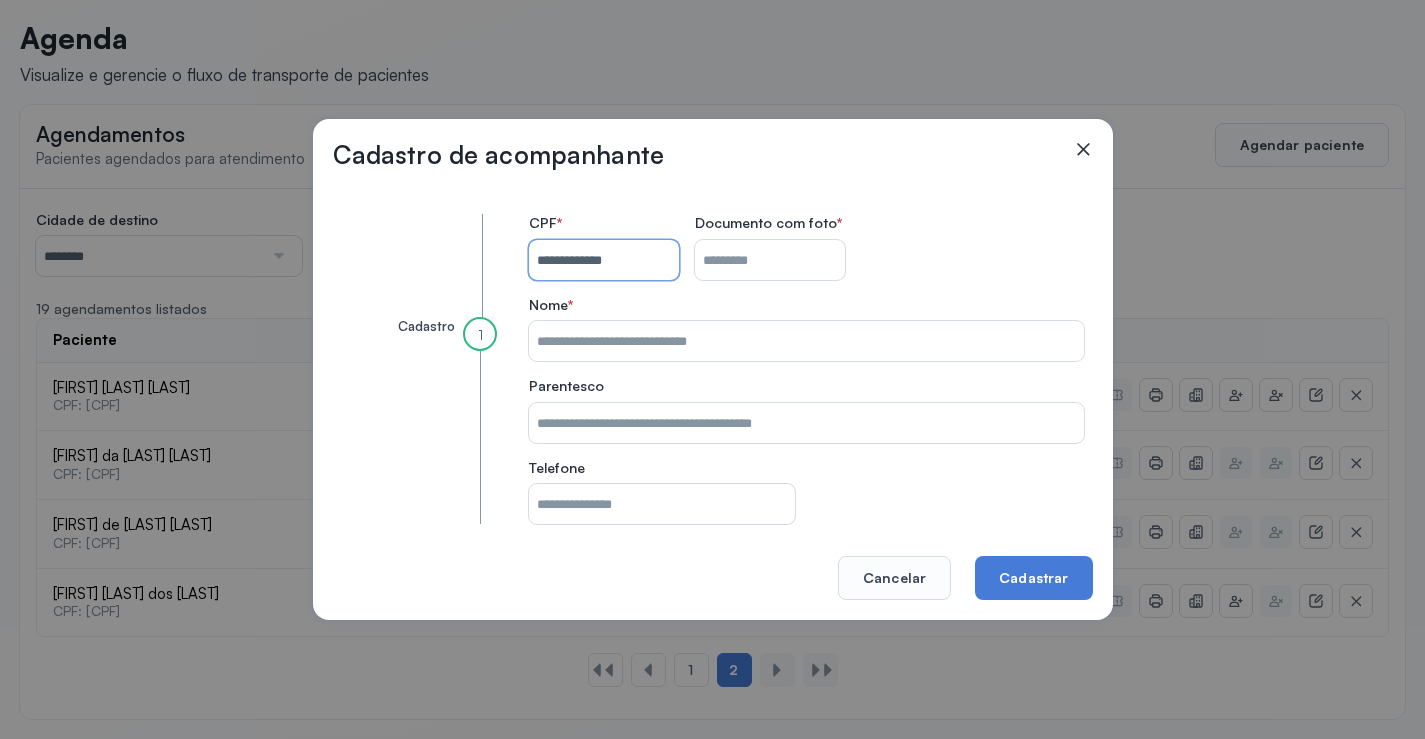 type on "**********" 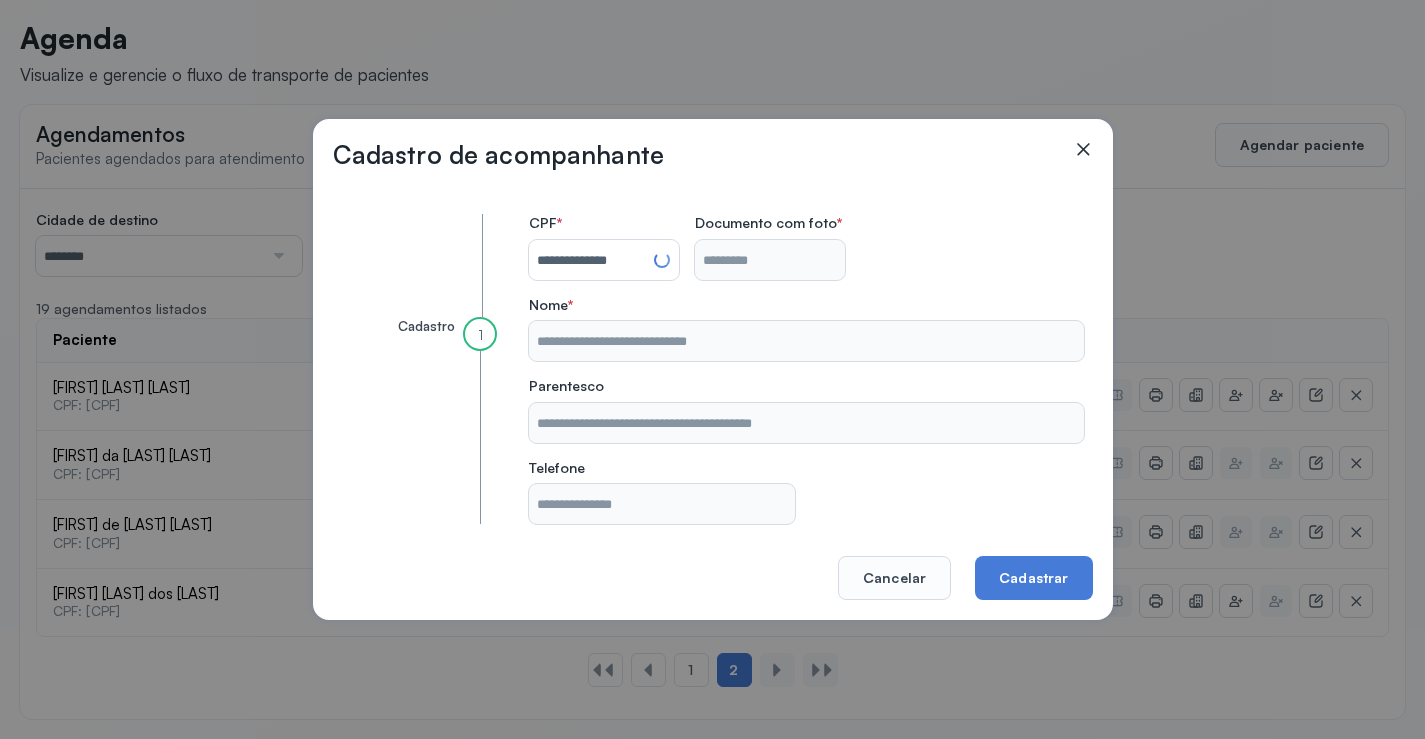 type on "**********" 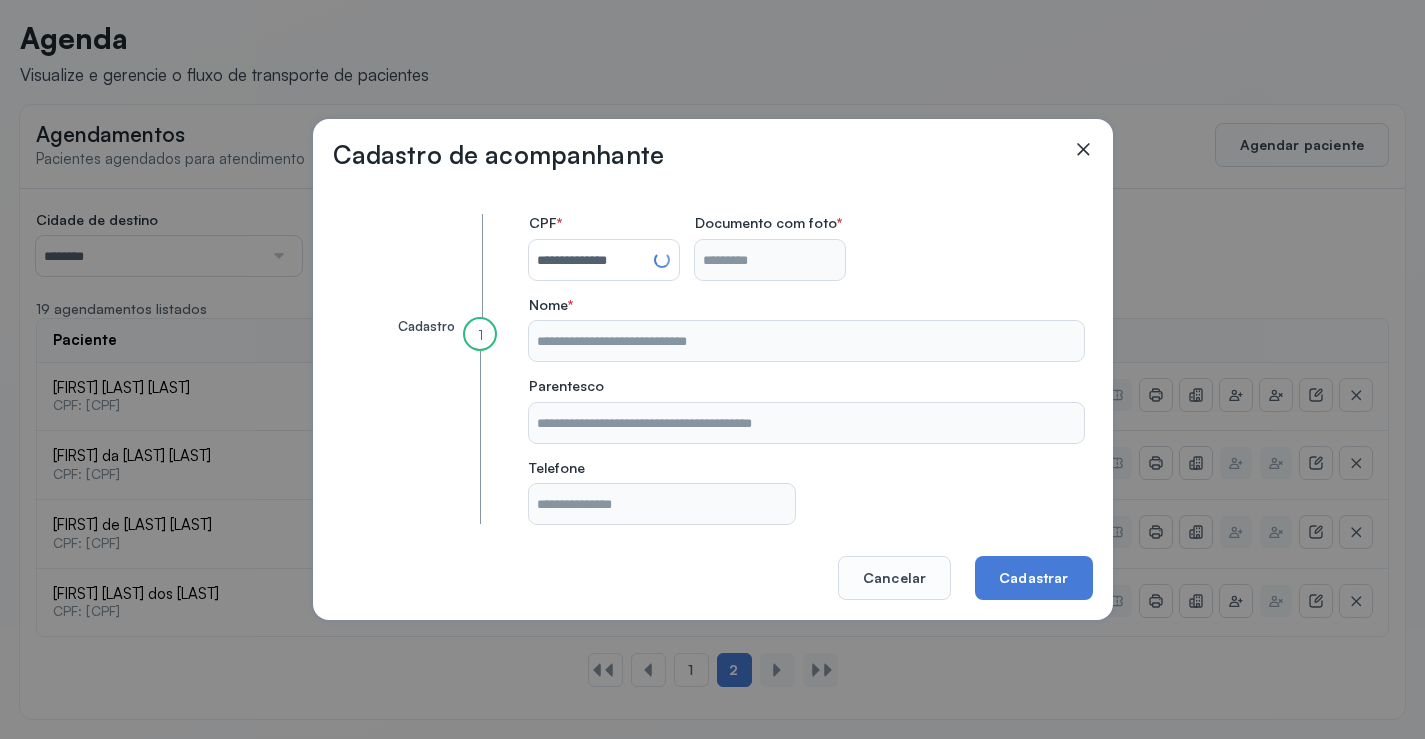 type on "**********" 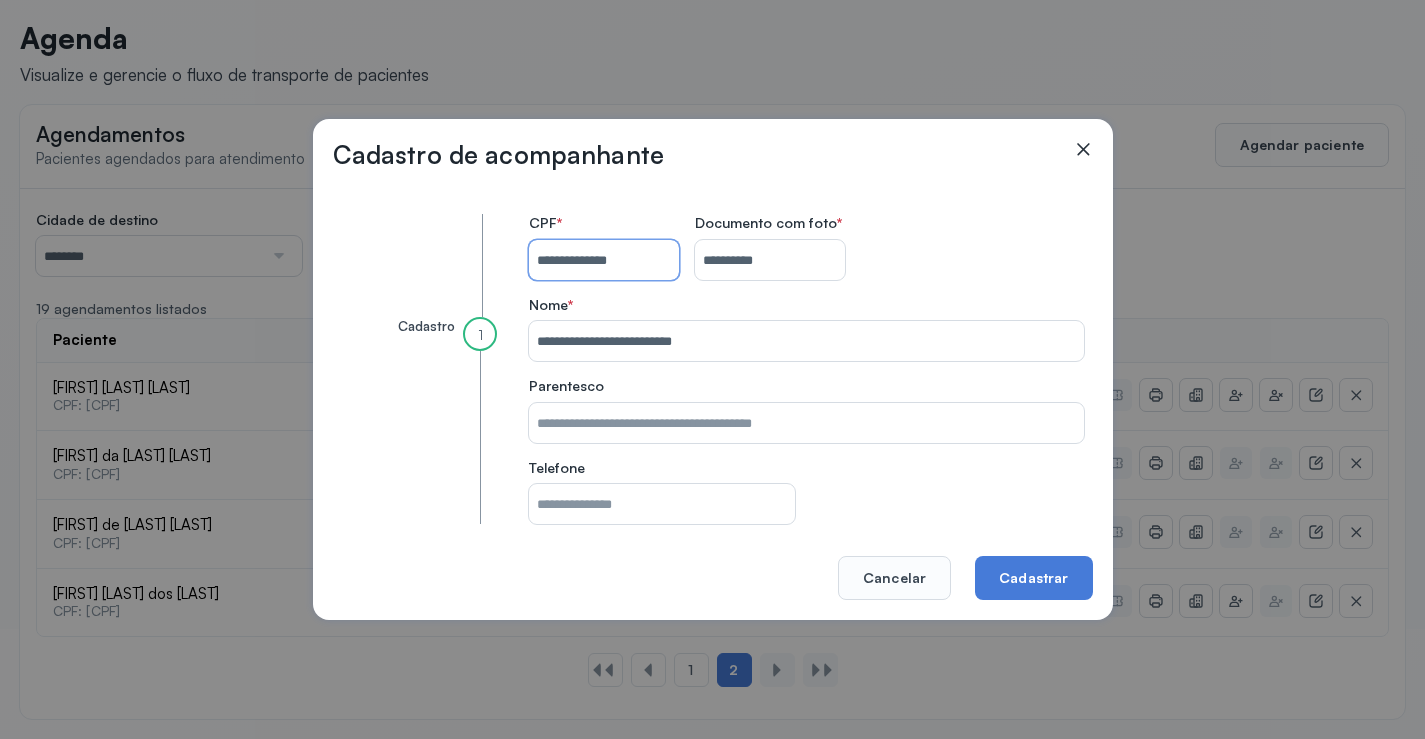 type 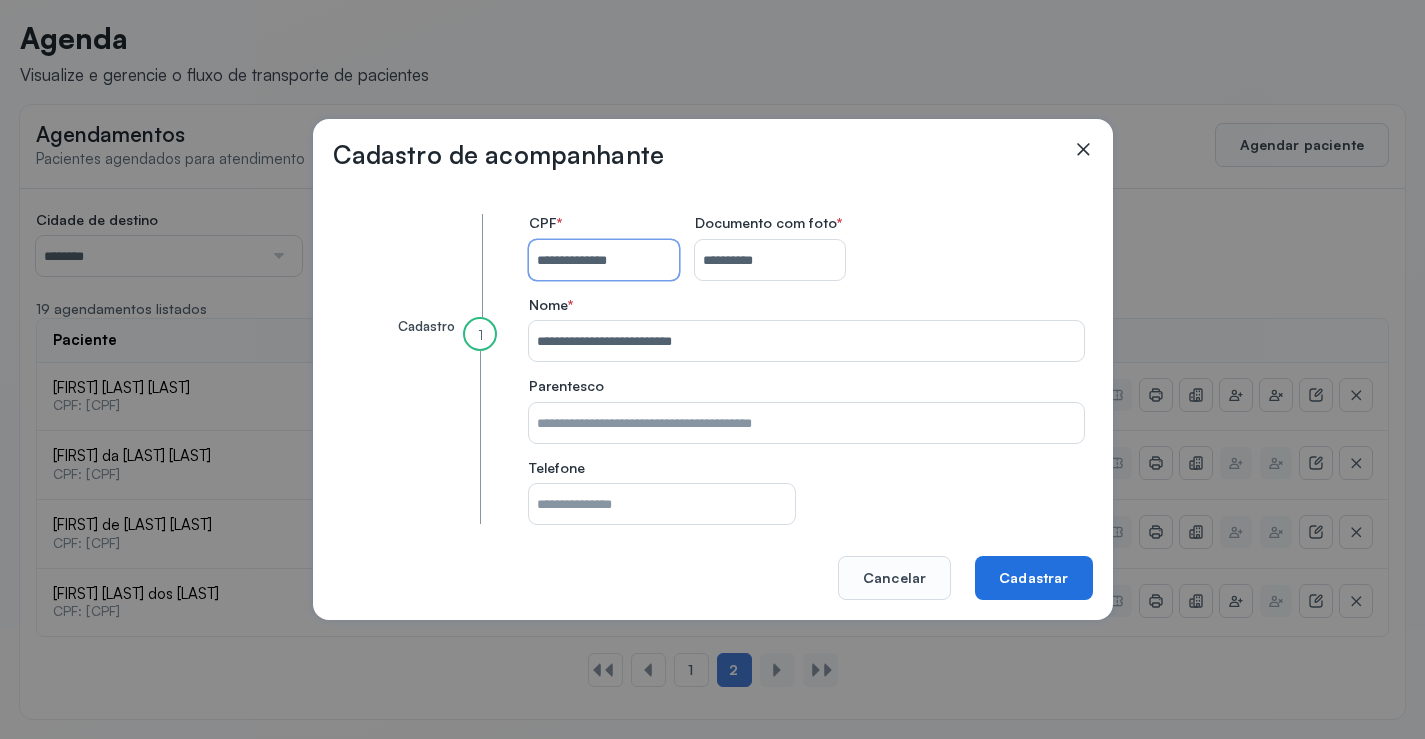 type on "**********" 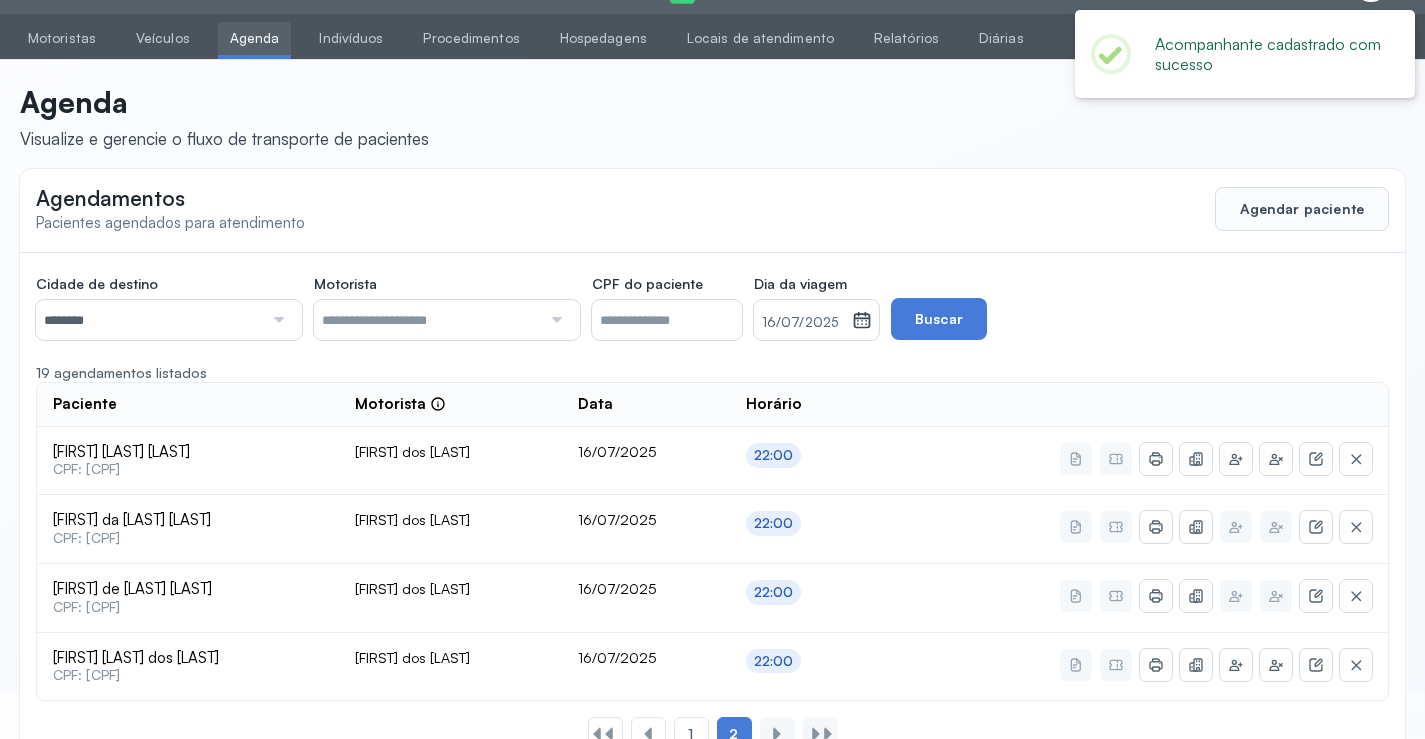 scroll, scrollTop: 110, scrollLeft: 0, axis: vertical 